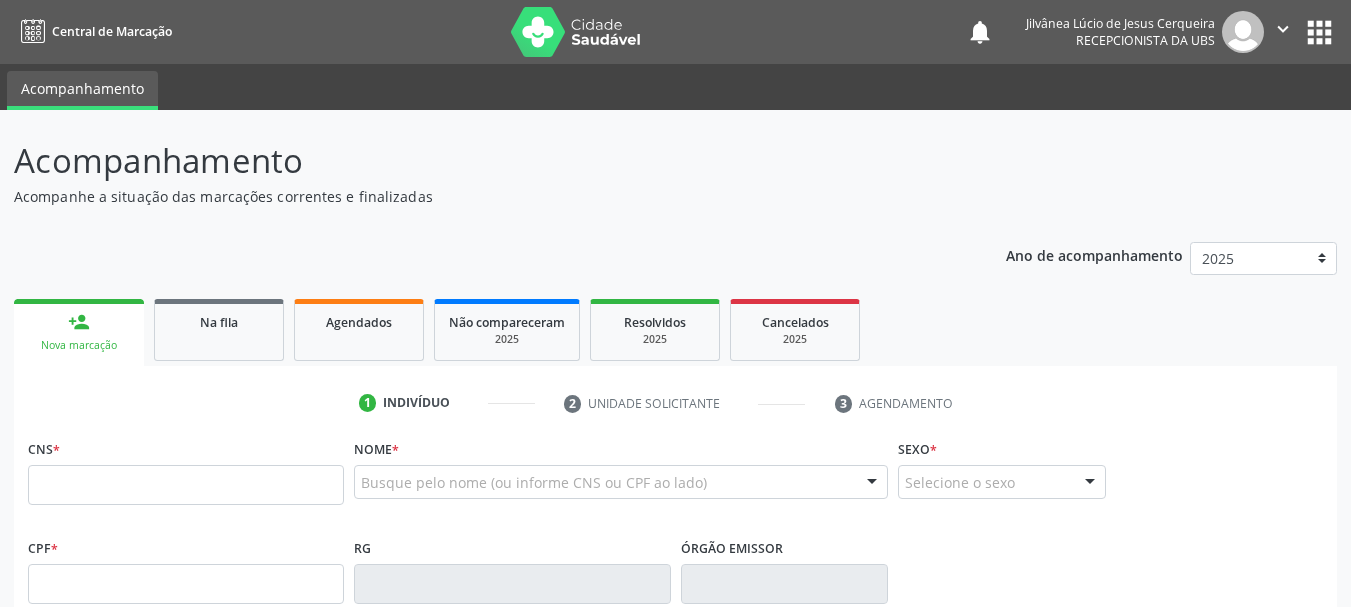 scroll, scrollTop: 0, scrollLeft: 0, axis: both 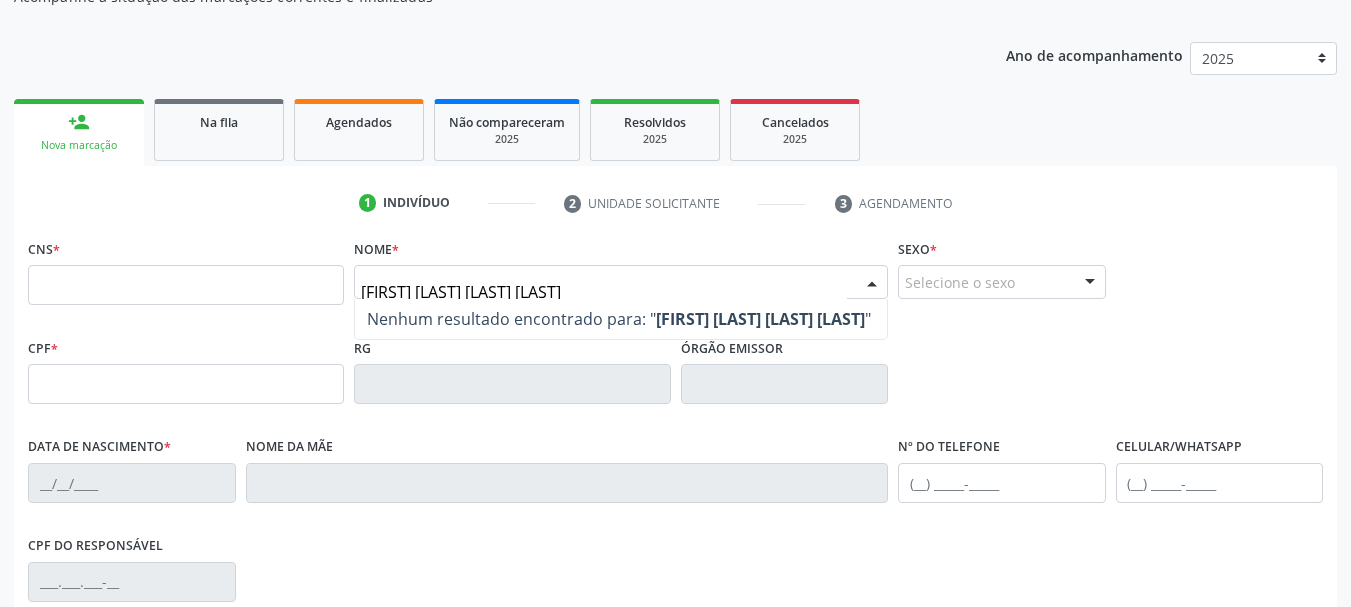 type on "[FIRST] [LAST] [LAST]" 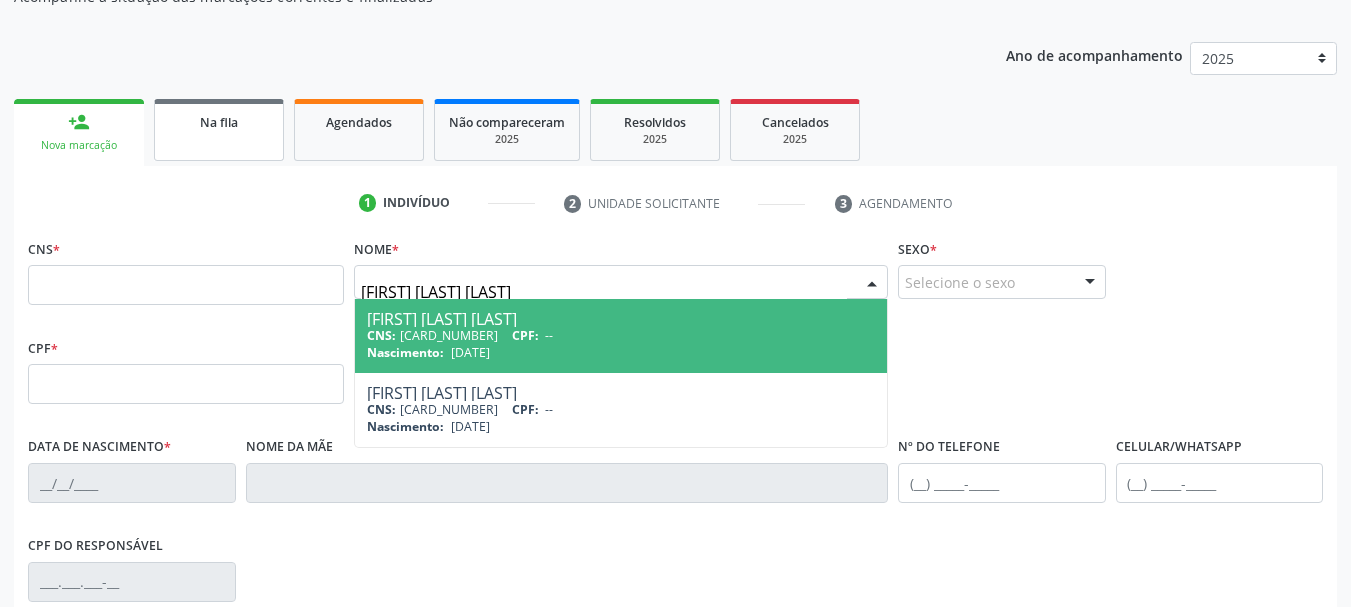 click on "Na fila" at bounding box center (219, 130) 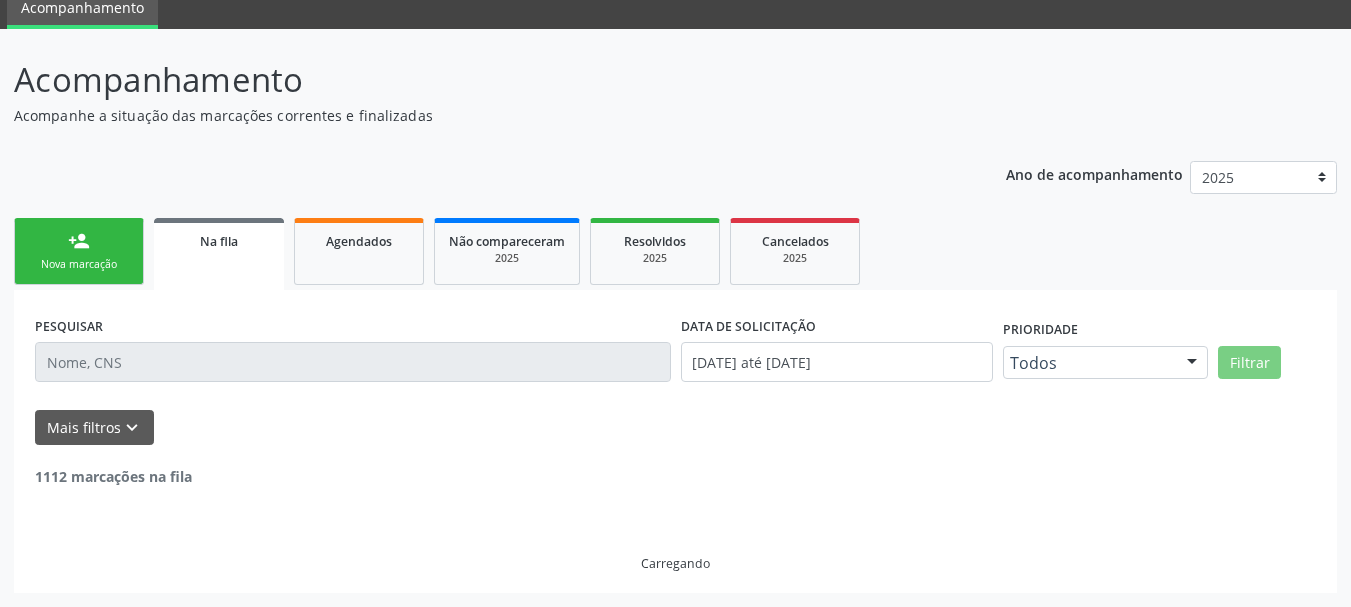scroll, scrollTop: 200, scrollLeft: 0, axis: vertical 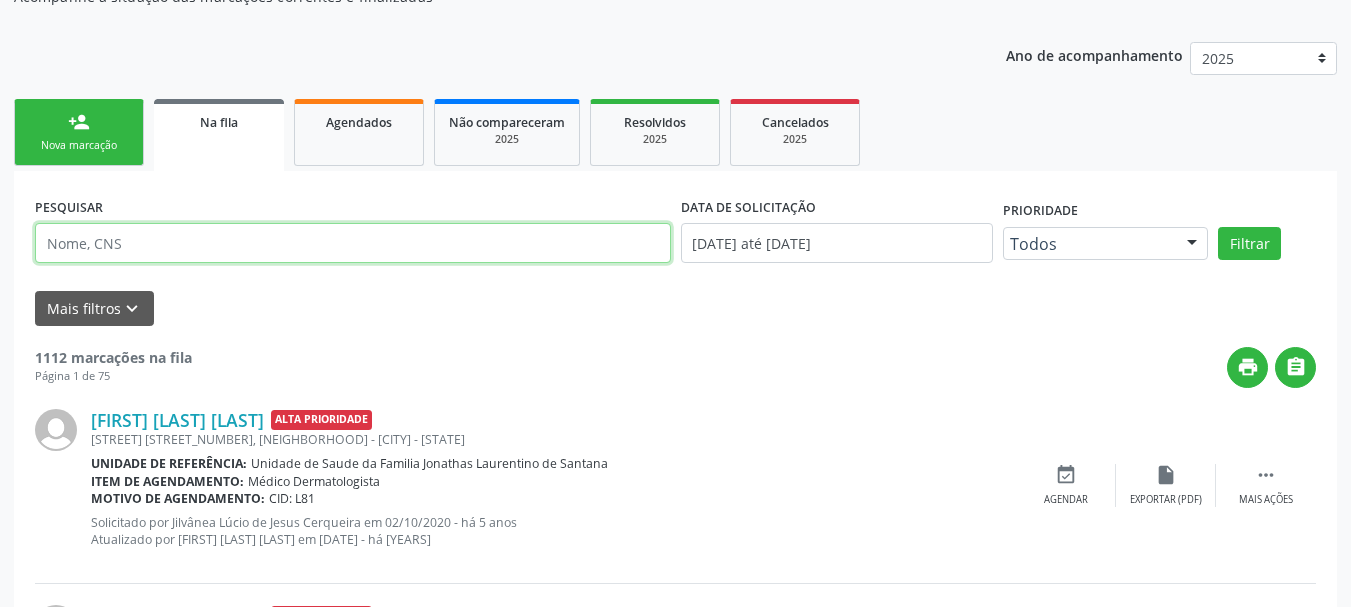 click at bounding box center [353, 243] 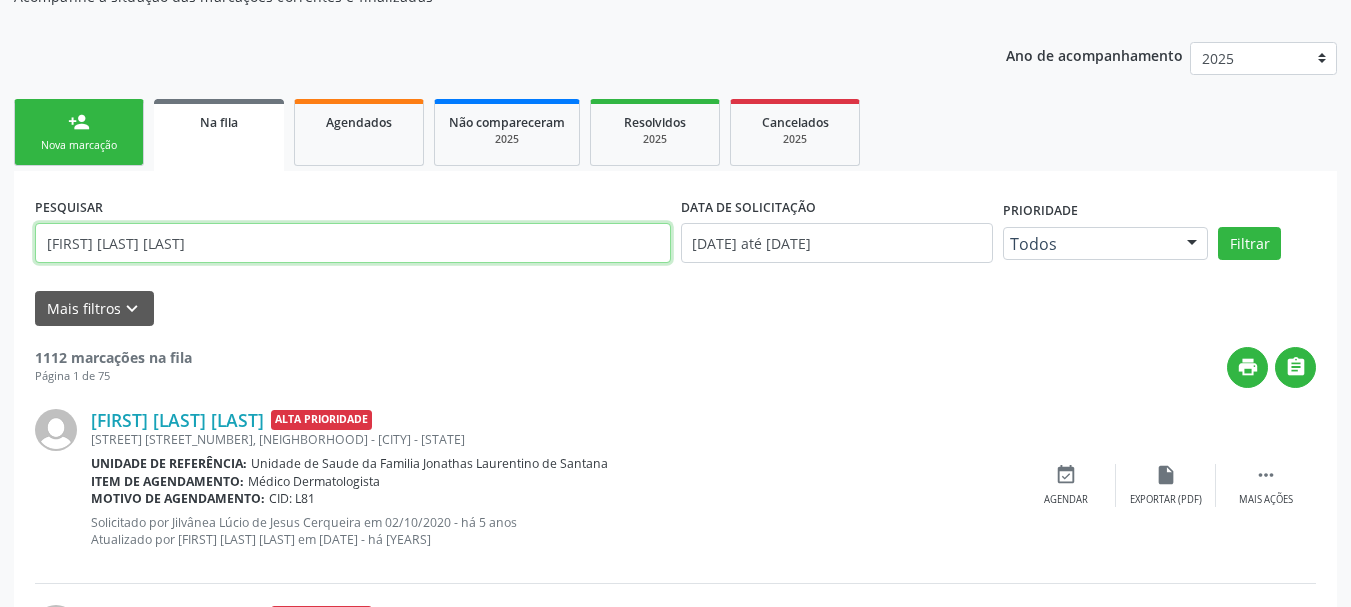 type on "[FIRST] [LAST] [LAST]" 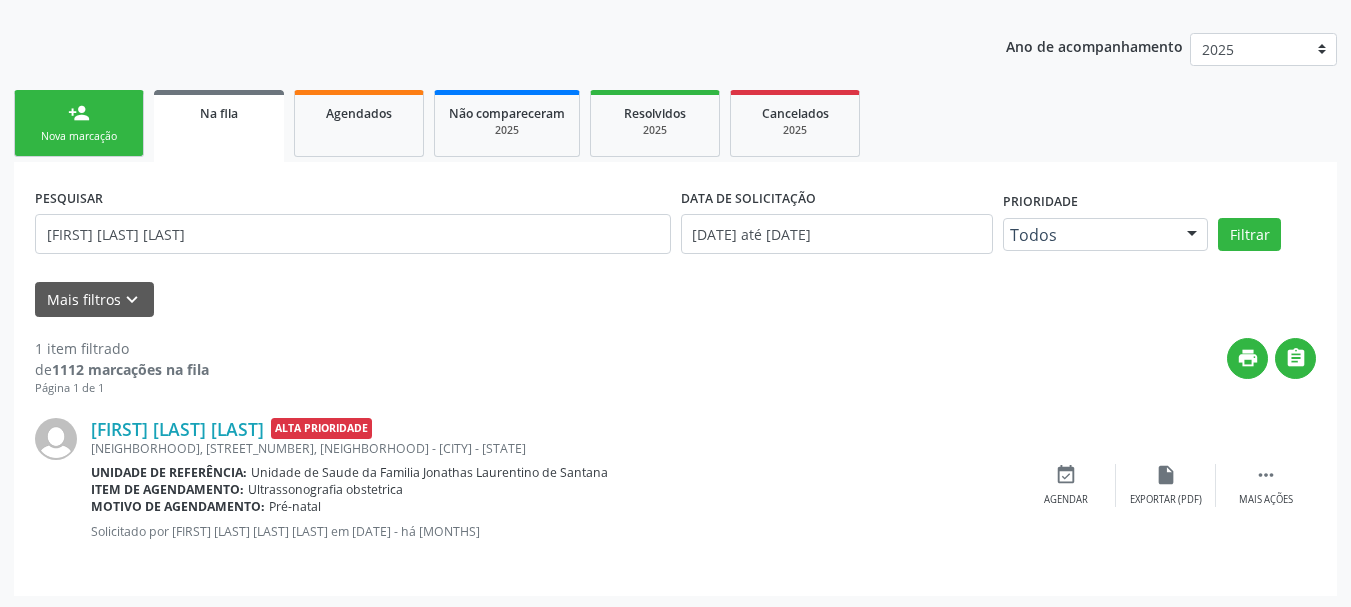 scroll, scrollTop: 212, scrollLeft: 0, axis: vertical 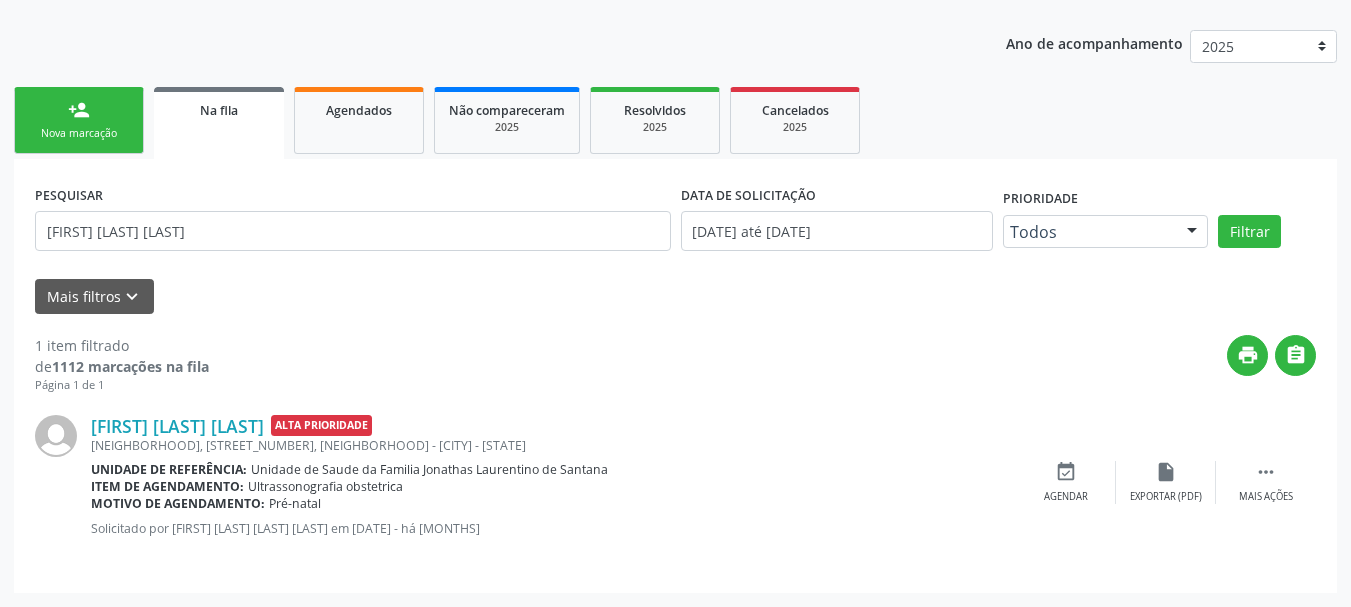 click on "person_add
Nova marcação" at bounding box center [79, 120] 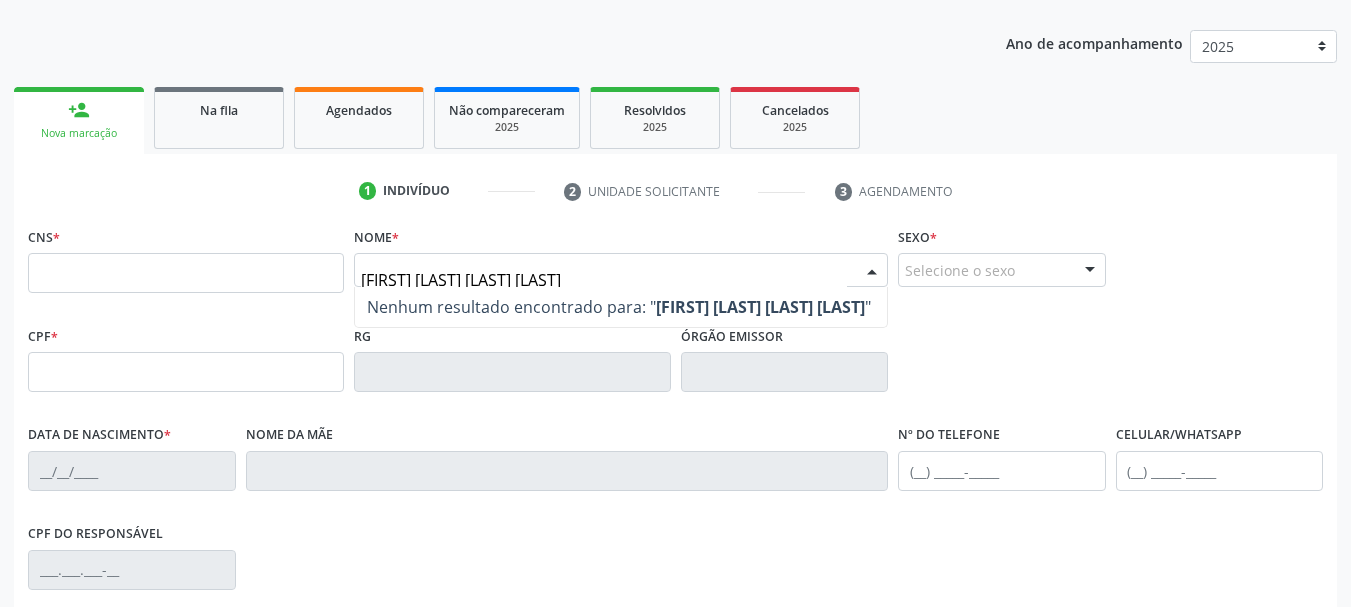 type on "[FIRST] [LAST] [LAST]" 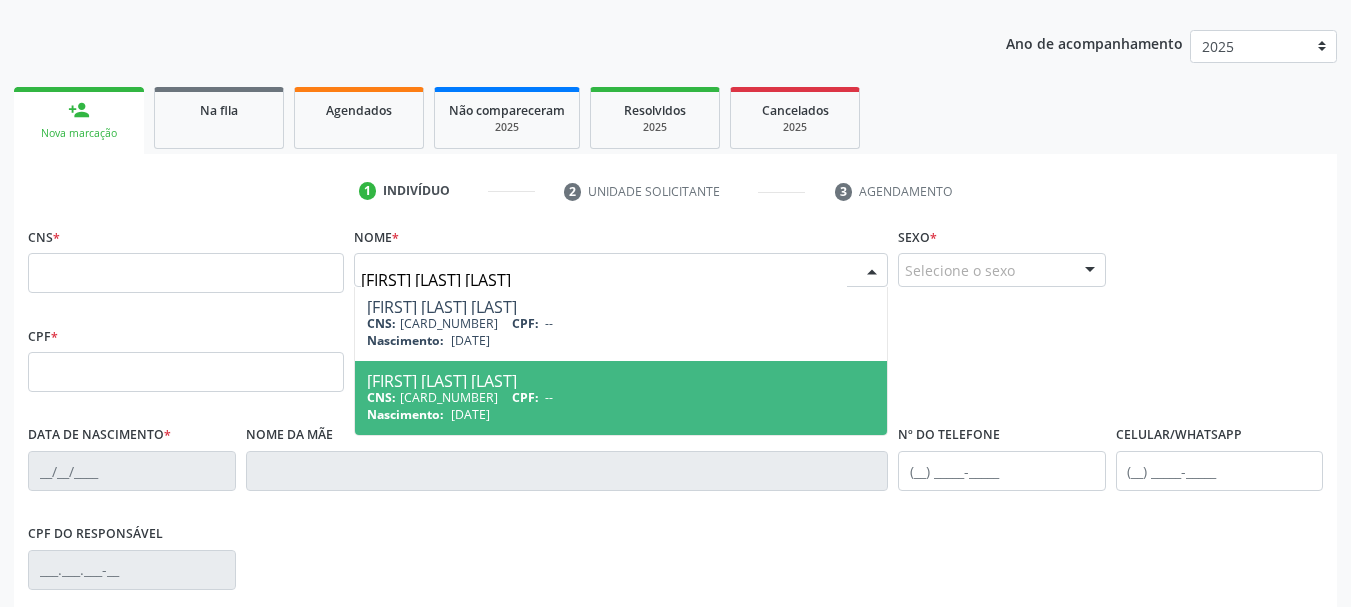 click on "CNS:
[CARD_NUMBER]
CPF:    --" at bounding box center (621, 397) 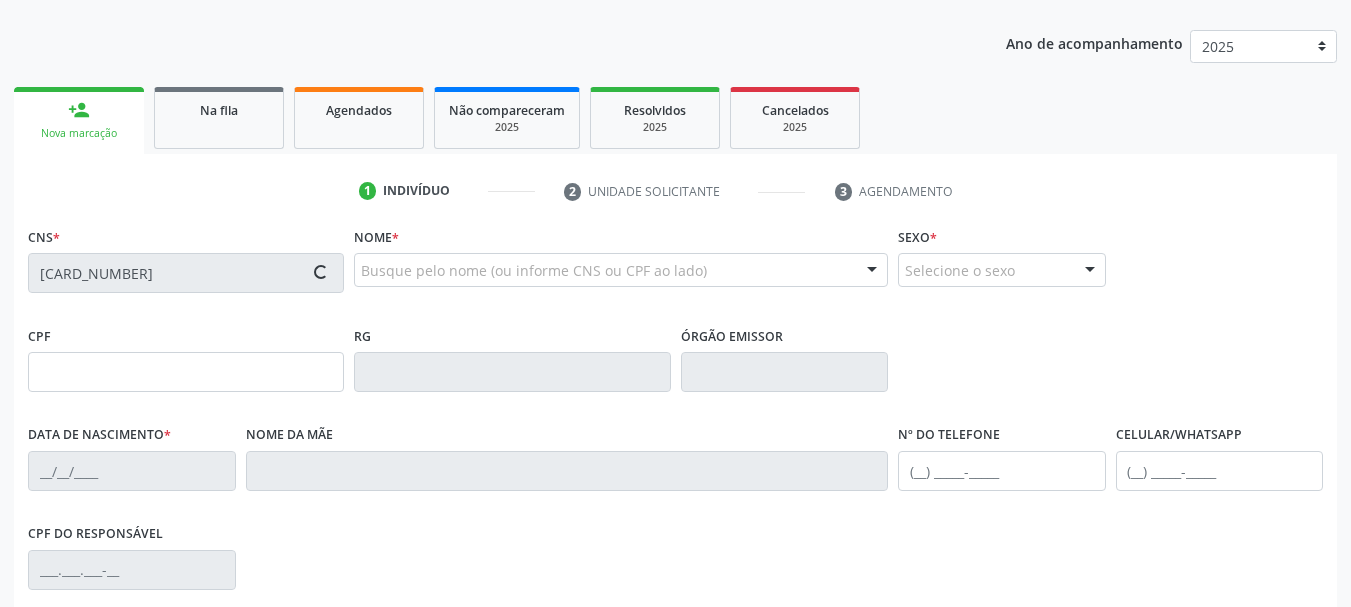 type on "[DATE]" 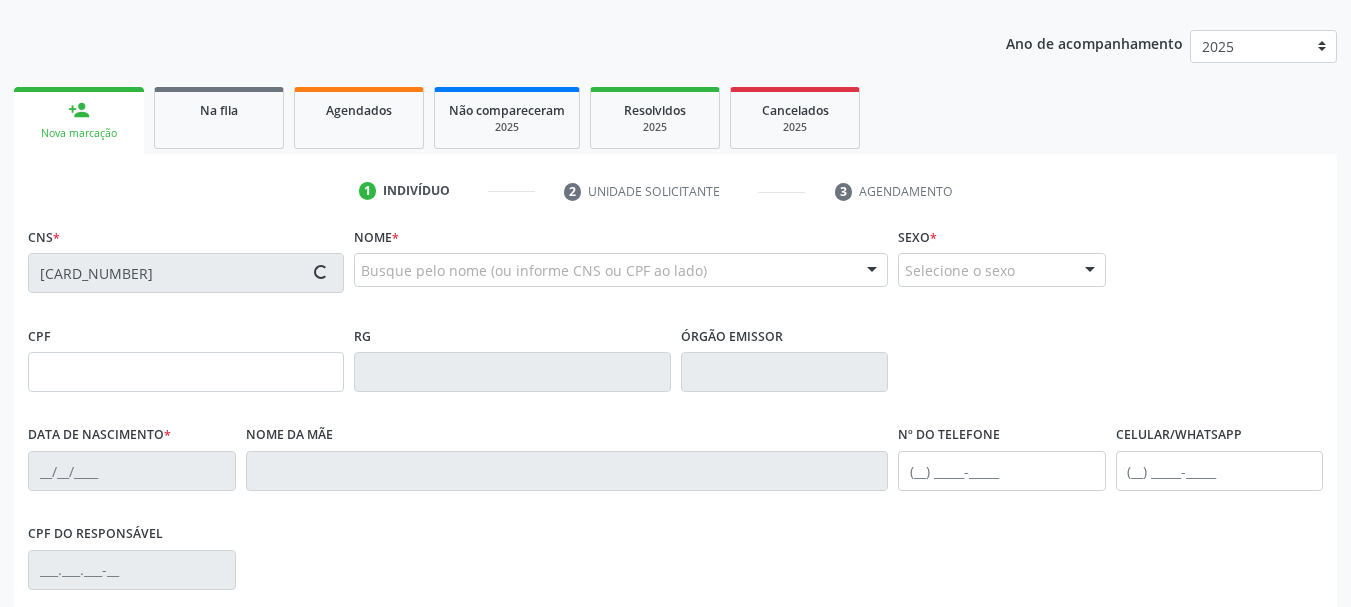 type on "[FIRST] [LAST] [LAST]" 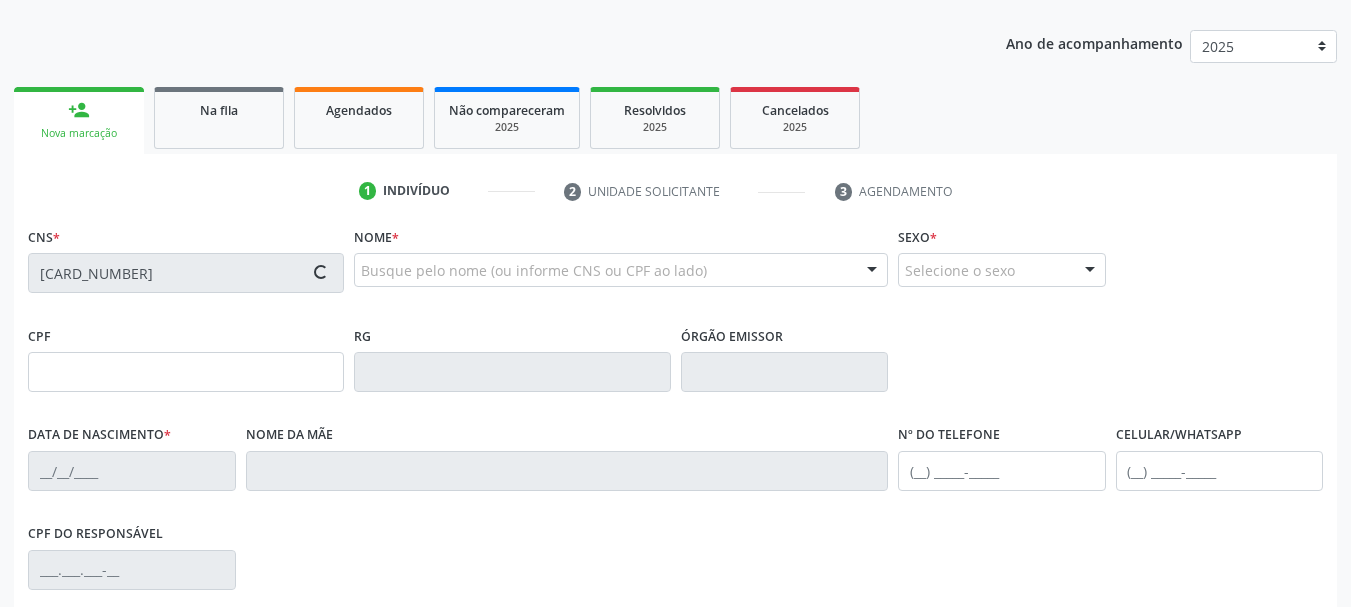 type on "[PHONE]" 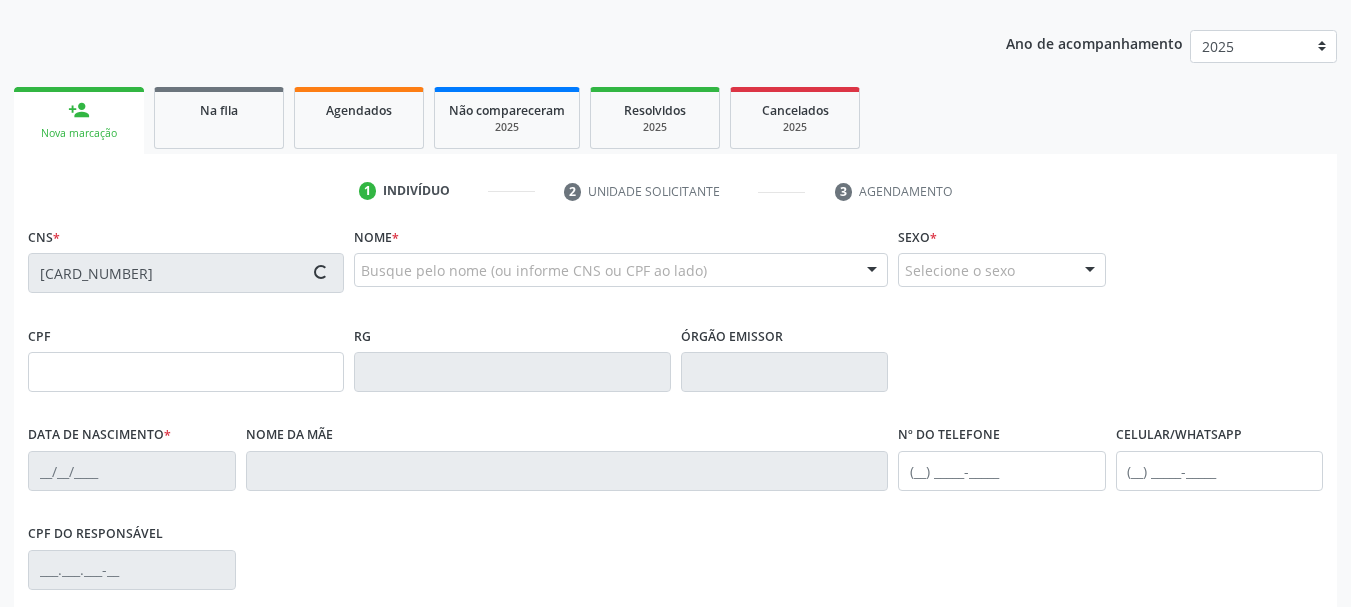 type on "S/N" 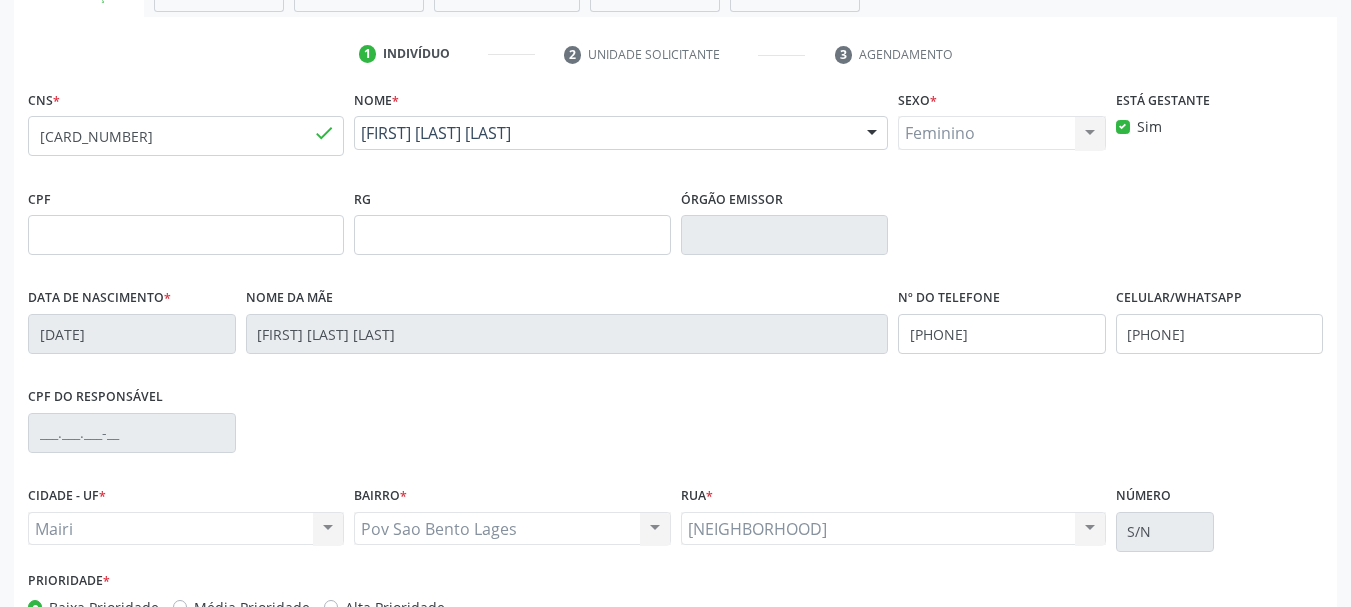 scroll, scrollTop: 477, scrollLeft: 0, axis: vertical 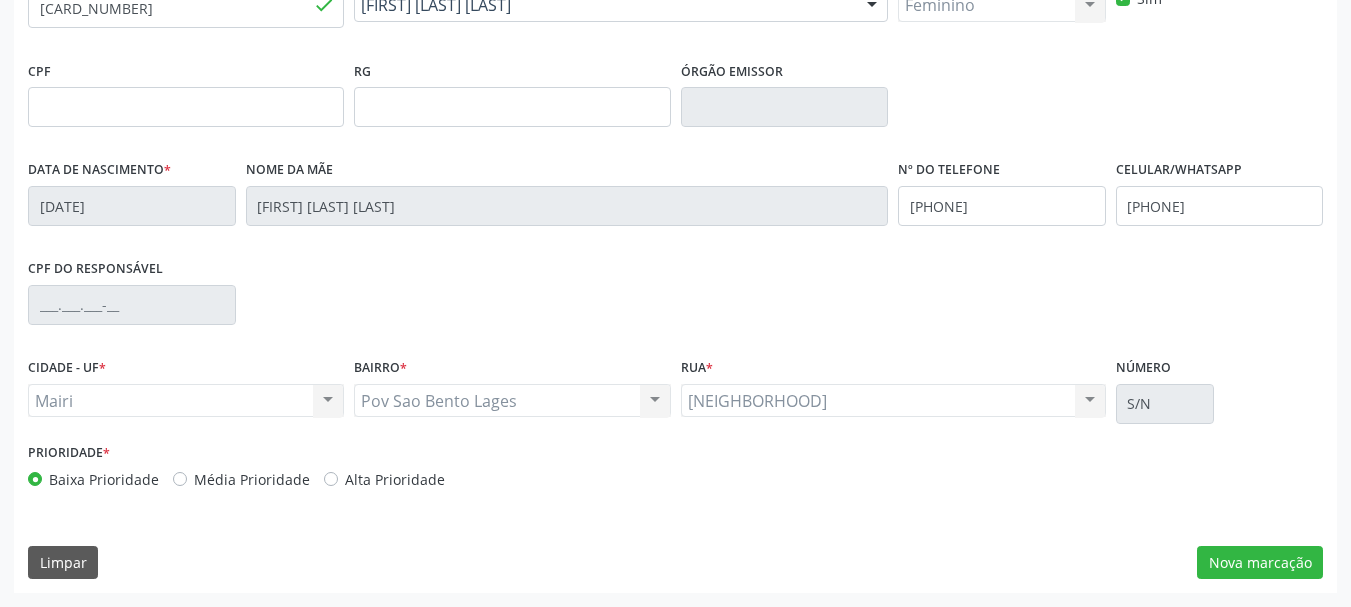 click on "Alta Prioridade" at bounding box center [395, 479] 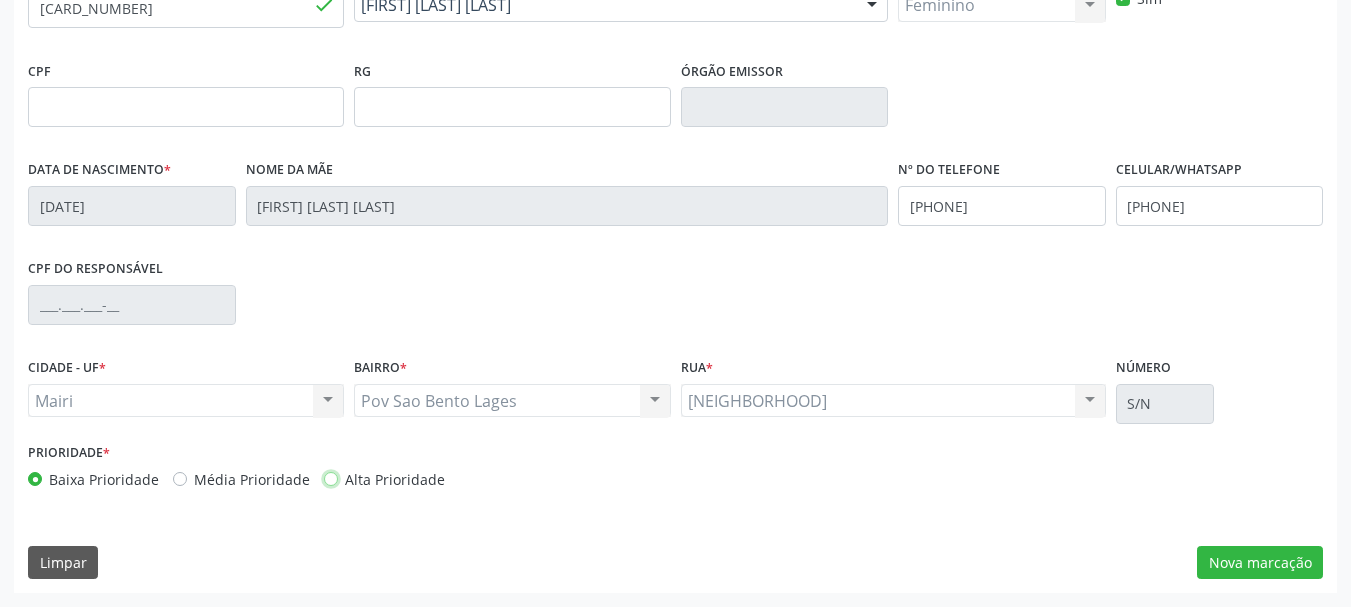 click on "Alta Prioridade" at bounding box center (331, 478) 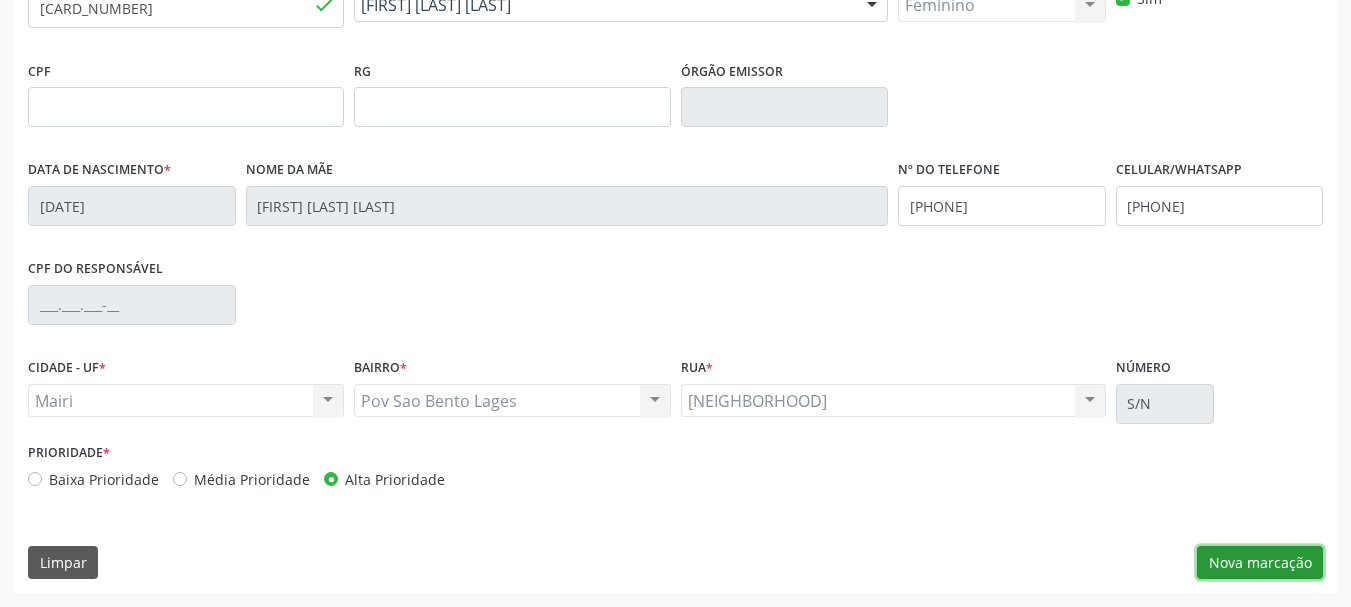 click on "Nova marcação" at bounding box center (1260, 563) 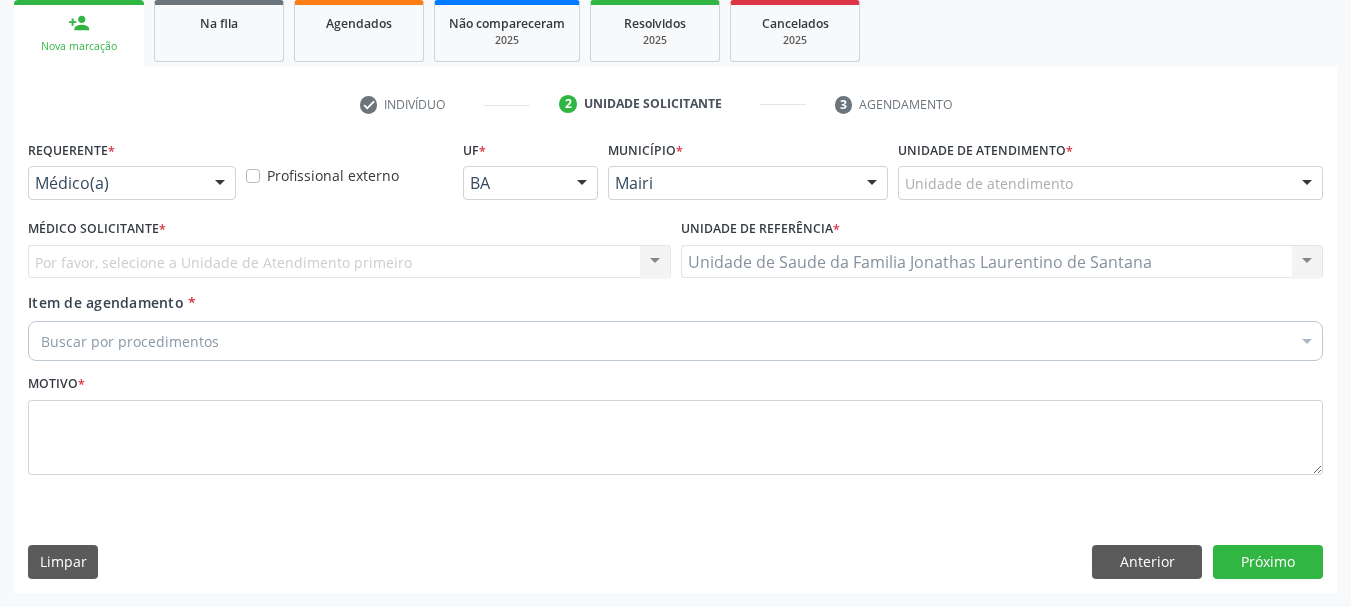 scroll, scrollTop: 299, scrollLeft: 0, axis: vertical 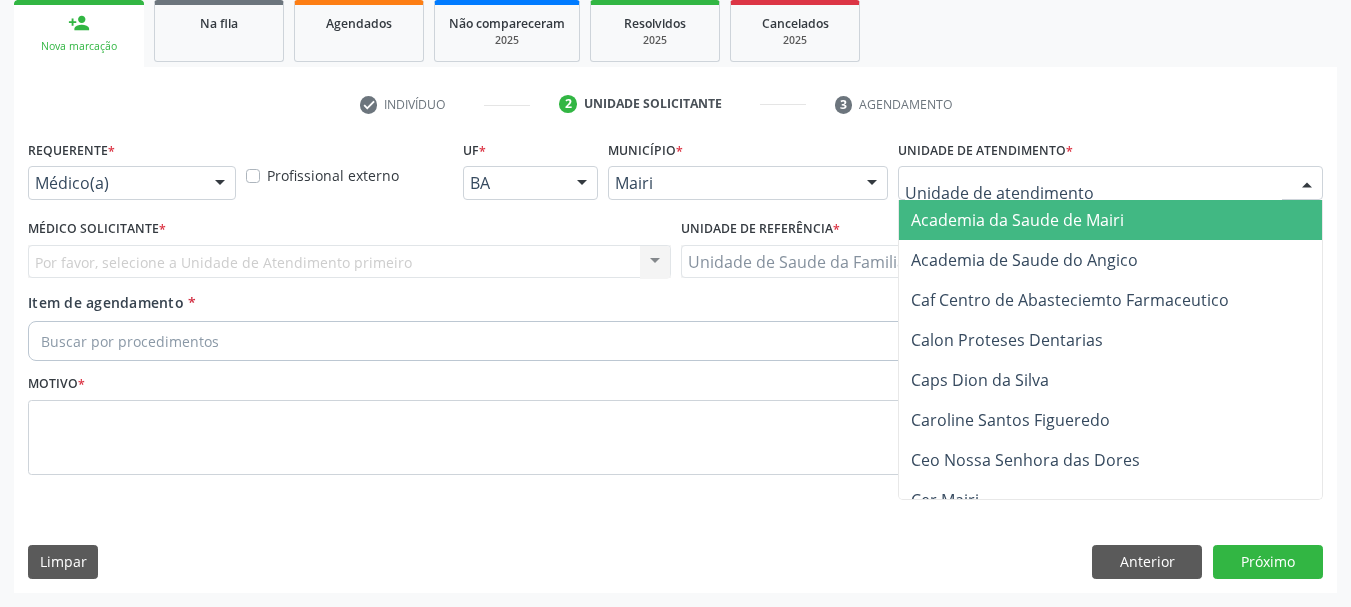 click on "Médico(a)" at bounding box center [132, 183] 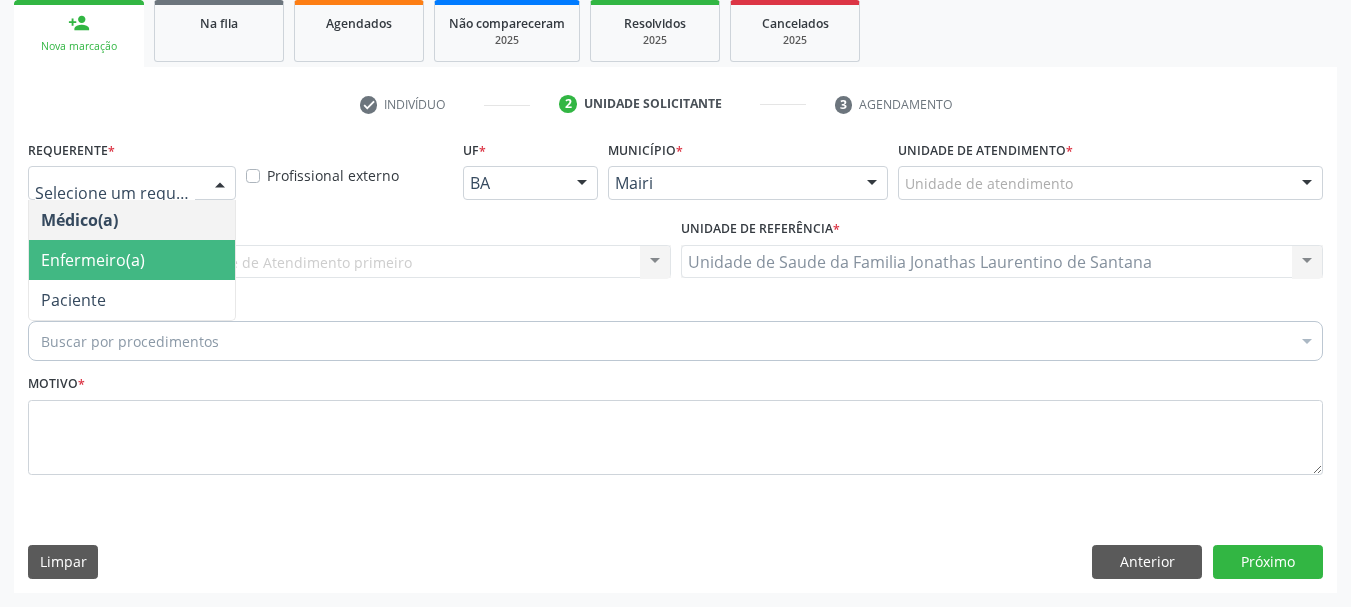 click on "Enfermeiro(a)" at bounding box center (132, 260) 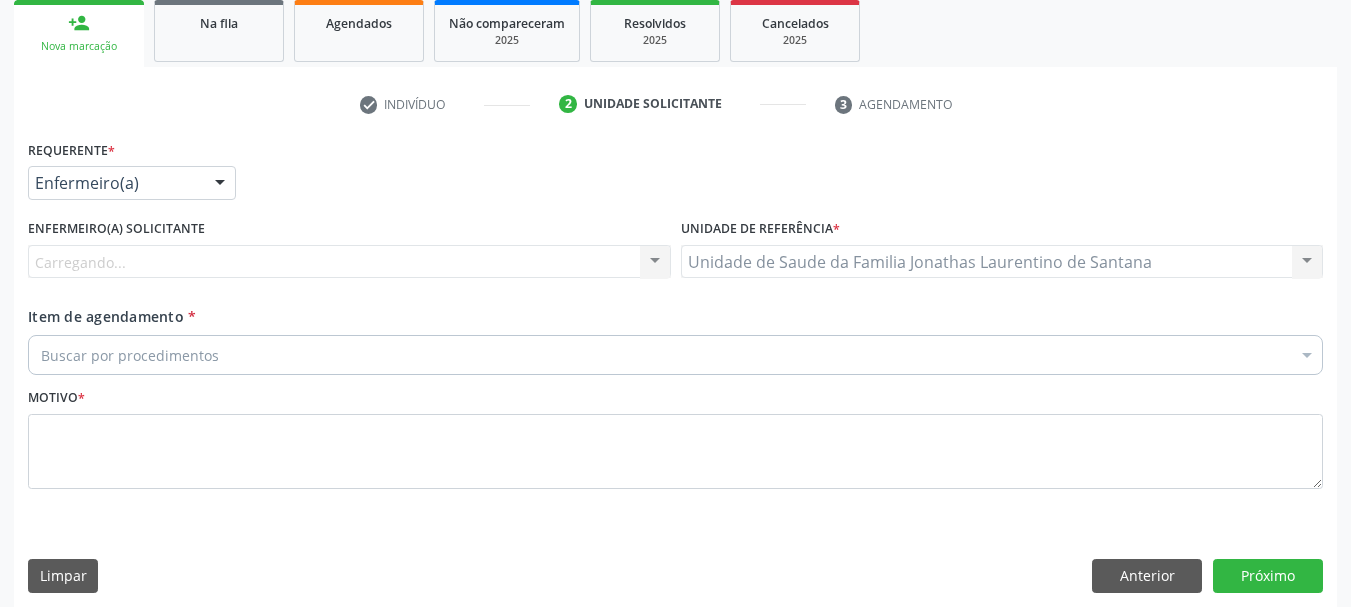 click on "Carregando..." at bounding box center [349, 262] 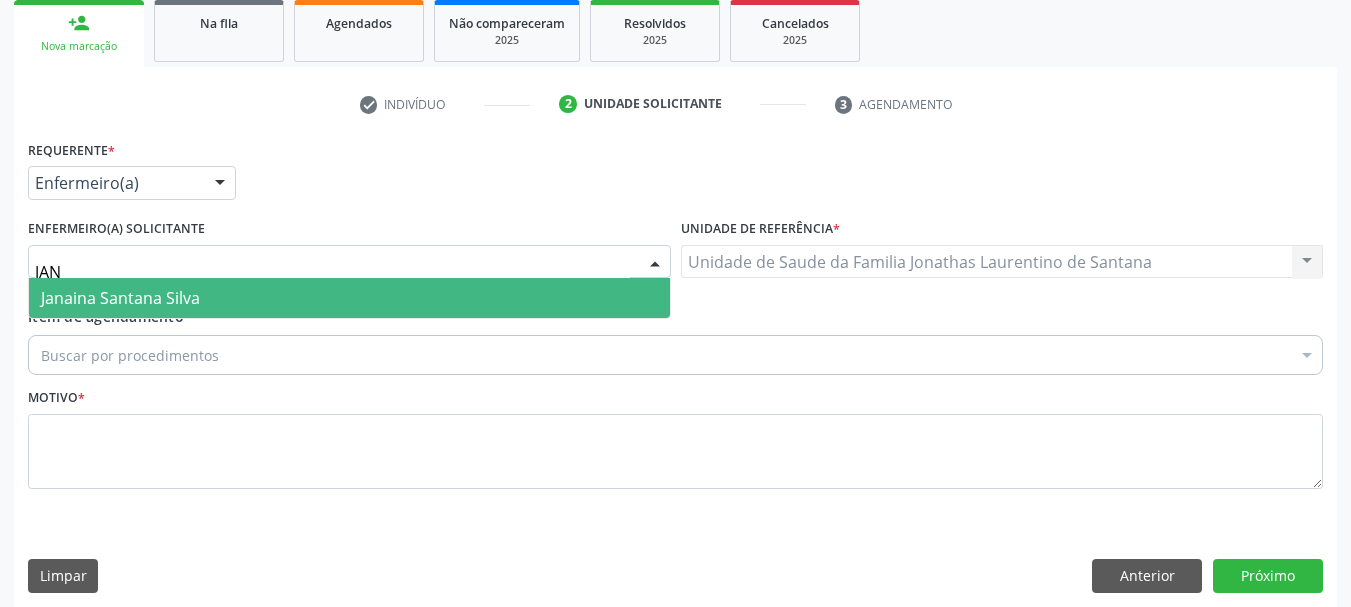type on "JANA" 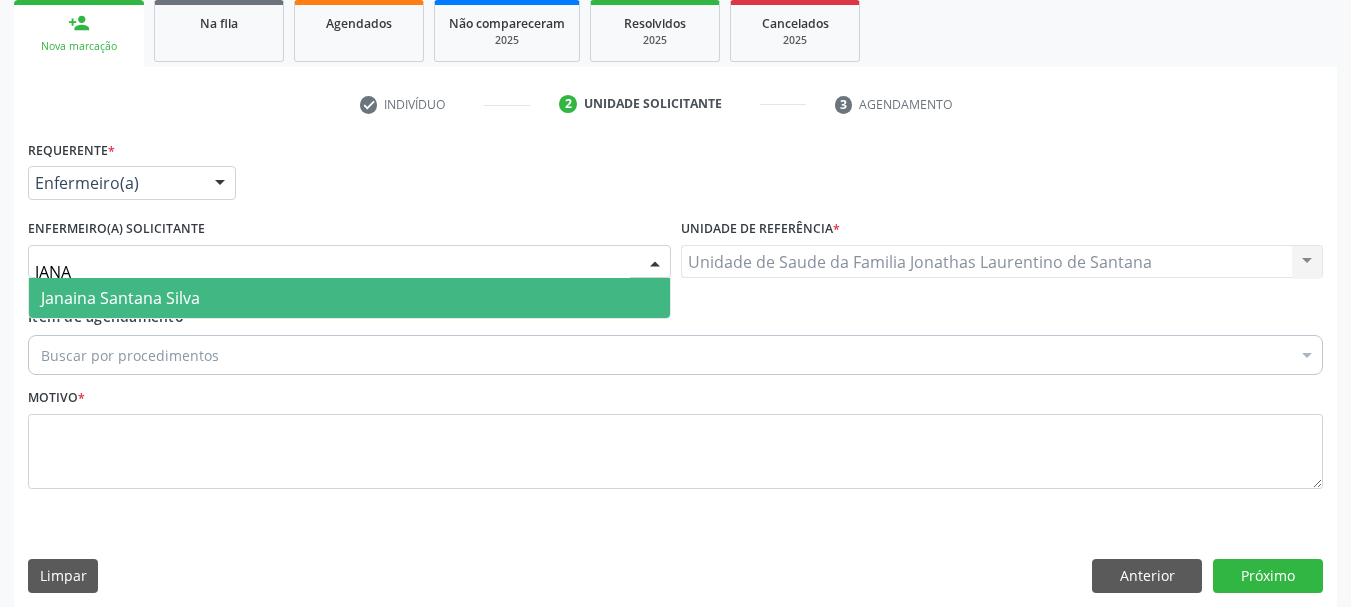 click on "Janaina Santana Silva" at bounding box center [349, 298] 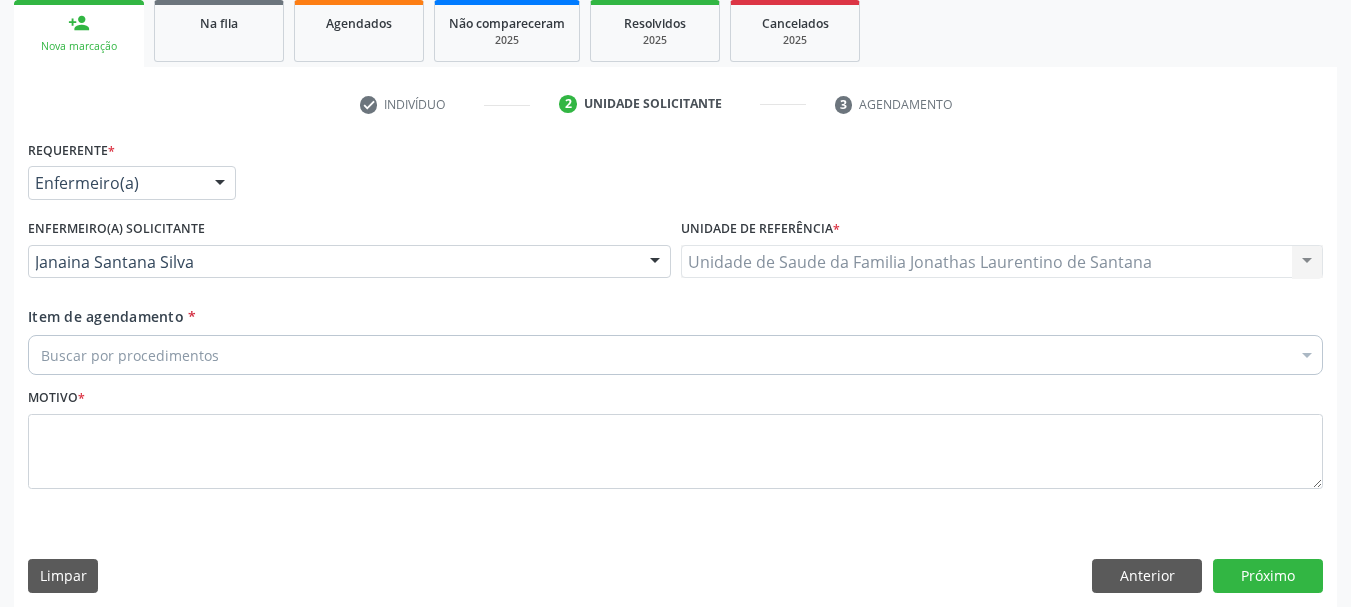 click on "Buscar por procedimentos" at bounding box center [675, 355] 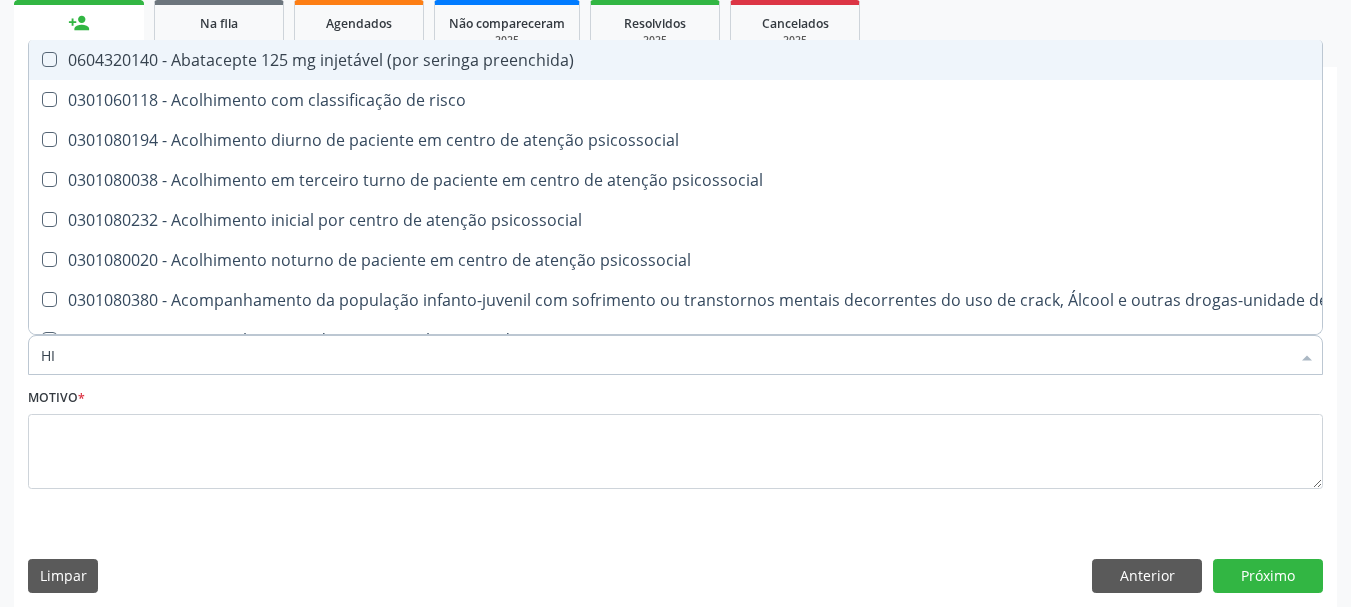 type on "HIV" 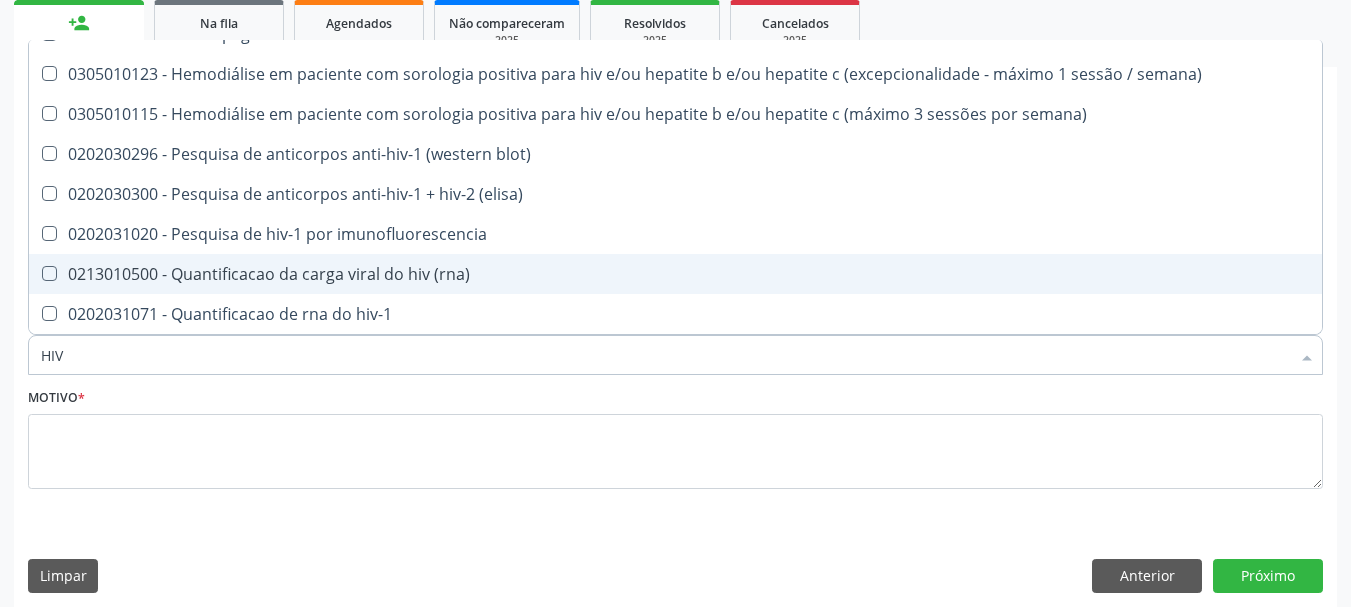 scroll, scrollTop: 200, scrollLeft: 0, axis: vertical 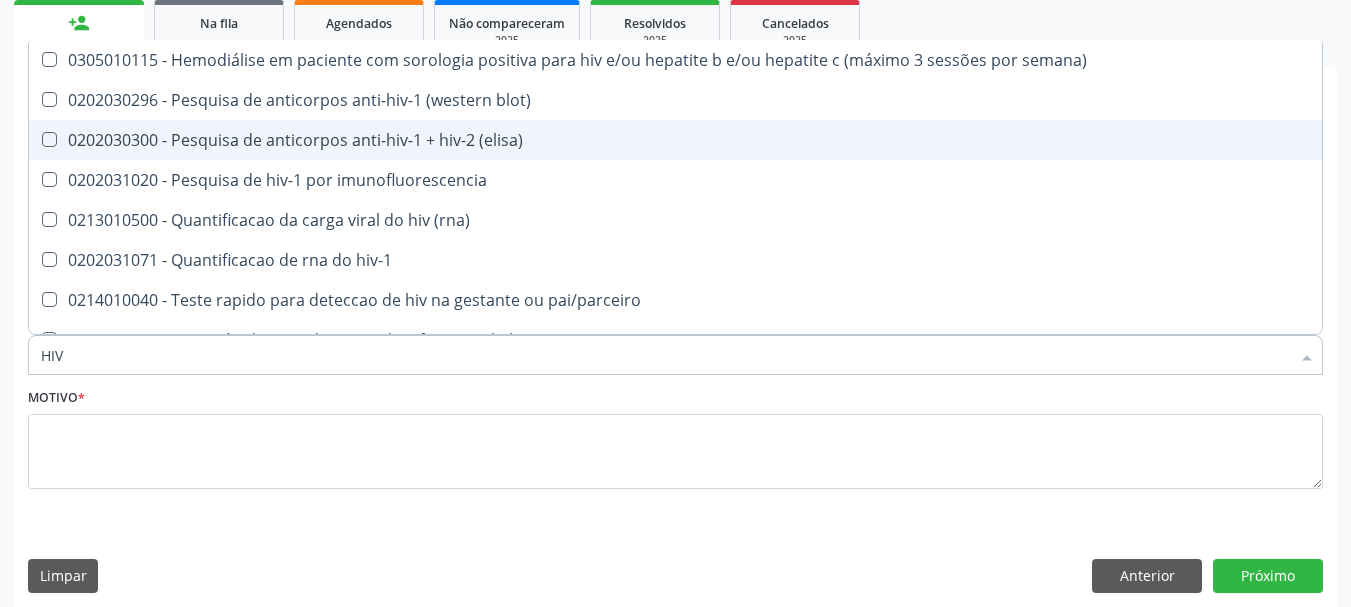 click on "0202030300 - Pesquisa de anticorpos anti-hiv-1 + hiv-2 (elisa)" at bounding box center (675, 140) 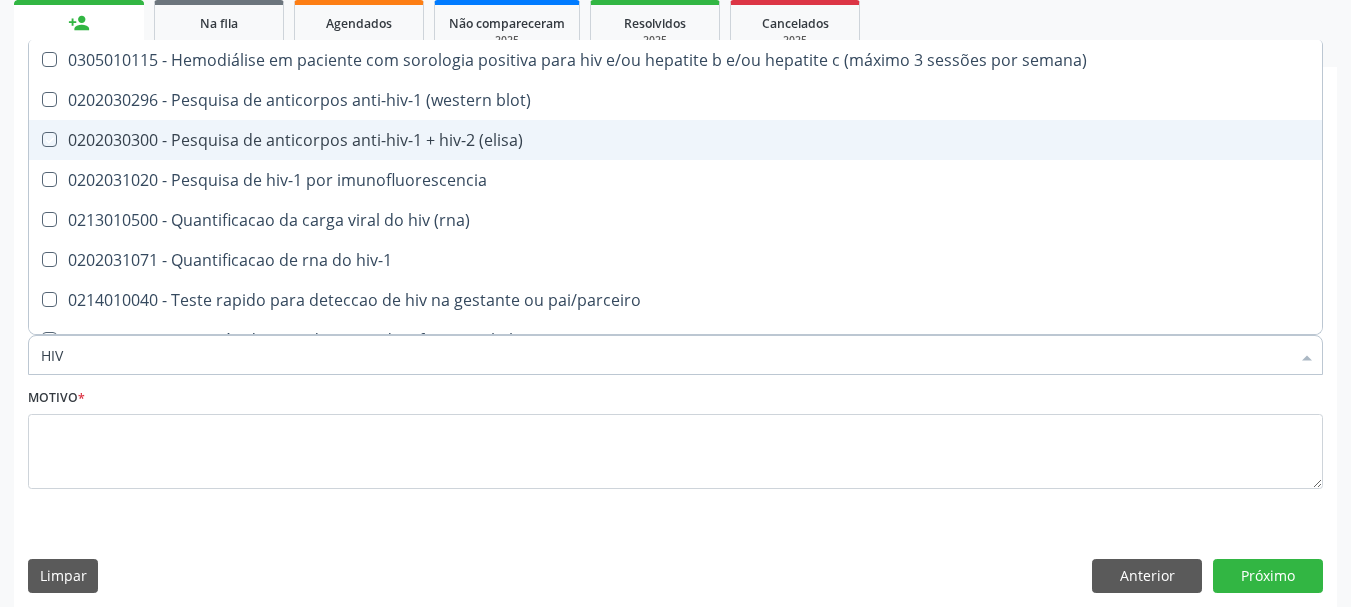 checkbox on "true" 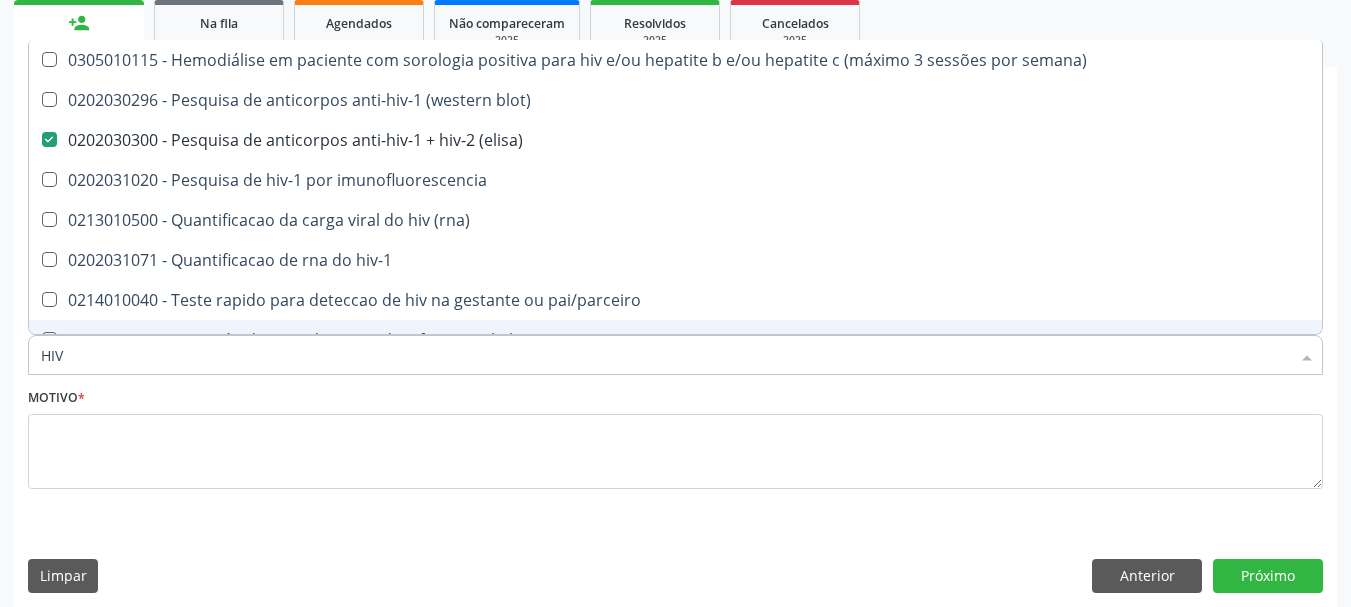 drag, startPoint x: 104, startPoint y: 351, endPoint x: 0, endPoint y: 367, distance: 105.22357 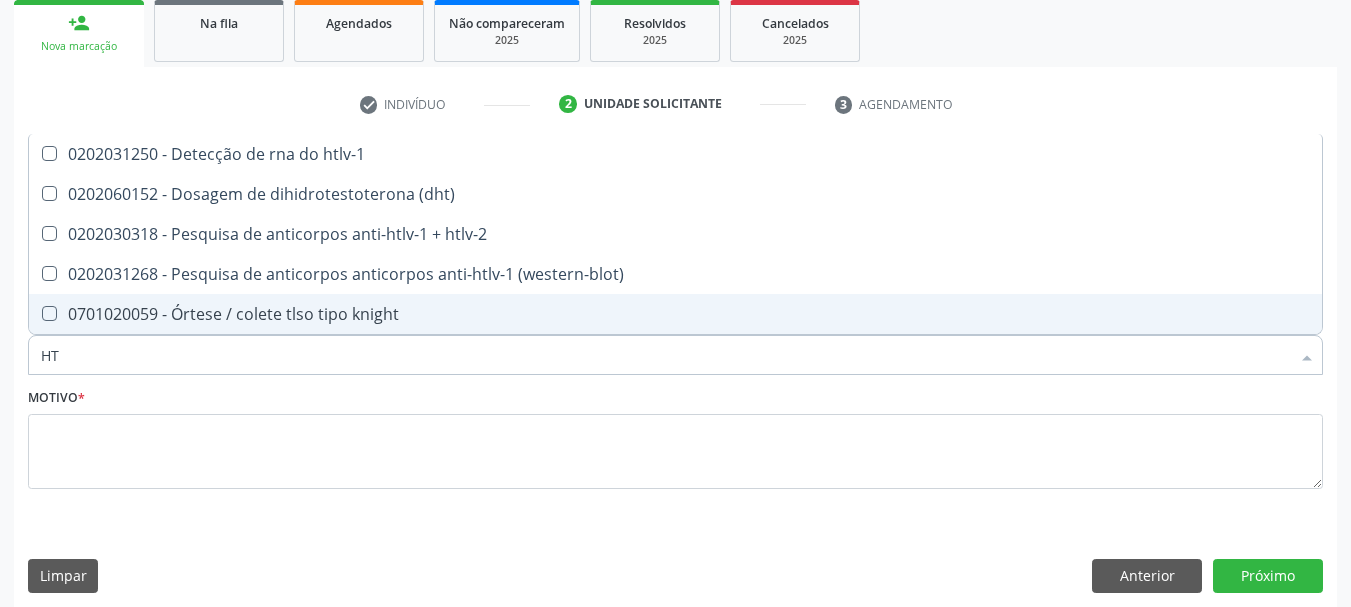 scroll, scrollTop: 0, scrollLeft: 0, axis: both 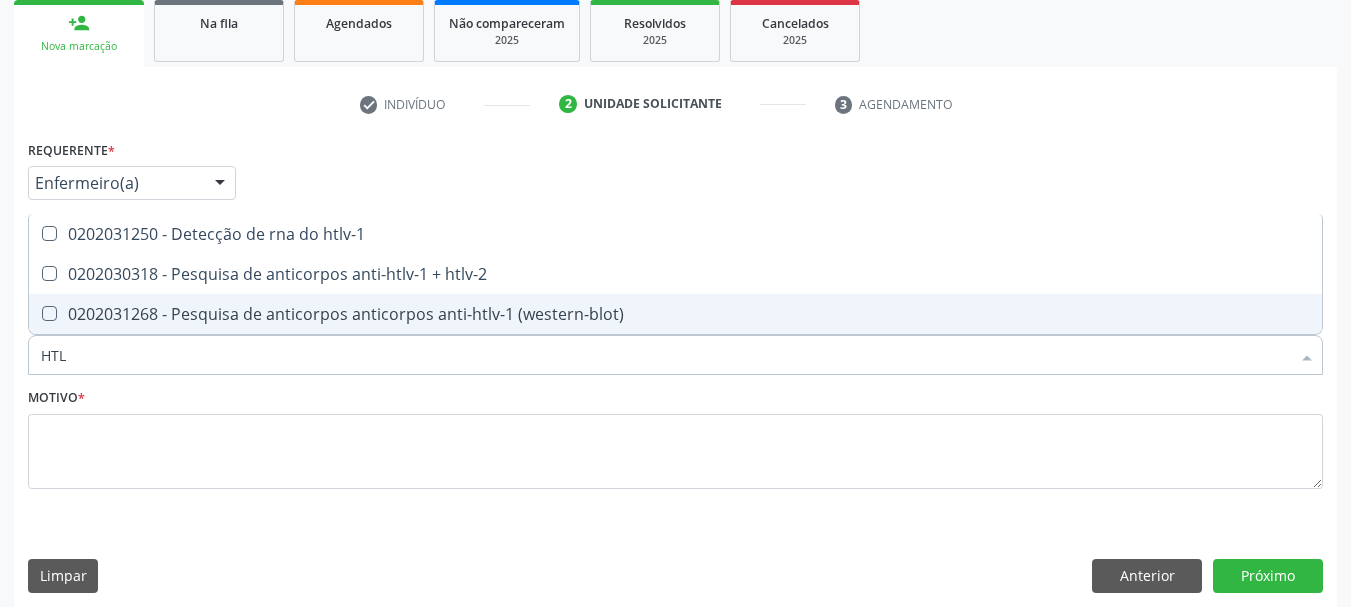 type on "HTLV" 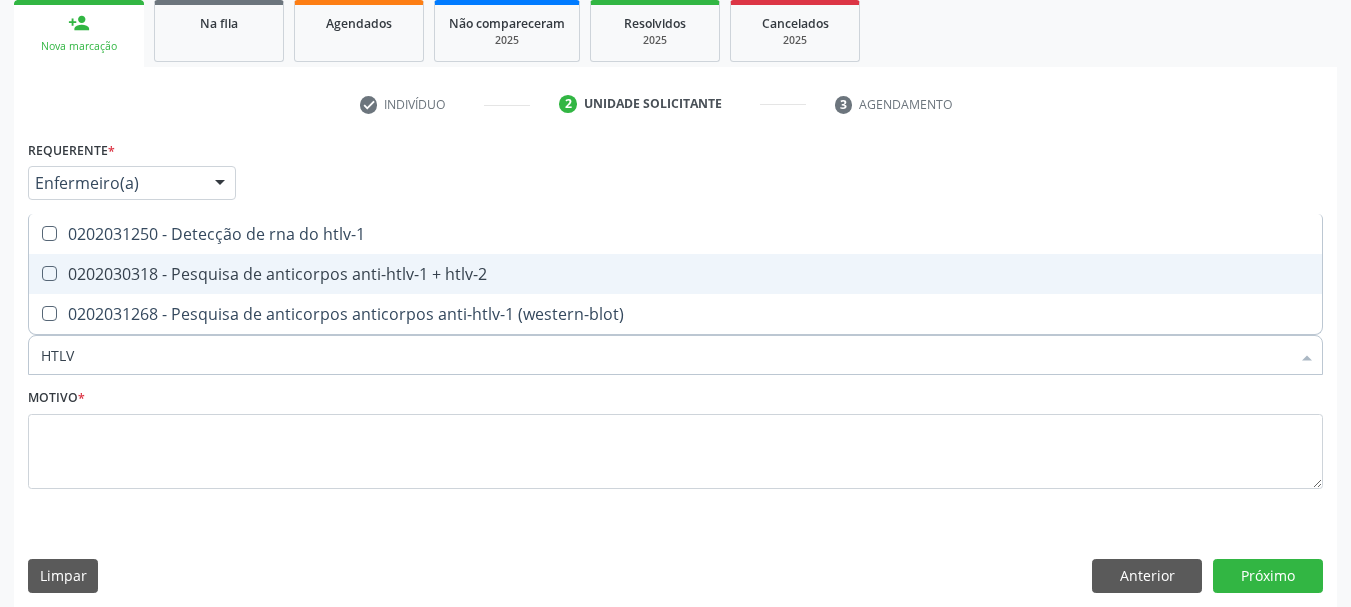 click on "0202030318 - Pesquisa de anticorpos anti-htlv-1 + htlv-2" at bounding box center (675, 274) 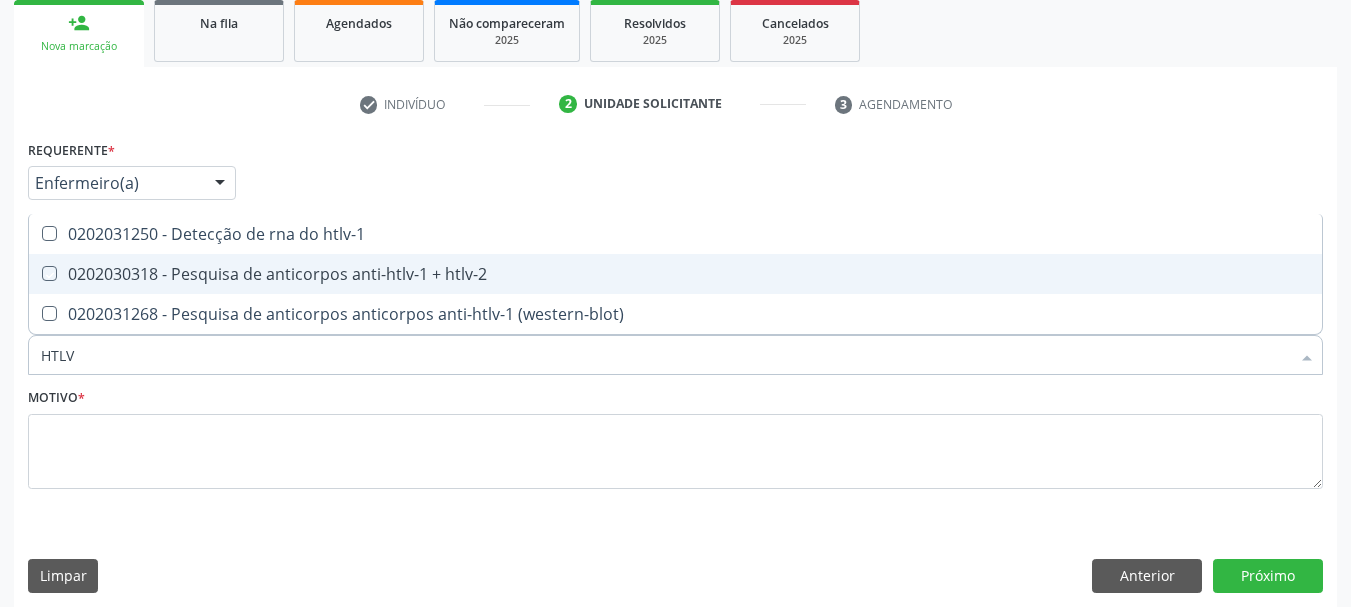 checkbox on "true" 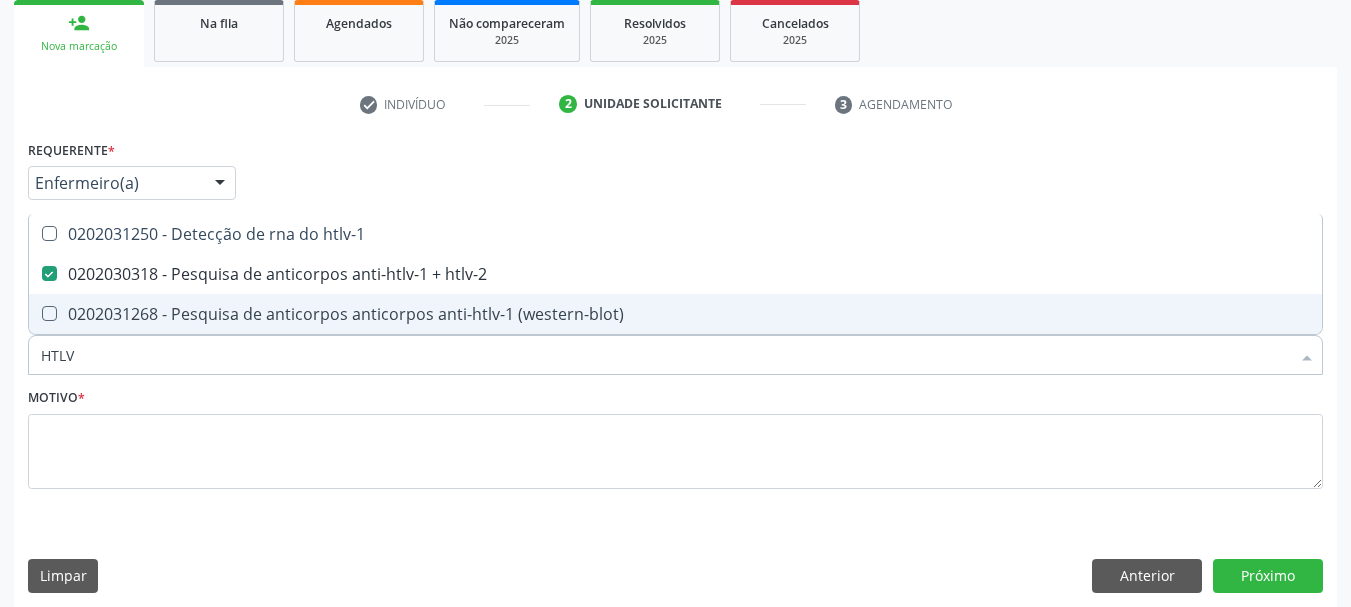 drag, startPoint x: 110, startPoint y: 368, endPoint x: 0, endPoint y: 367, distance: 110.00455 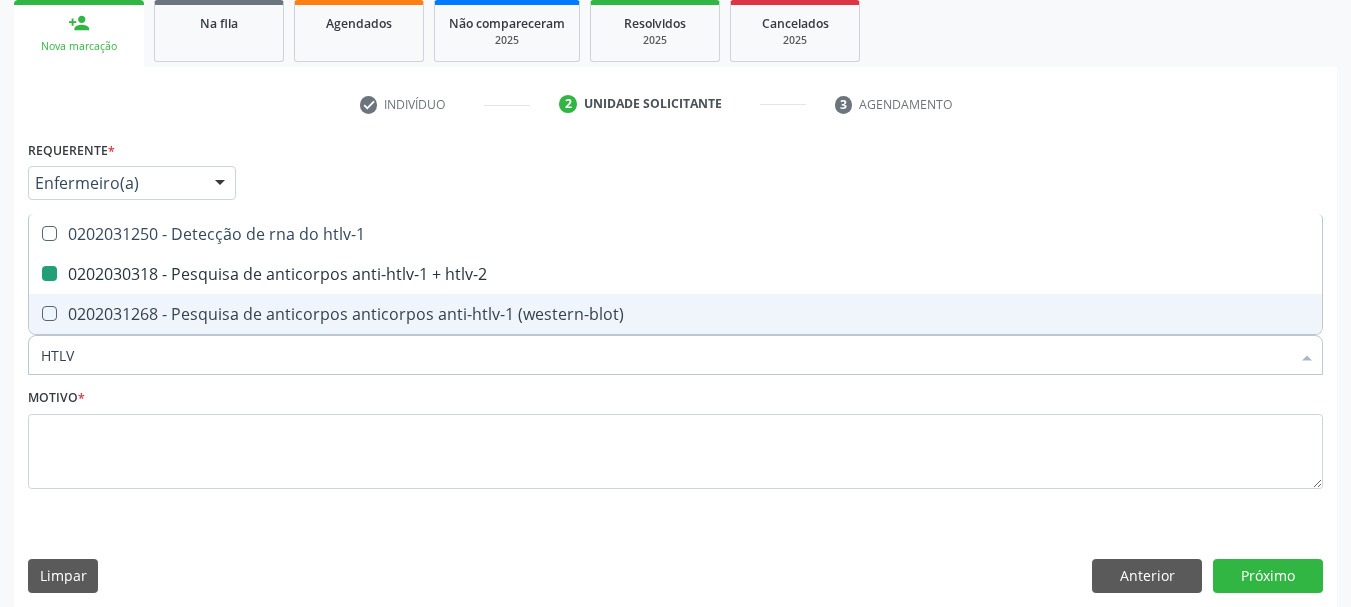 type on "H" 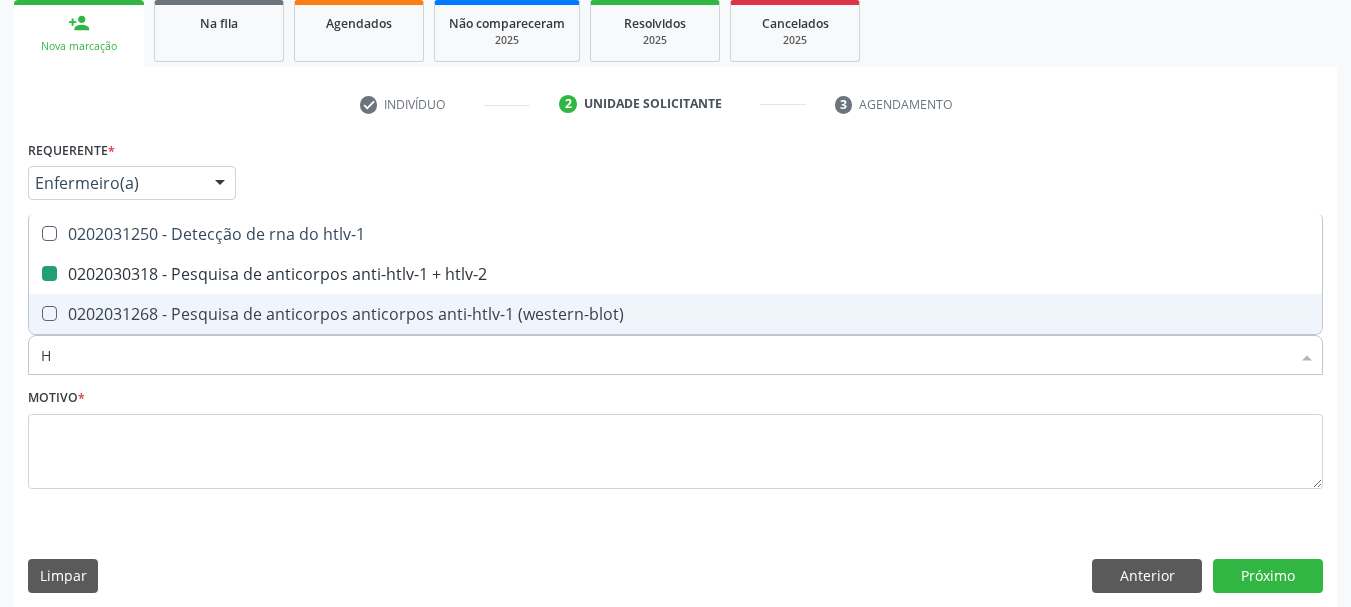 checkbox on "false" 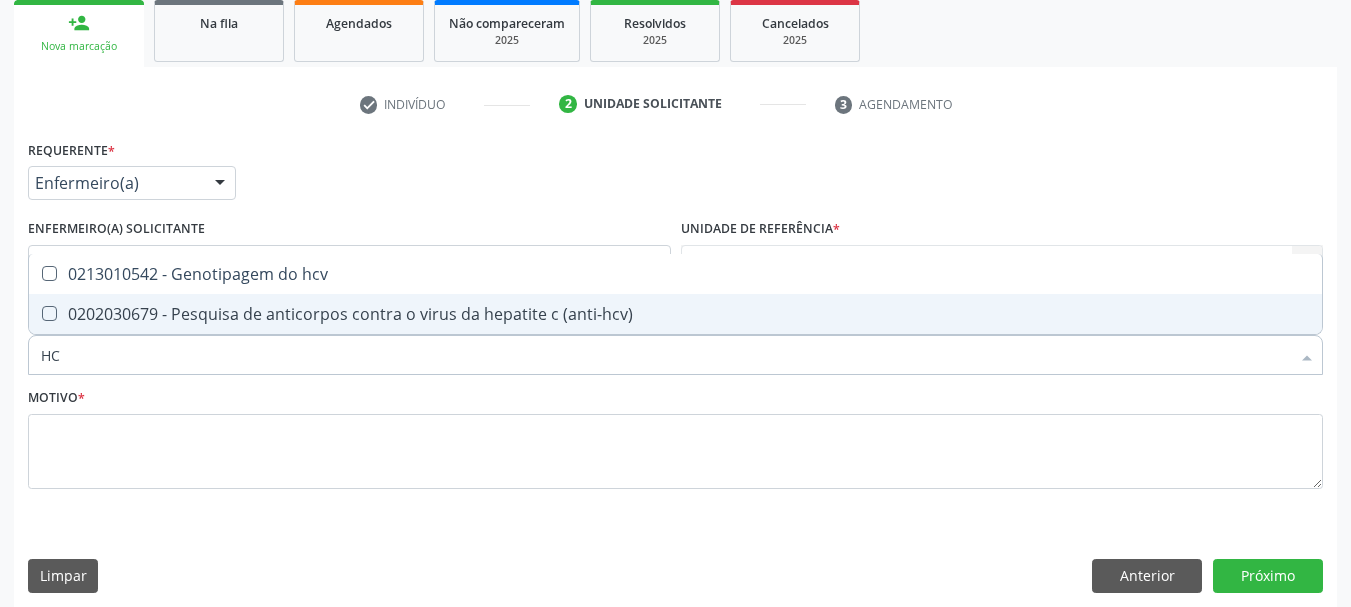 type on "HCV" 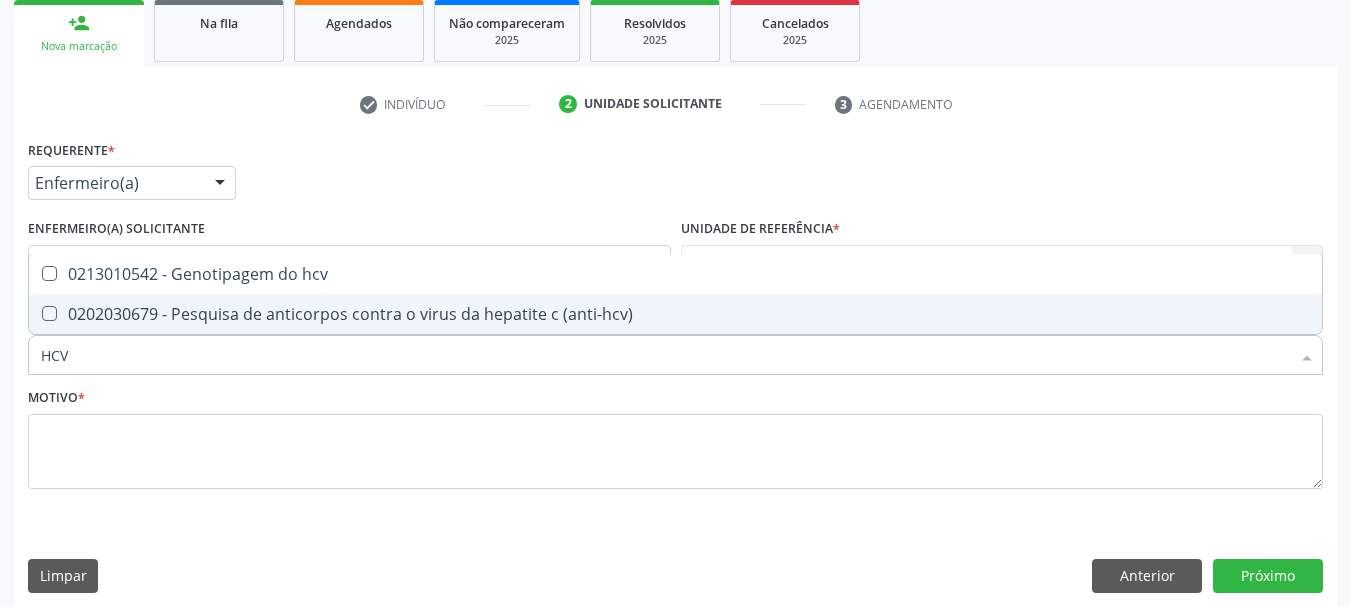 click on "0202030679 - Pesquisa de anticorpos contra o virus da hepatite c (anti-hcv)" at bounding box center (675, 314) 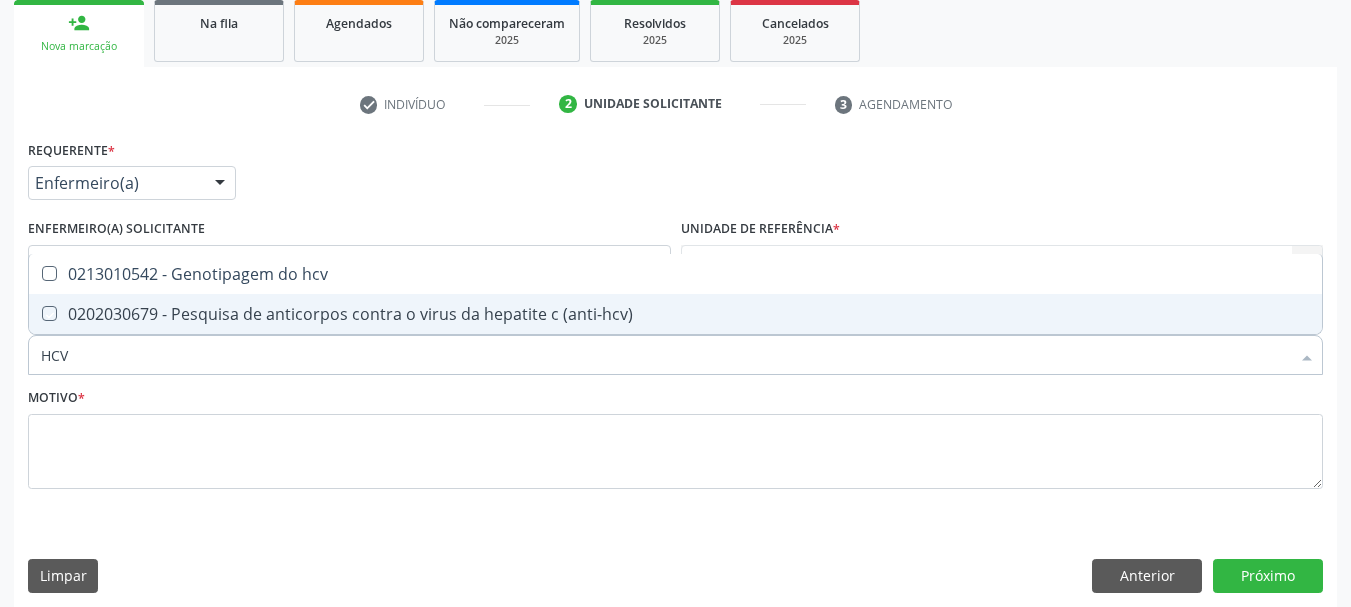 checkbox on "true" 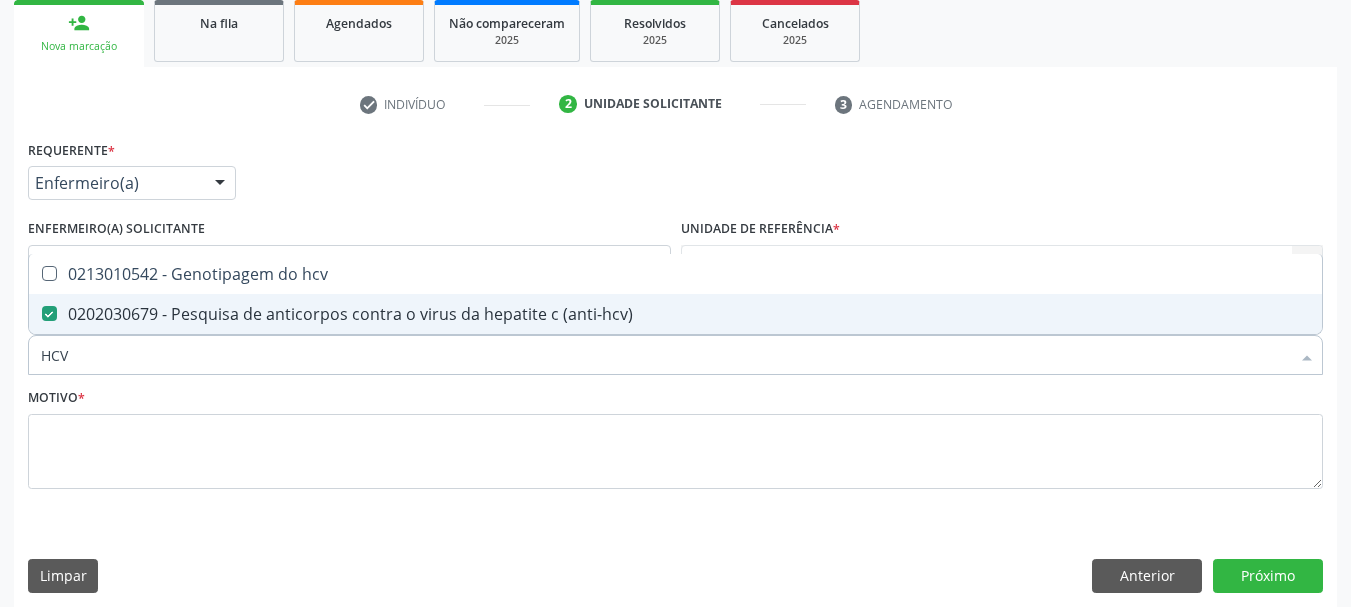 drag, startPoint x: 100, startPoint y: 351, endPoint x: 0, endPoint y: 370, distance: 101.788994 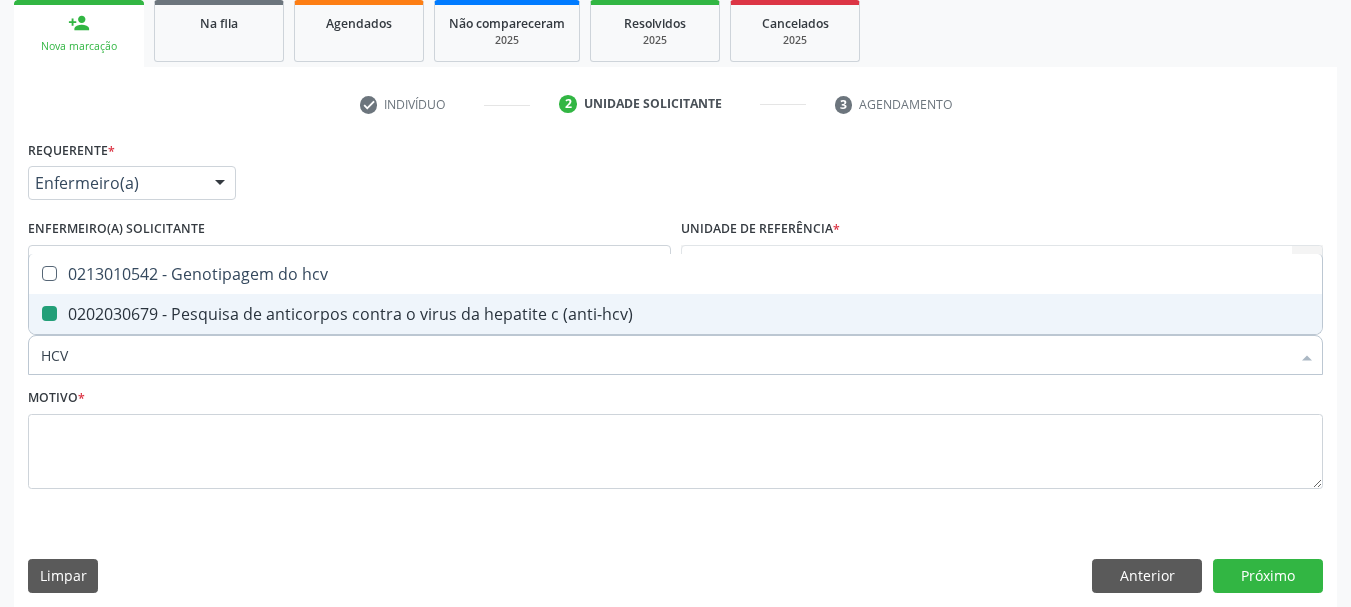 type on "H" 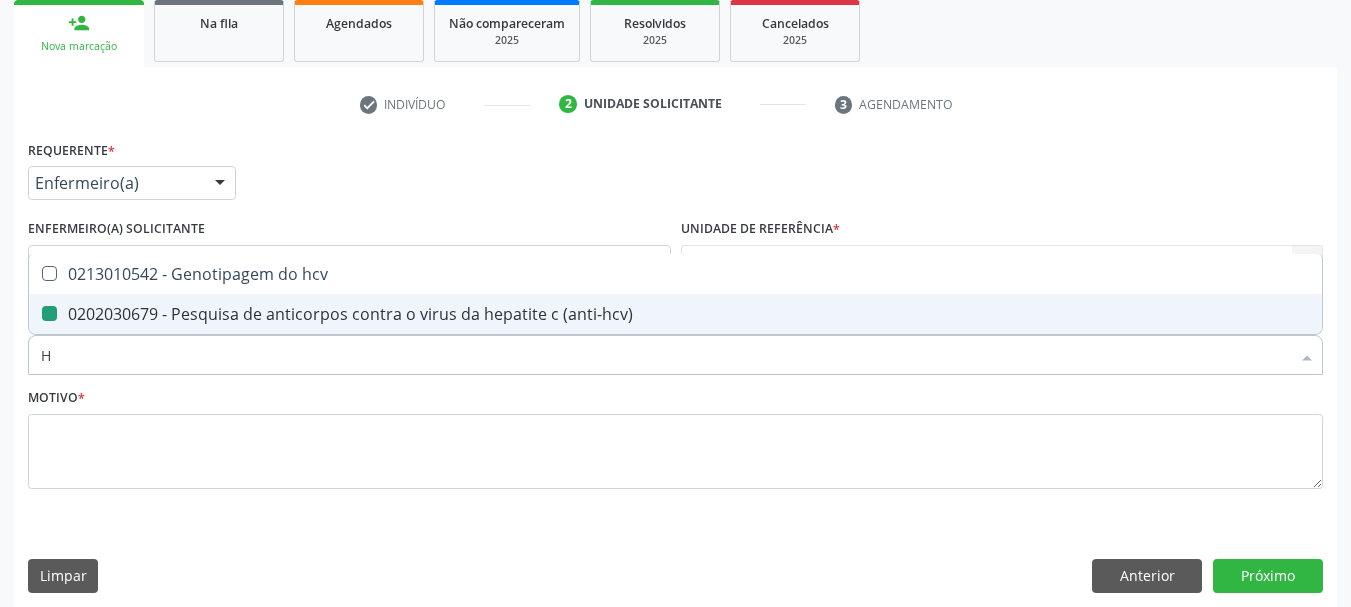 checkbox on "false" 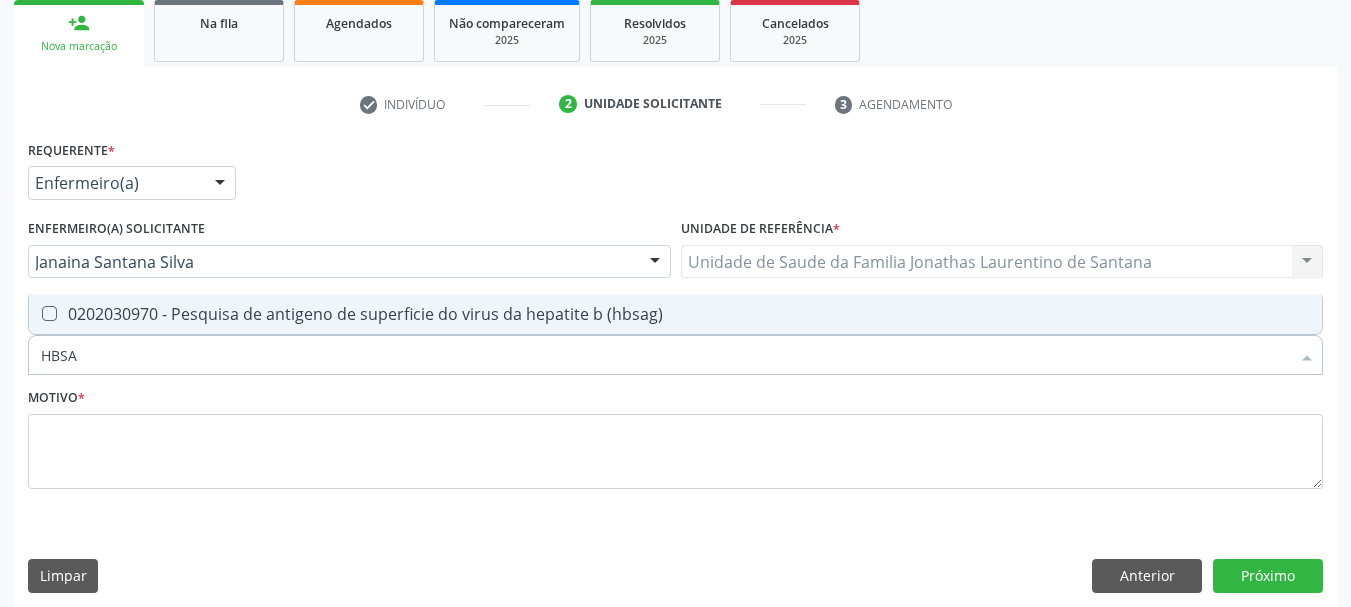 type on "HBSAG" 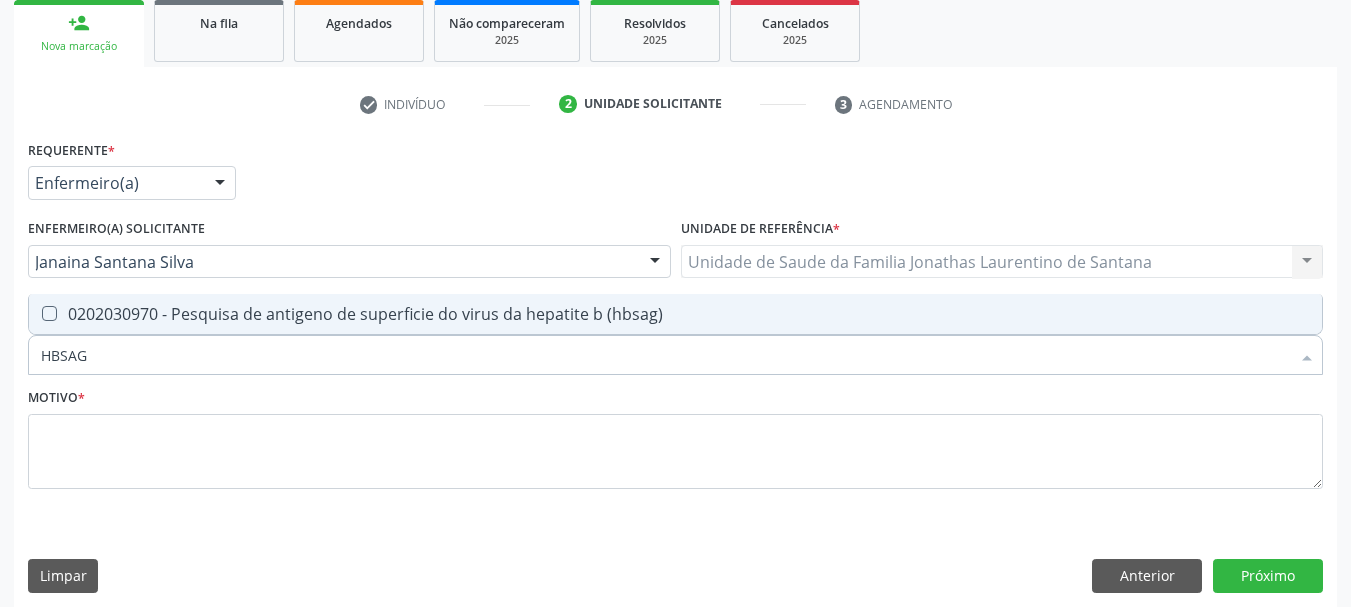 click on "0202030970 - Pesquisa de antigeno de superficie do virus da hepatite b (hbsag)" at bounding box center (675, 314) 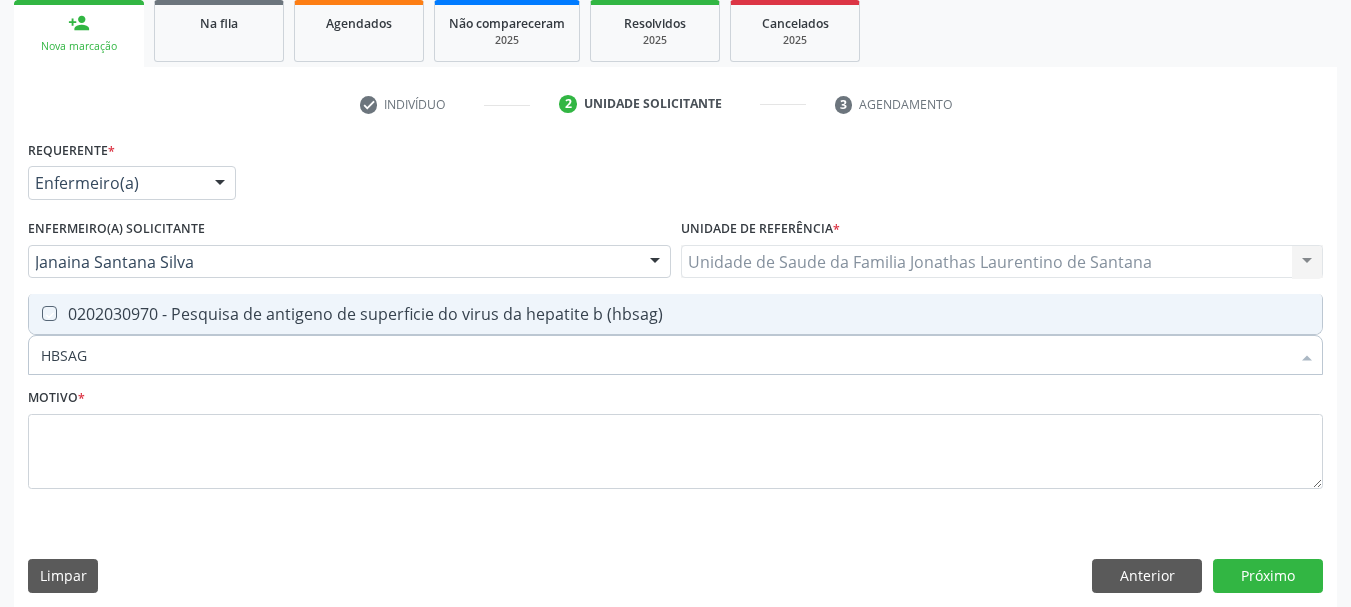 checkbox on "true" 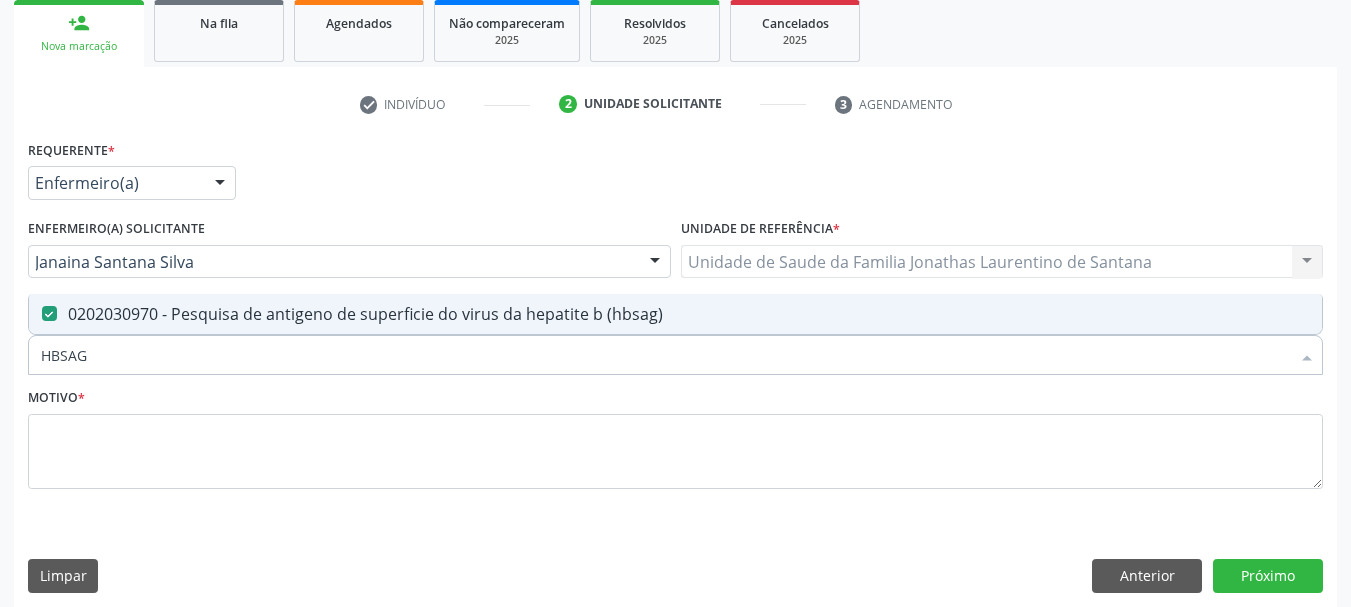 drag, startPoint x: 111, startPoint y: 356, endPoint x: 0, endPoint y: 364, distance: 111.28792 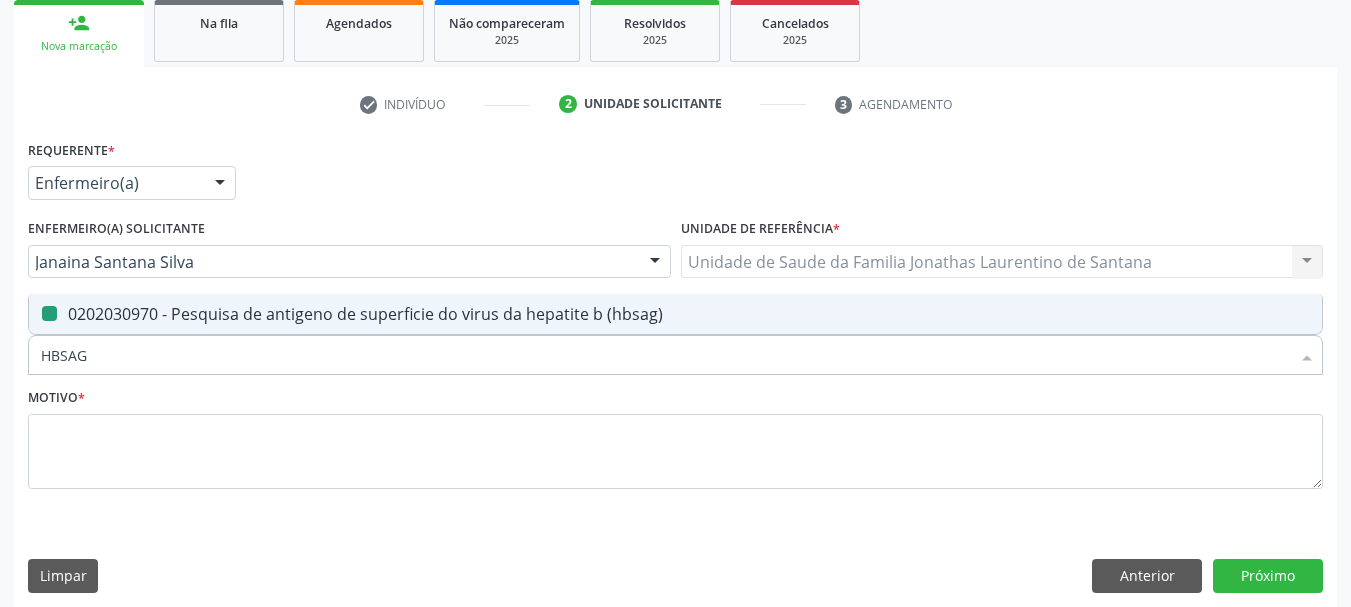 type on "T" 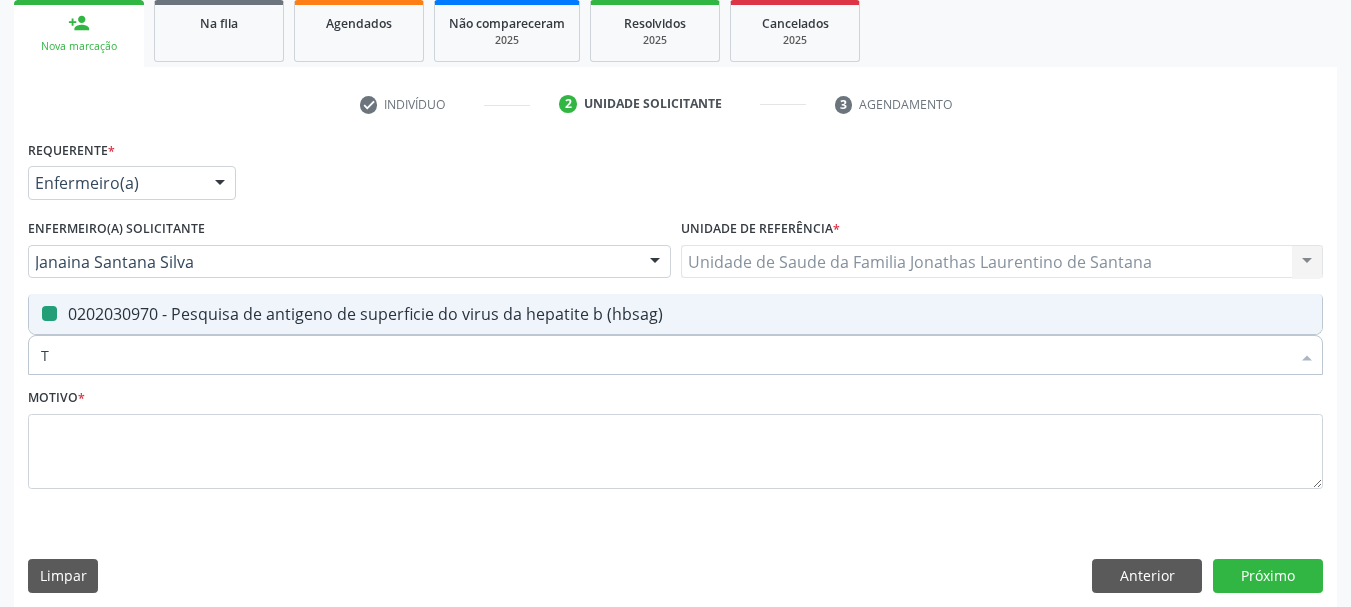 checkbox on "false" 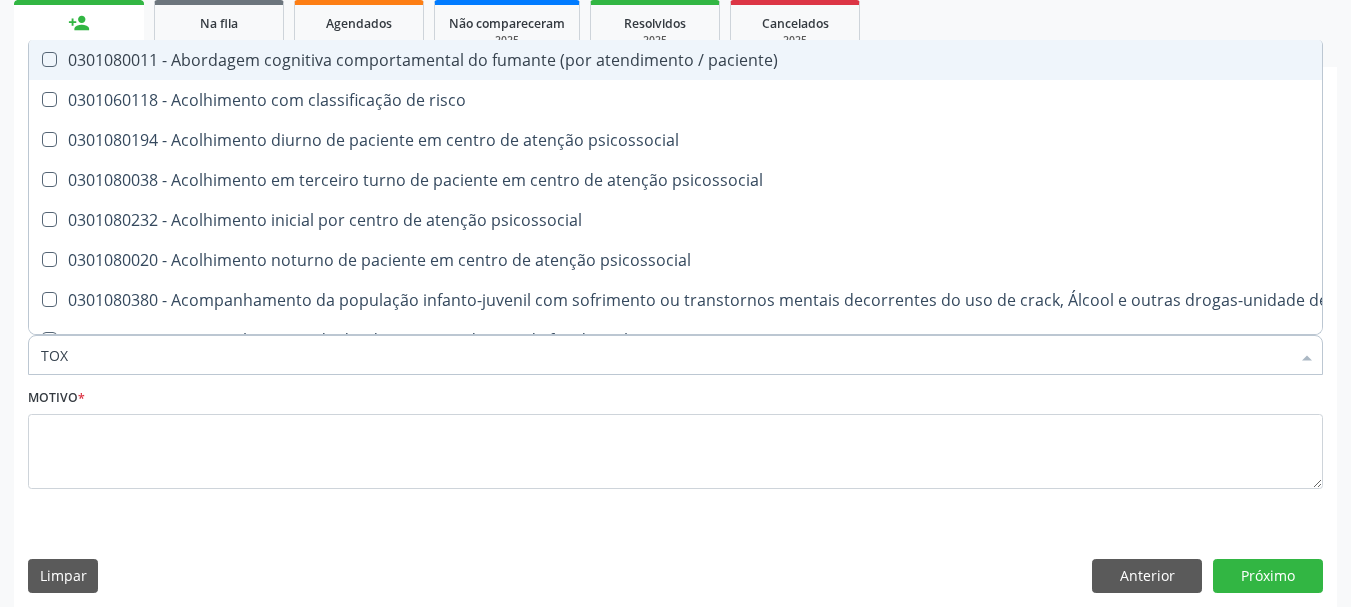 type on "TOXO" 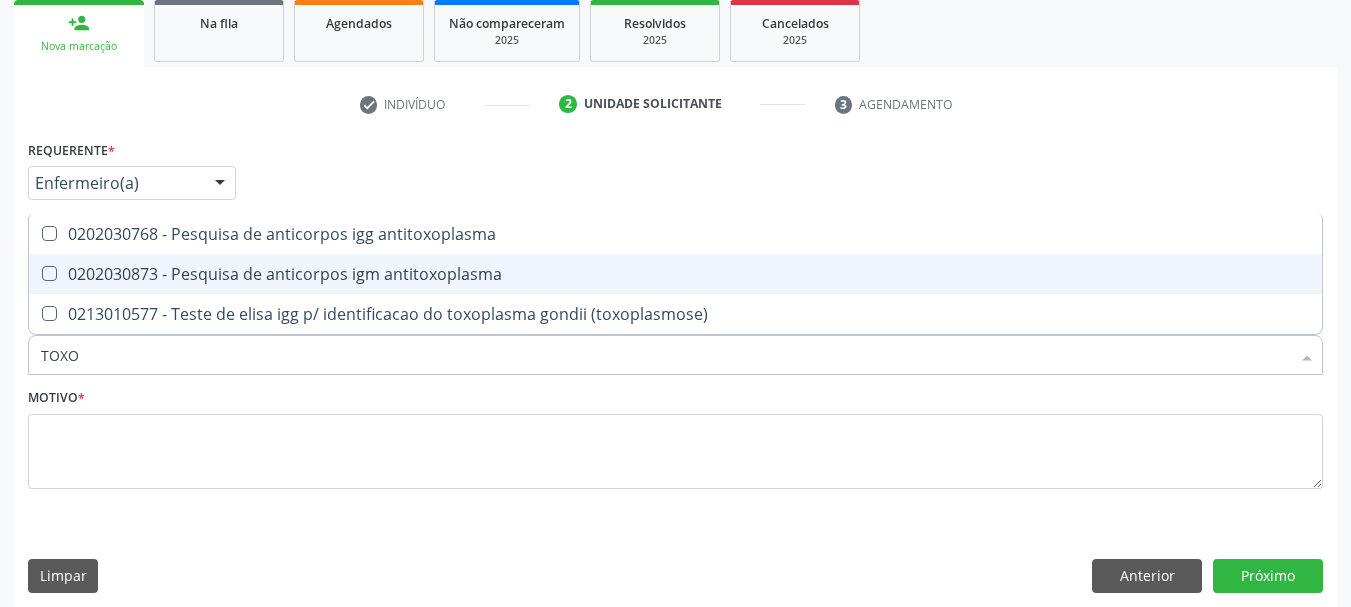 click on "0202030873 - Pesquisa de anticorpos igm antitoxoplasma" at bounding box center [675, 274] 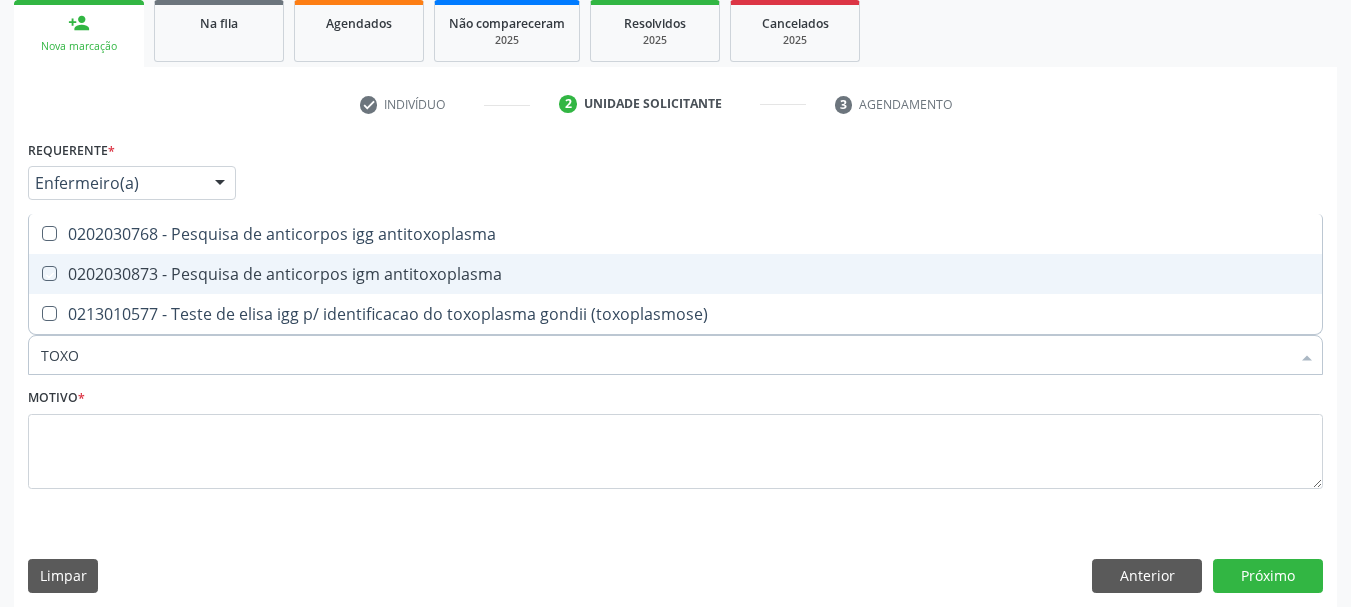 checkbox on "true" 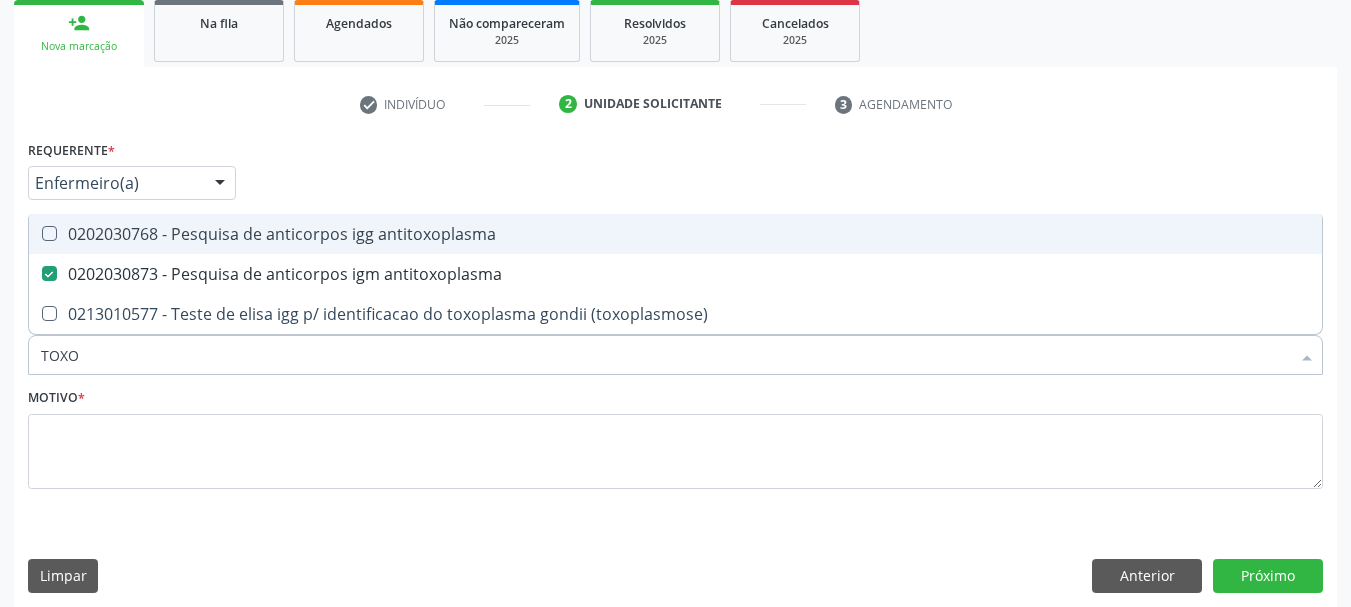 click on "0202030768 - Pesquisa de anticorpos igg antitoxoplasma" at bounding box center [675, 234] 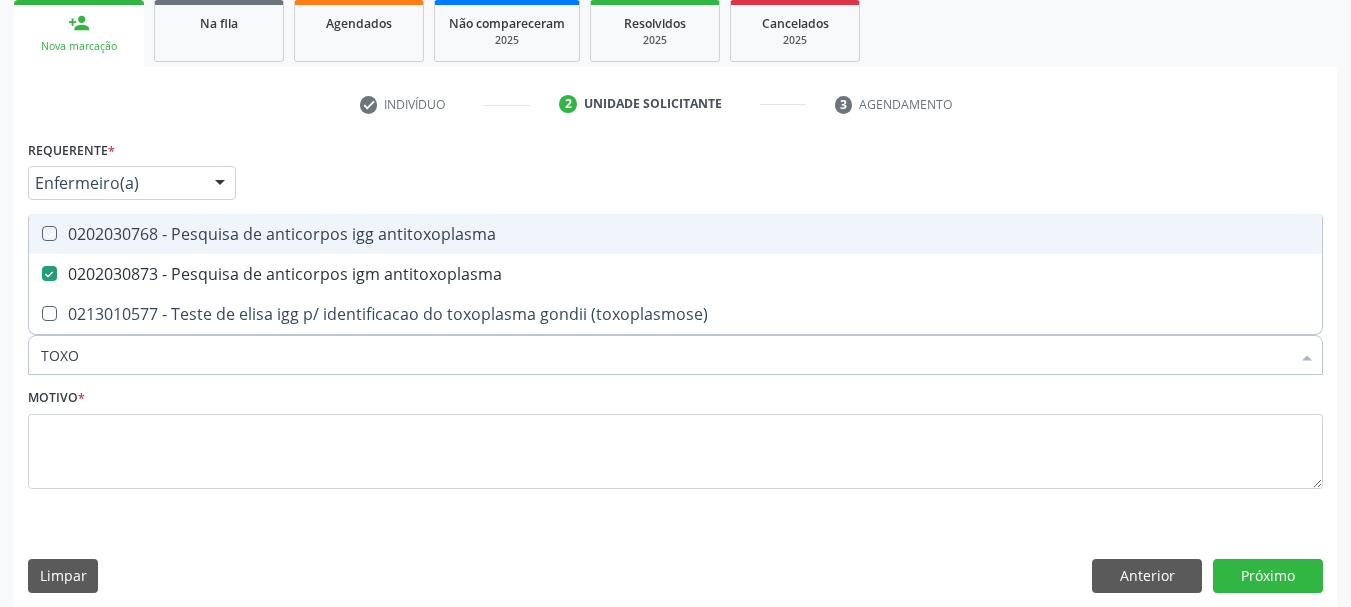 checkbox on "true" 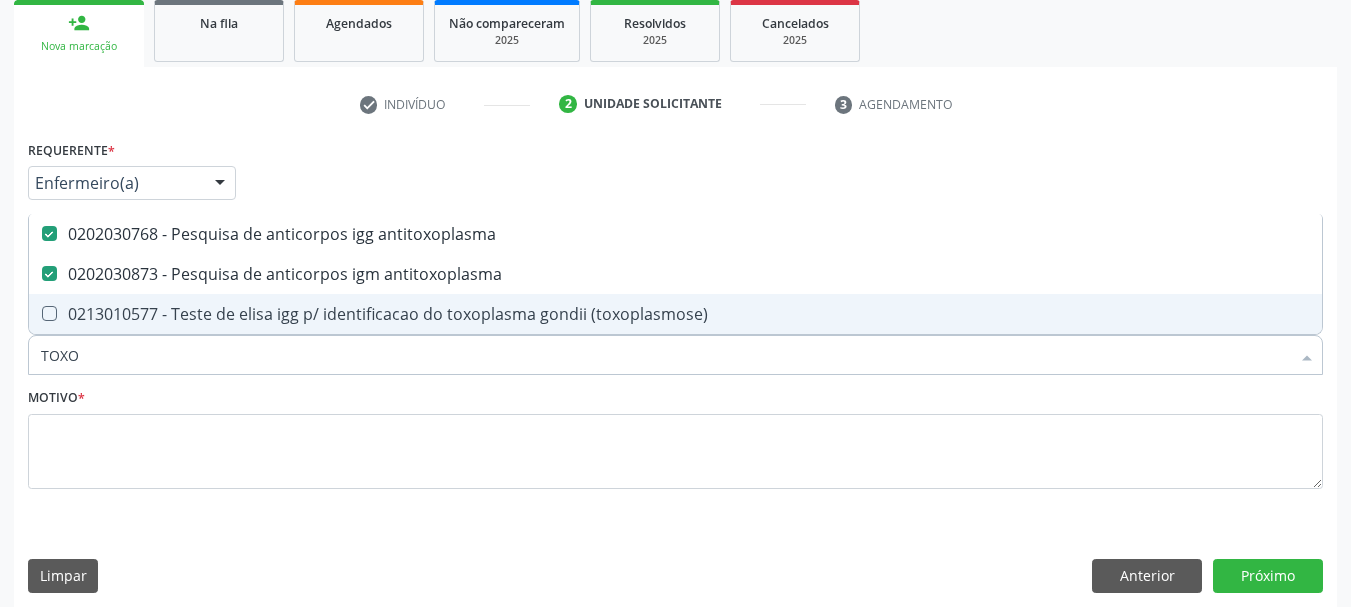 drag, startPoint x: 90, startPoint y: 348, endPoint x: 0, endPoint y: 345, distance: 90.04999 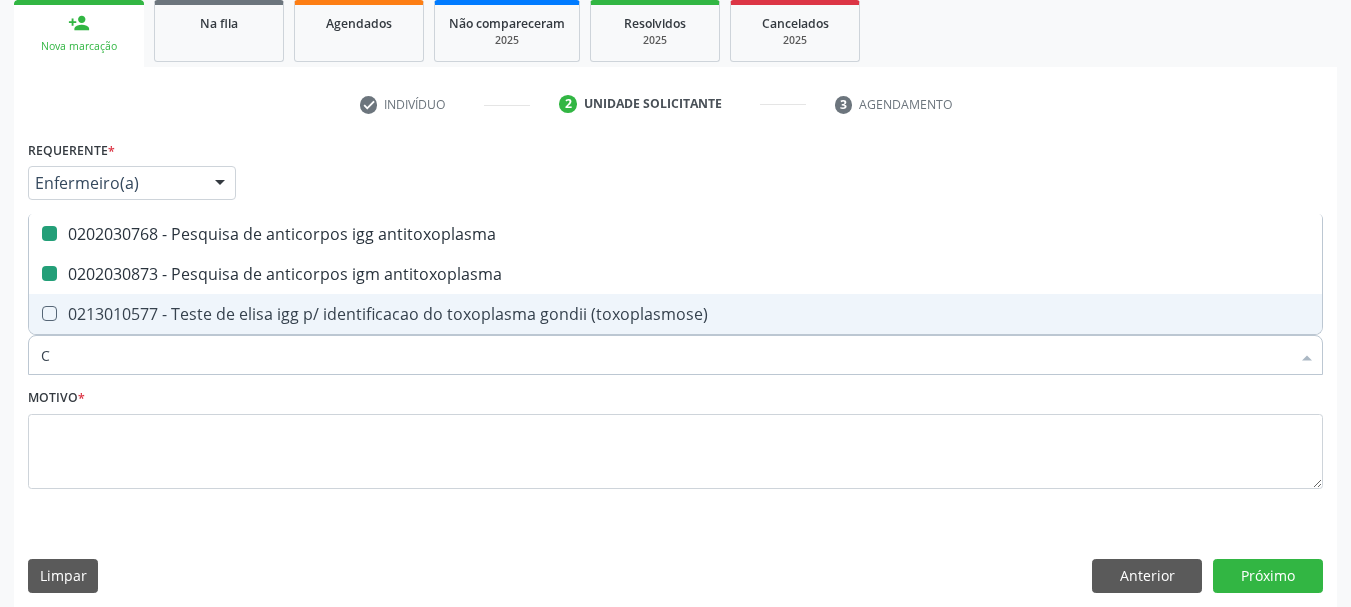type on "CI" 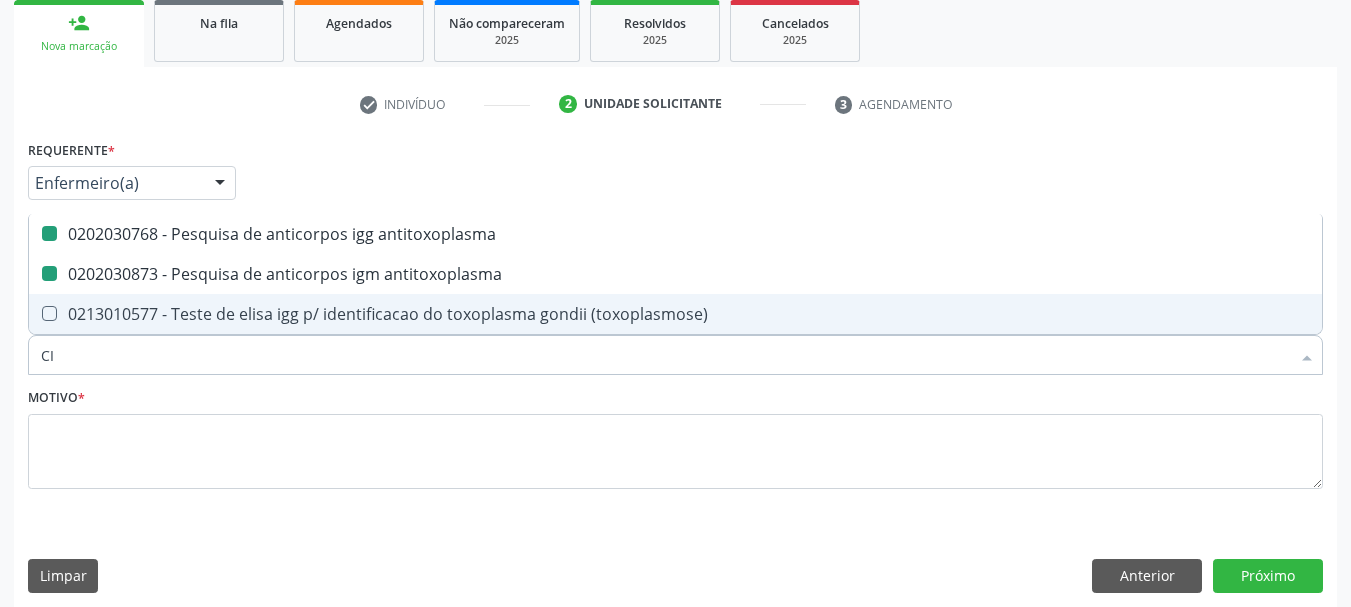 checkbox on "false" 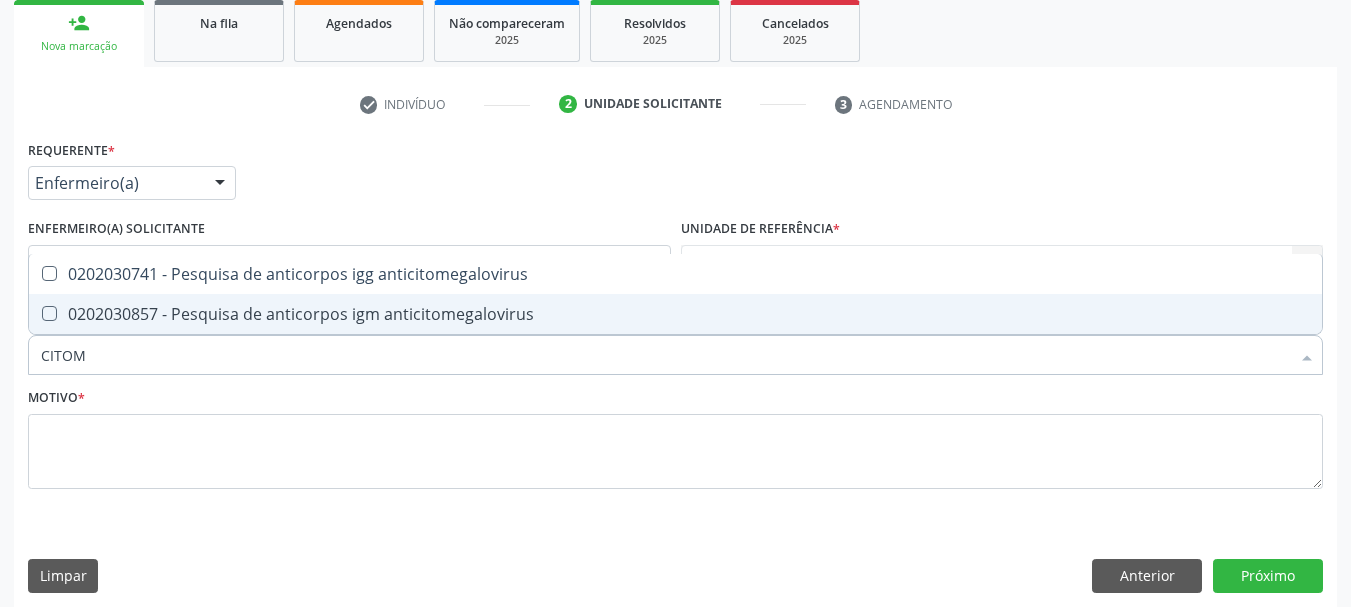 type on "CITOME" 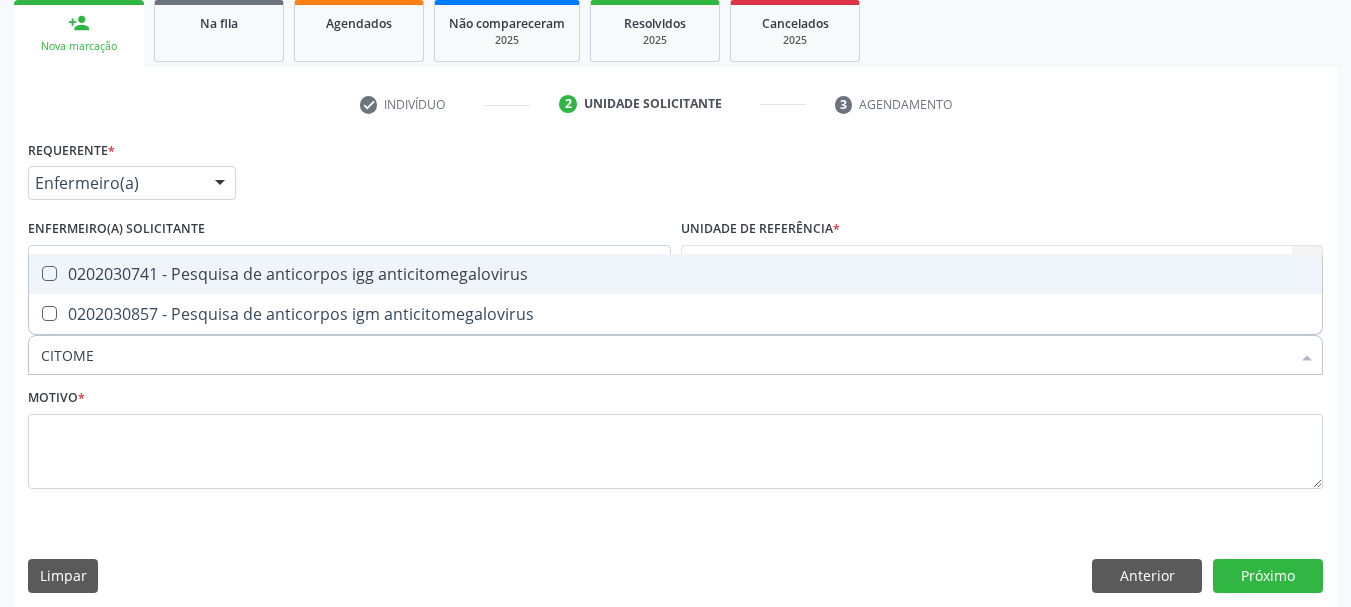 click on "0202030741 - Pesquisa de anticorpos igg anticitomegalovirus" at bounding box center [675, 274] 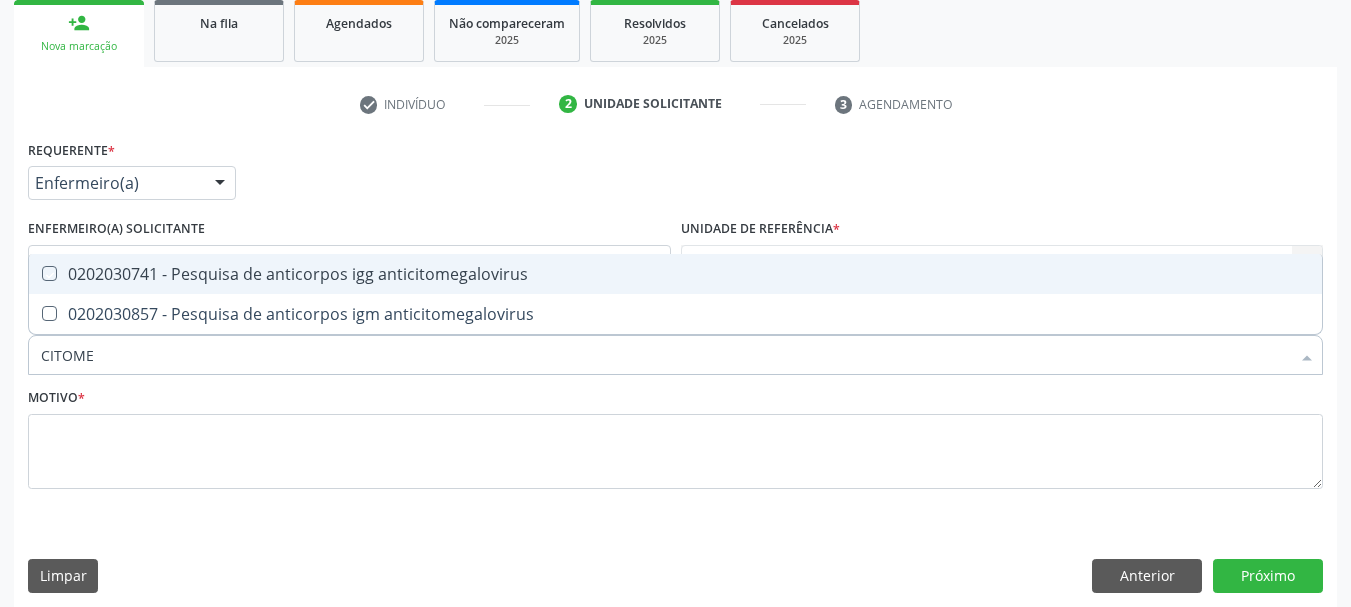 checkbox on "true" 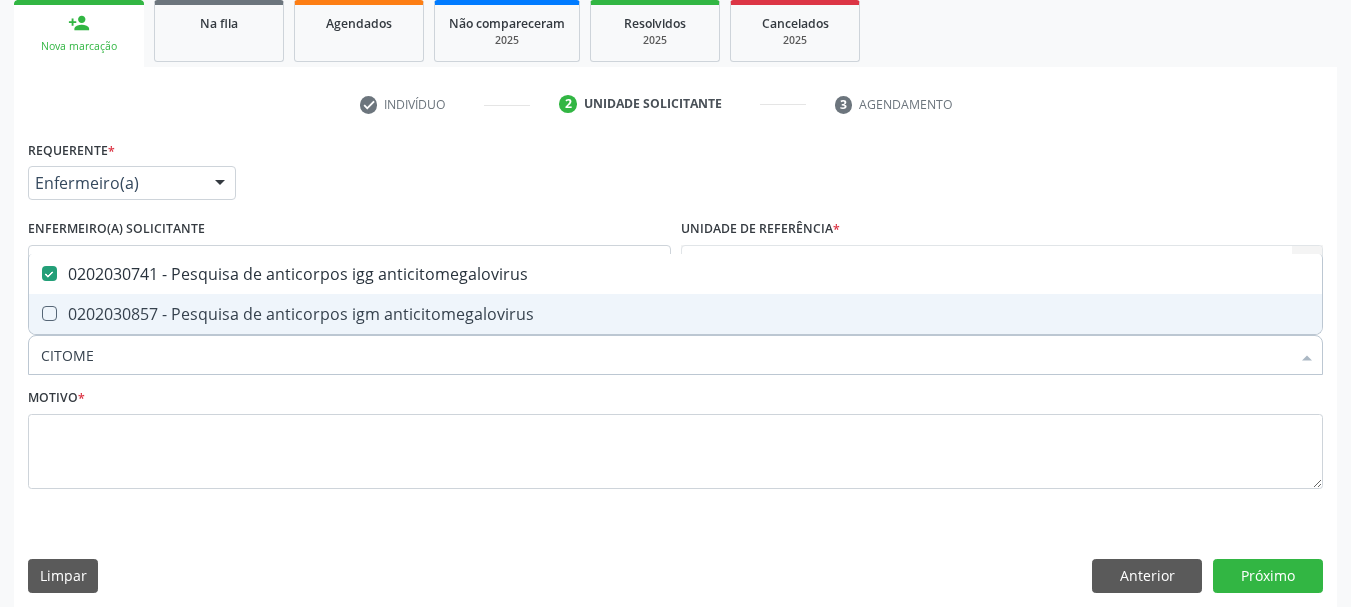 click on "0202030857 - Pesquisa de anticorpos igm anticitomegalovirus" at bounding box center (675, 314) 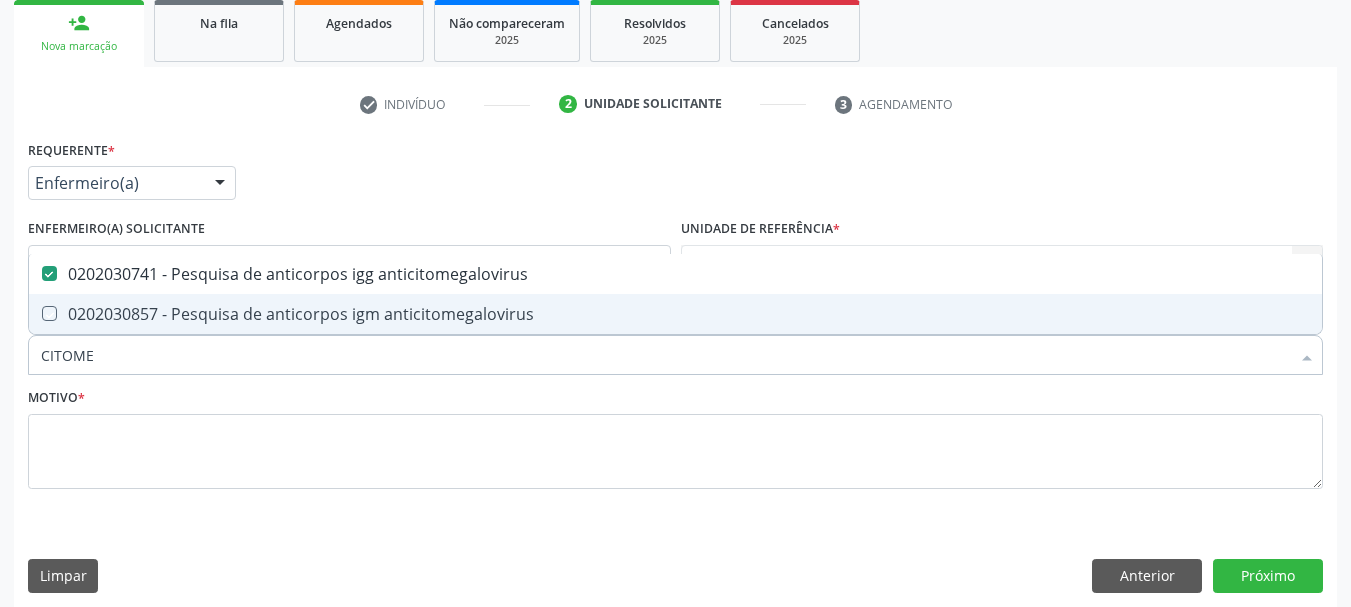 checkbox on "true" 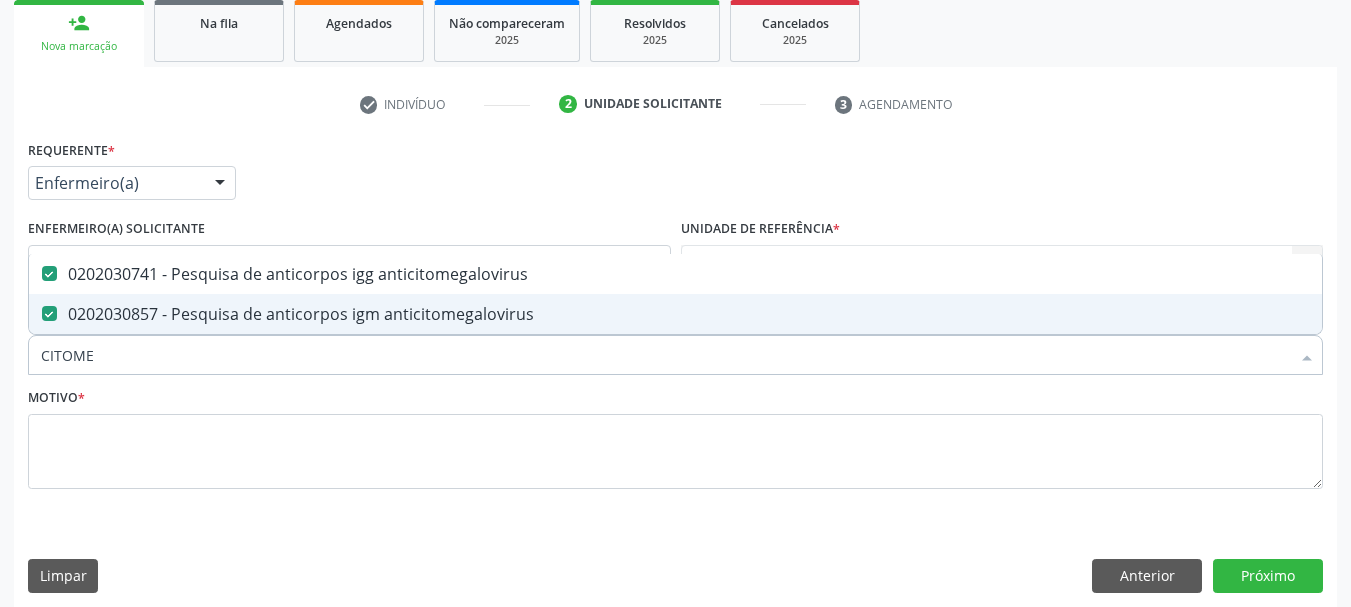 drag, startPoint x: 124, startPoint y: 362, endPoint x: 0, endPoint y: 363, distance: 124.004036 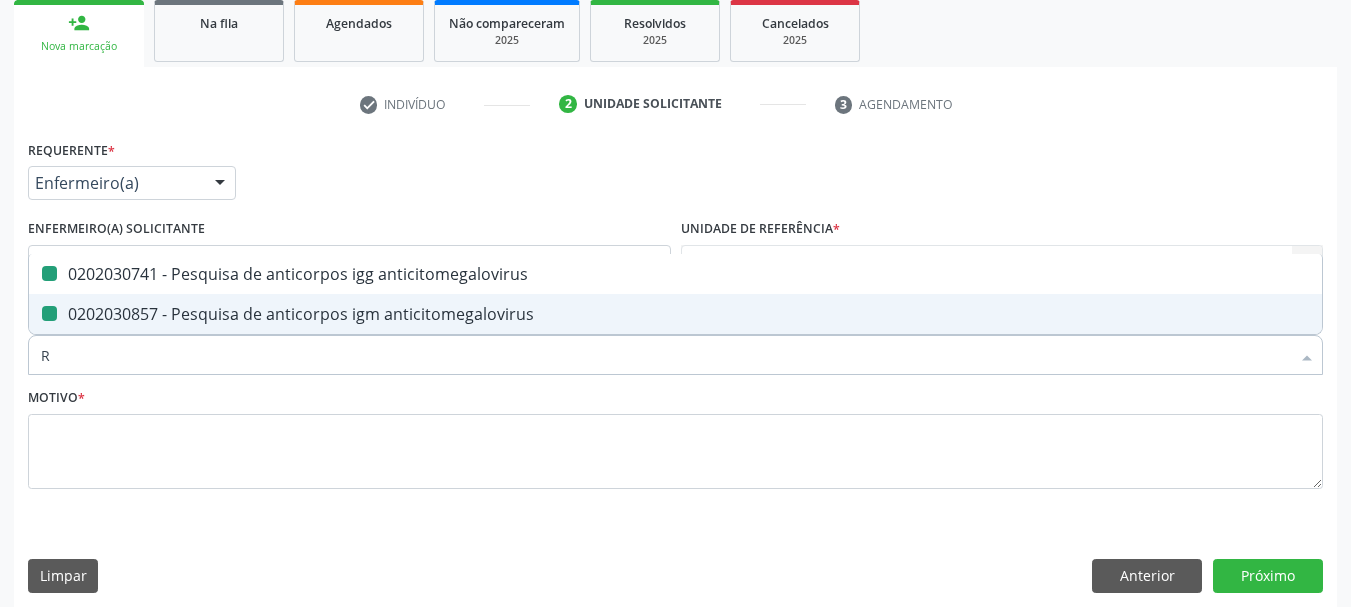 type on "RU" 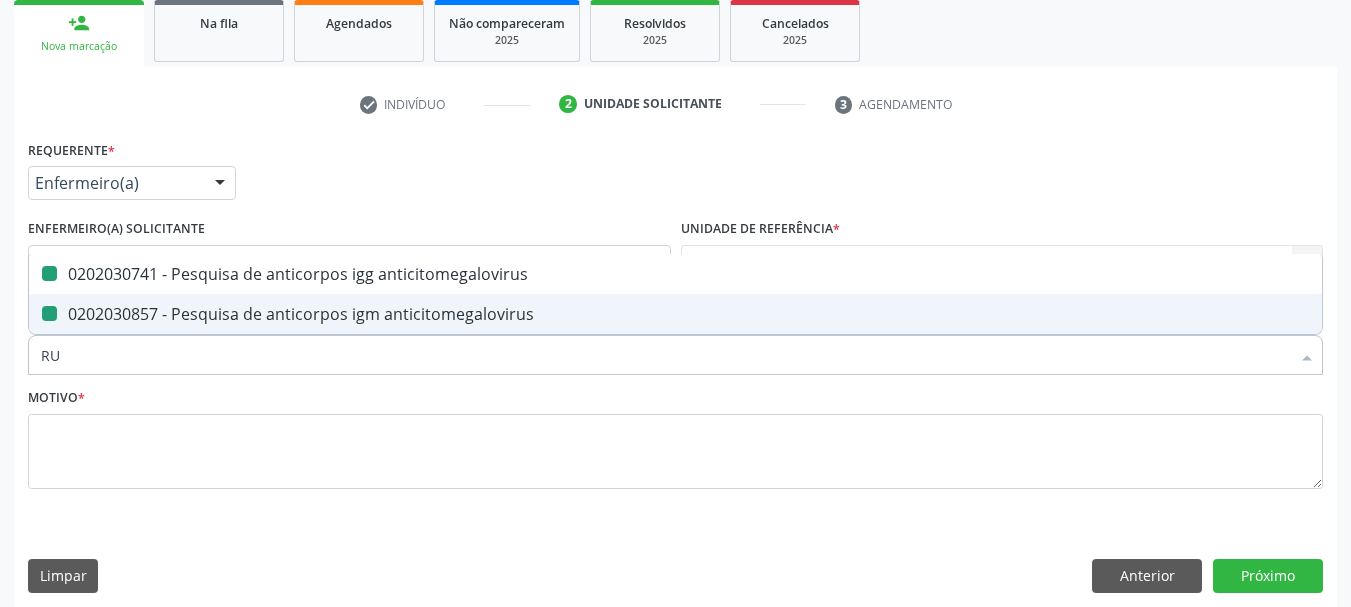 checkbox on "false" 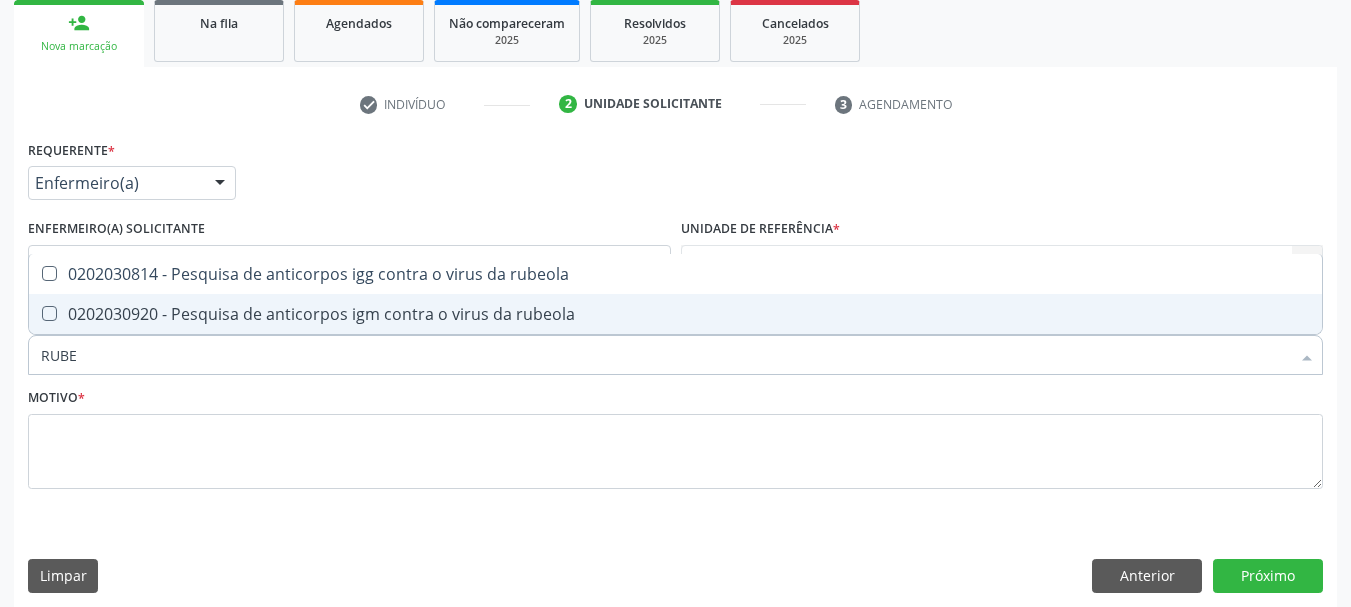 type on "RUBEO" 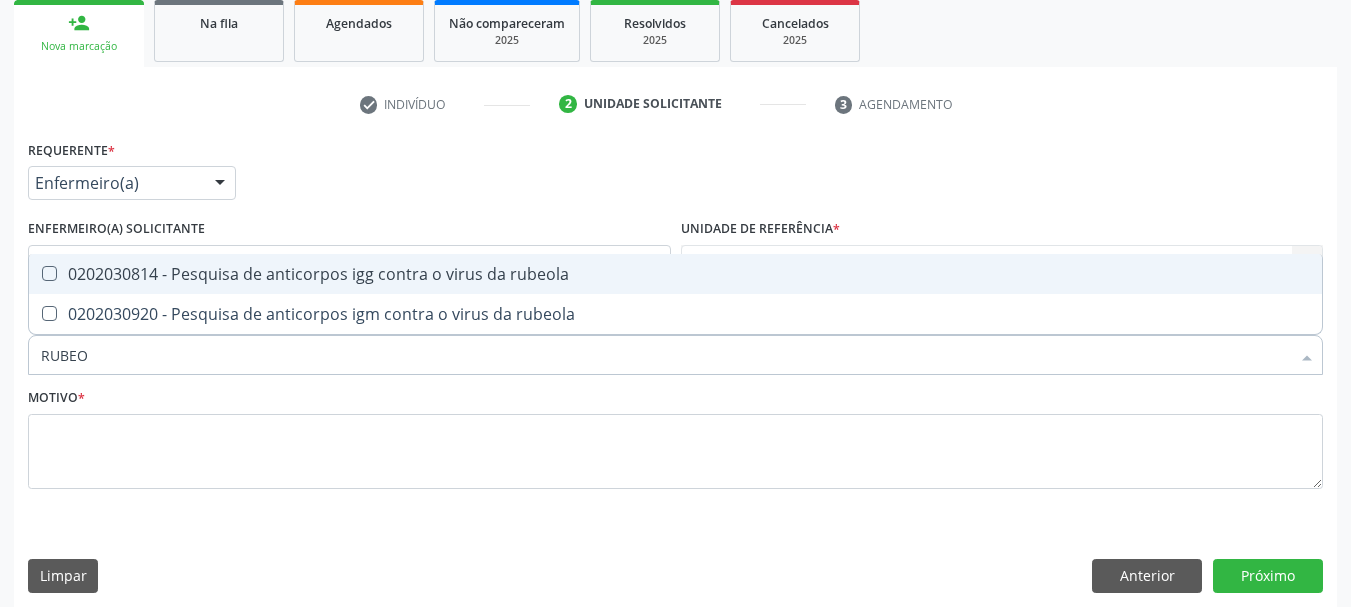click on "0202030814 - Pesquisa de anticorpos igg contra o virus da rubeola" at bounding box center [675, 274] 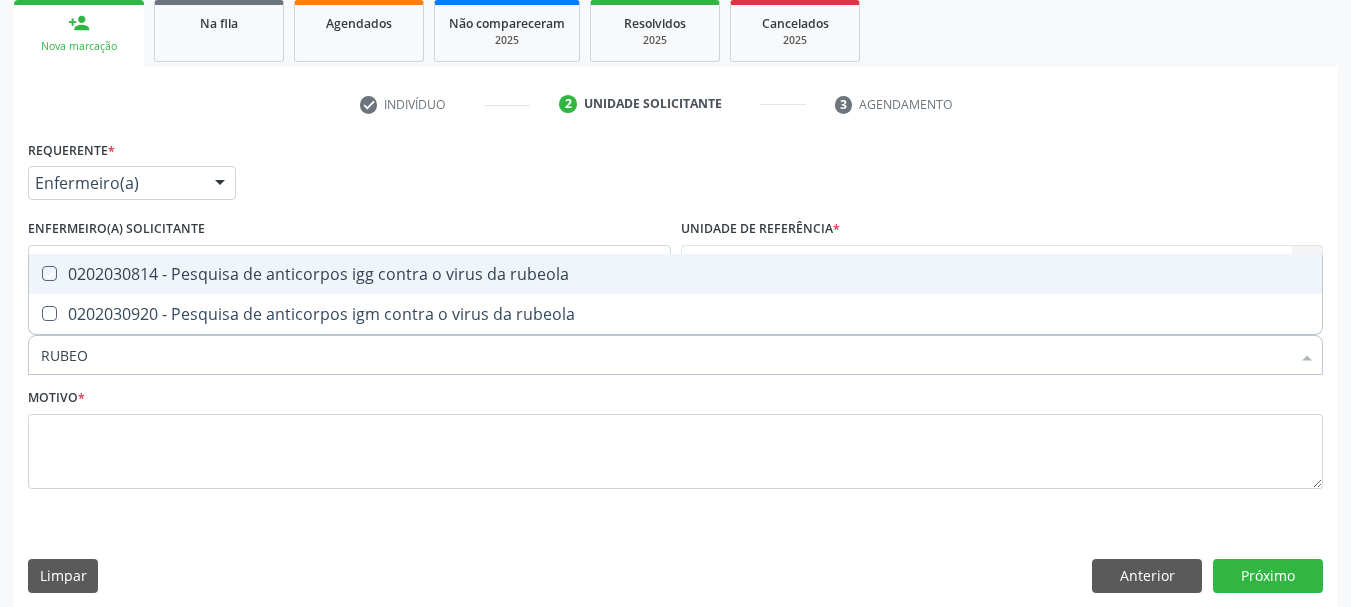 checkbox on "true" 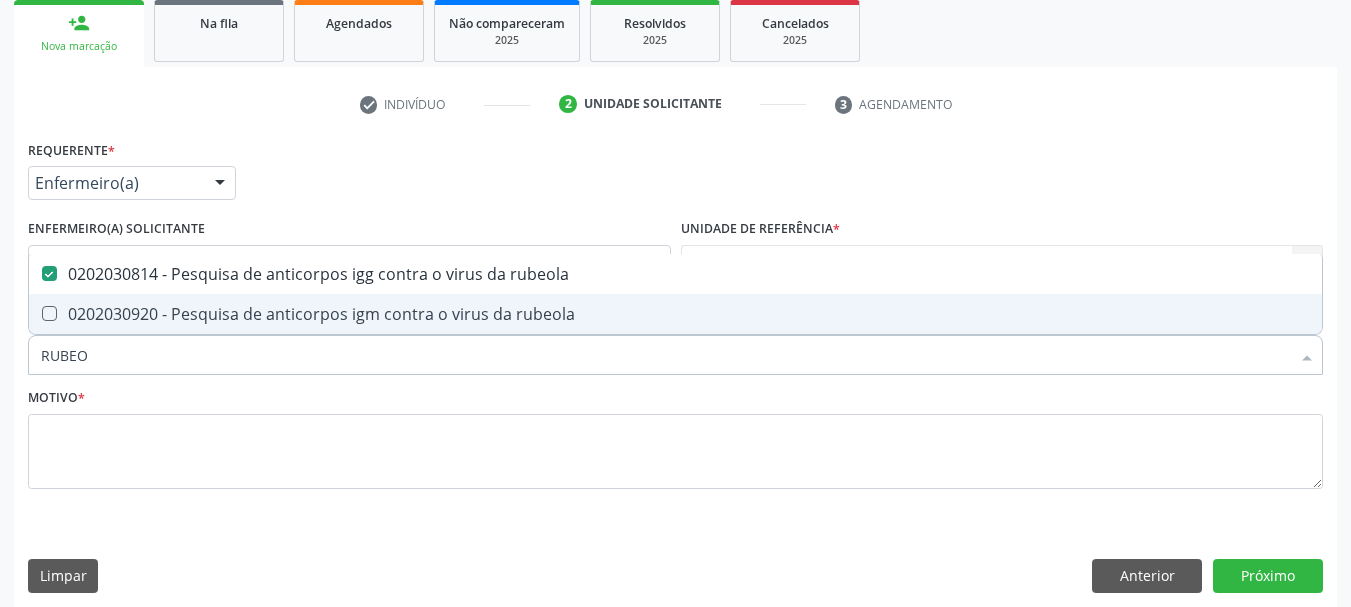 click on "0202030920 - Pesquisa de anticorpos igm contra o virus da rubeola" at bounding box center (675, 314) 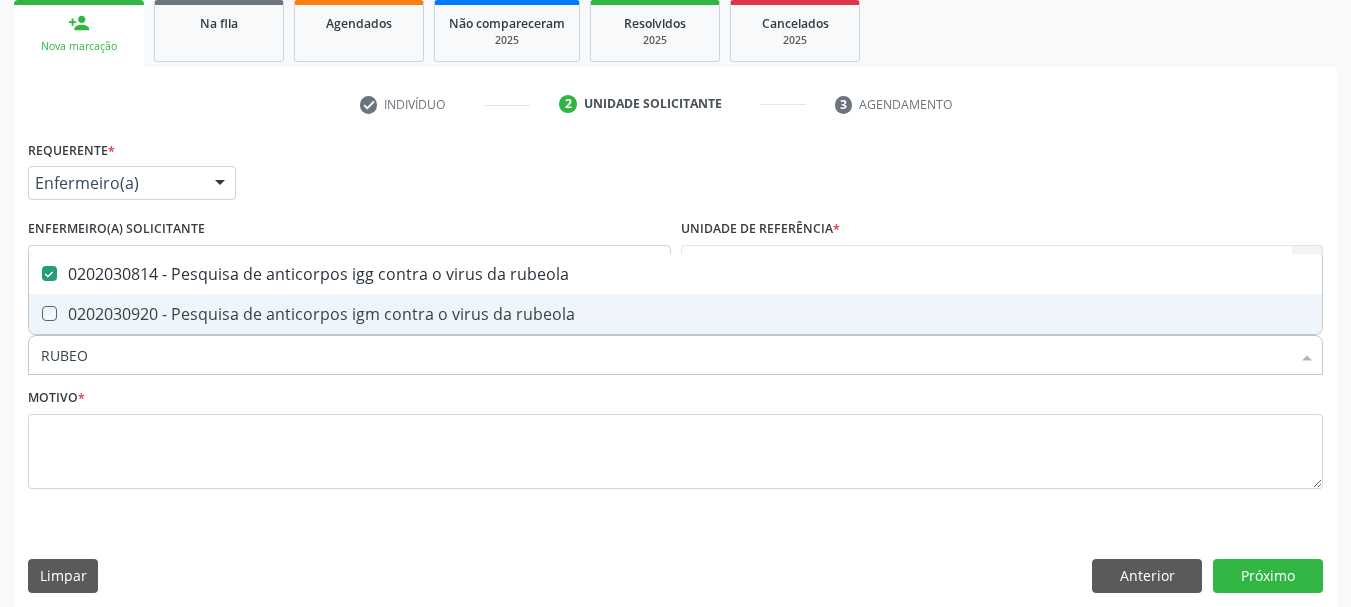 checkbox on "true" 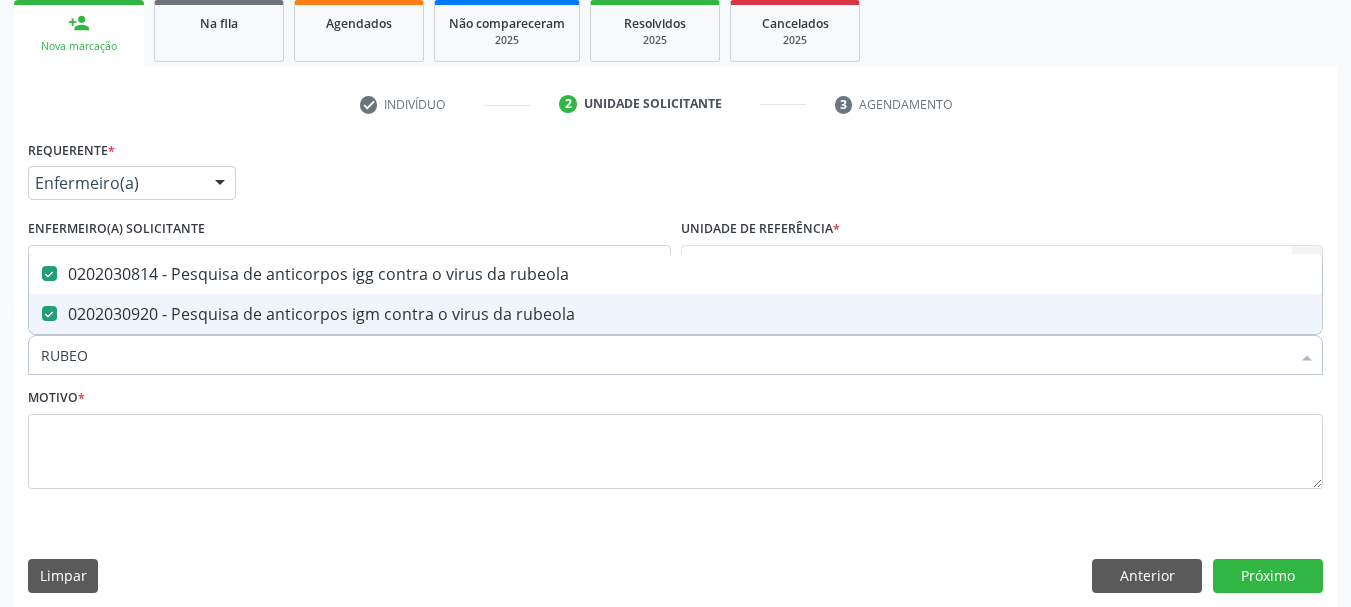 drag, startPoint x: 114, startPoint y: 350, endPoint x: 1, endPoint y: 350, distance: 113 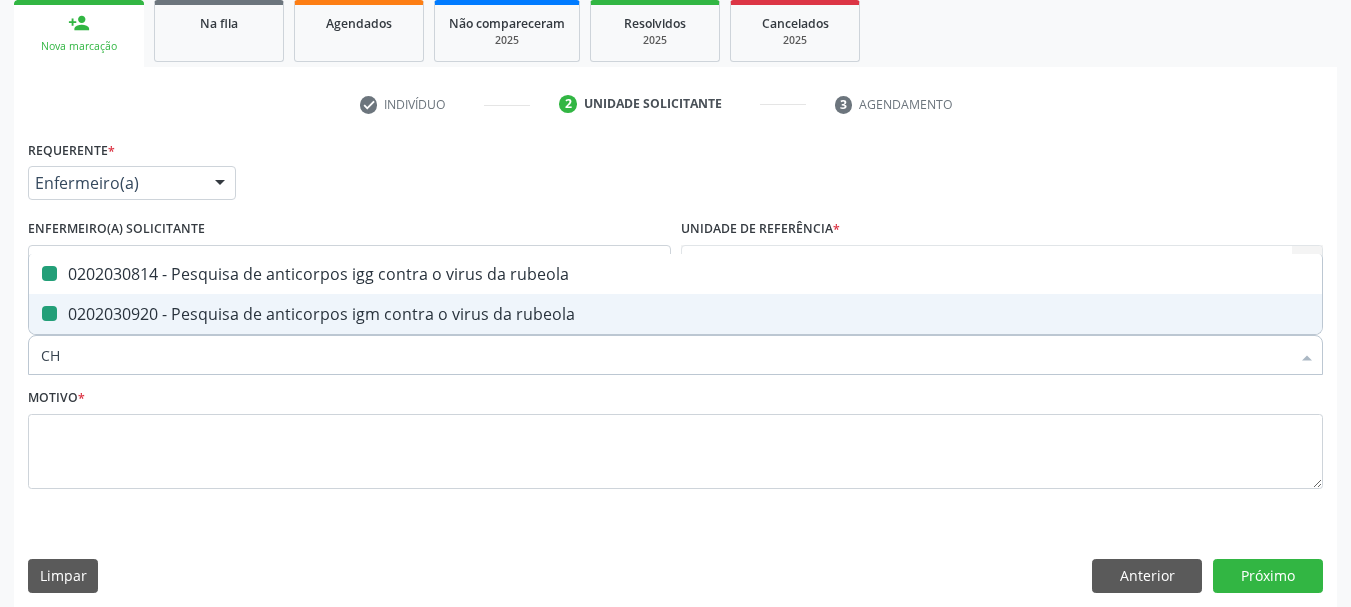 type on "CHA" 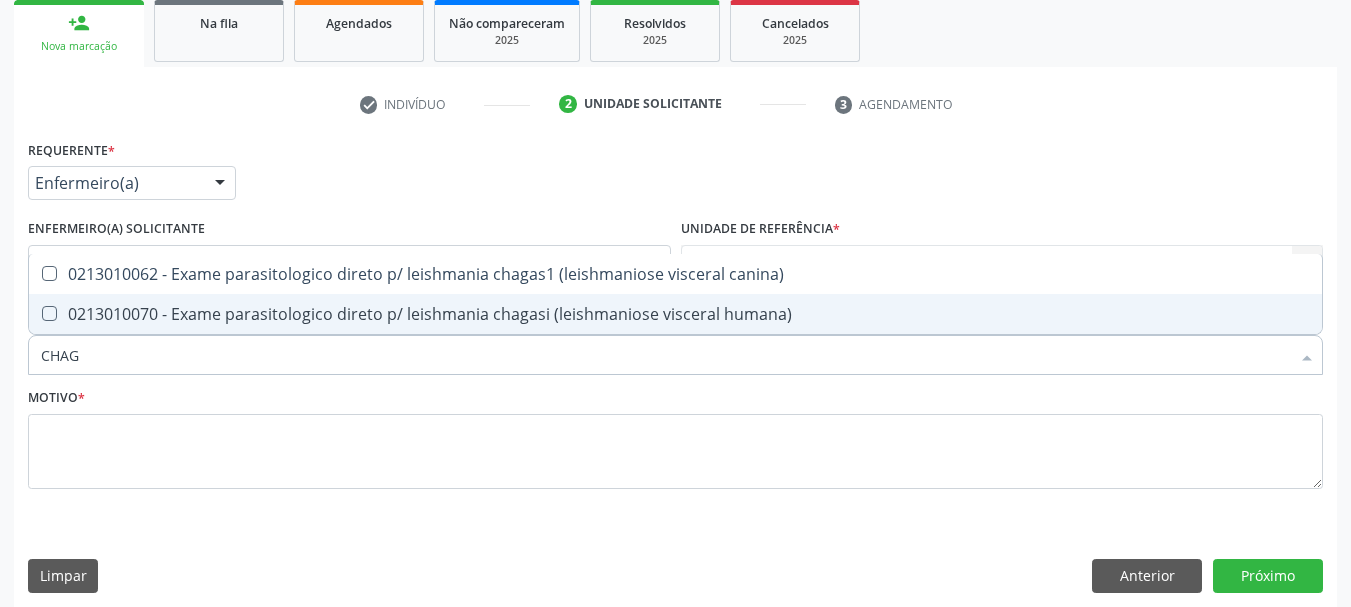 type on "CHAGA" 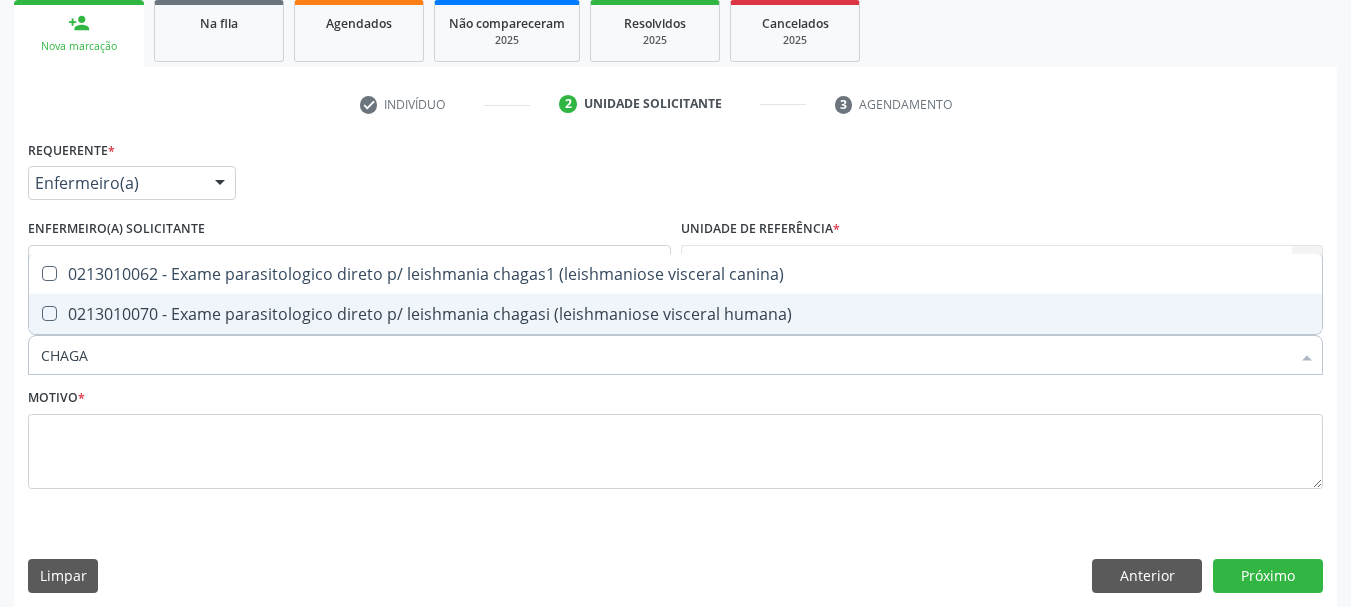 click on "0213010070 - Exame parasitologico direto p/ leishmania chagasi (leishmaniose visceral humana)" at bounding box center [675, 314] 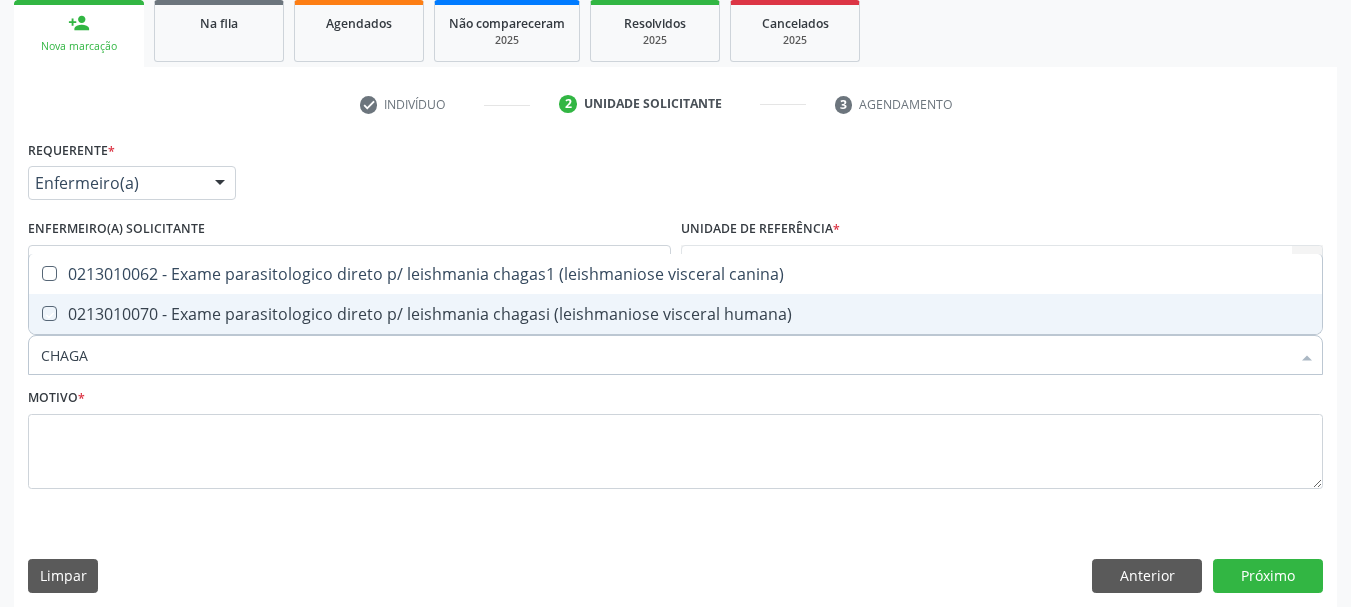 checkbox on "true" 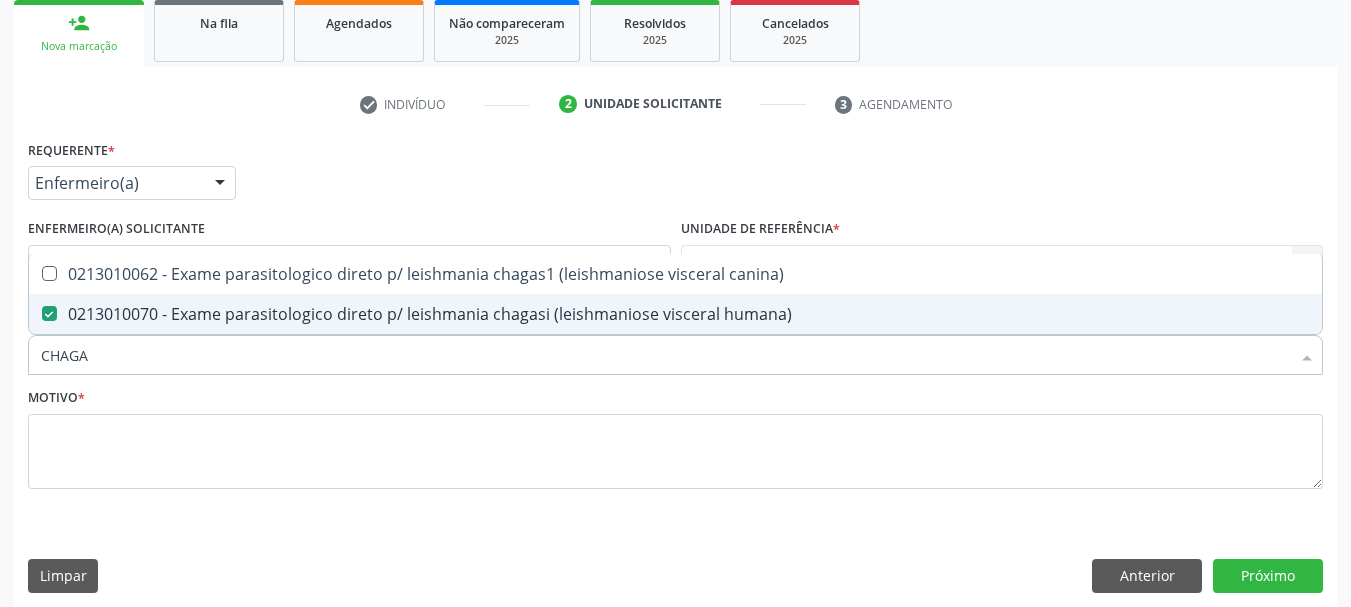 drag, startPoint x: 118, startPoint y: 357, endPoint x: 0, endPoint y: 373, distance: 119.0798 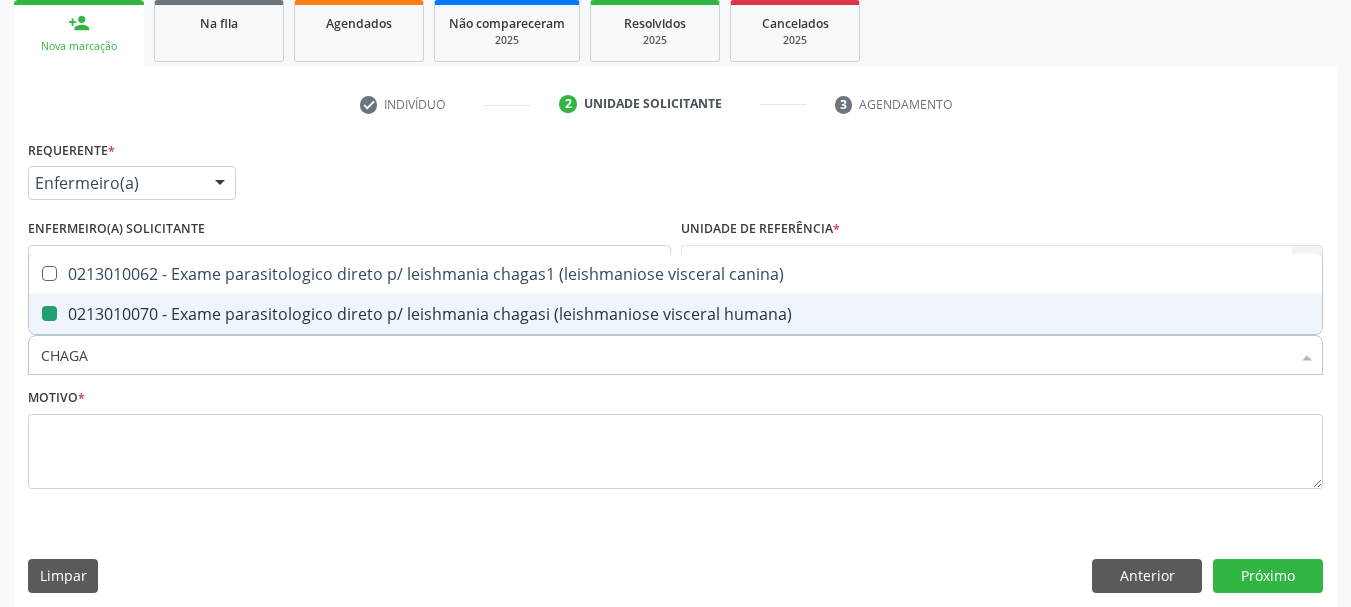 type 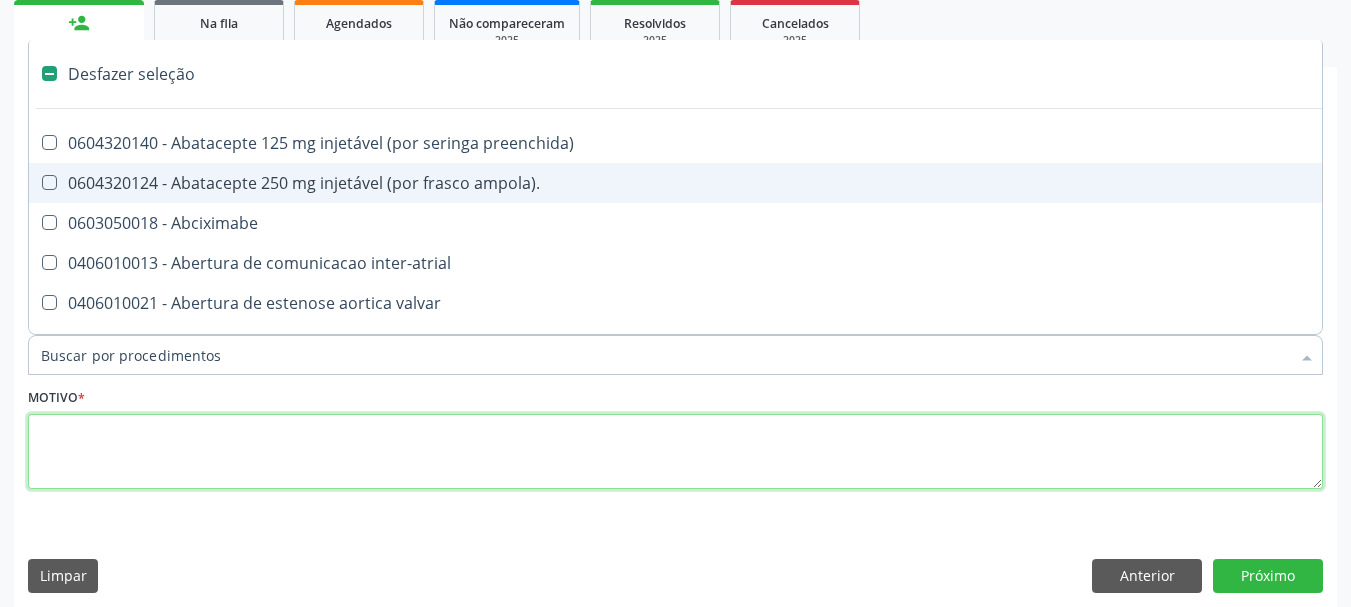 click at bounding box center (675, 452) 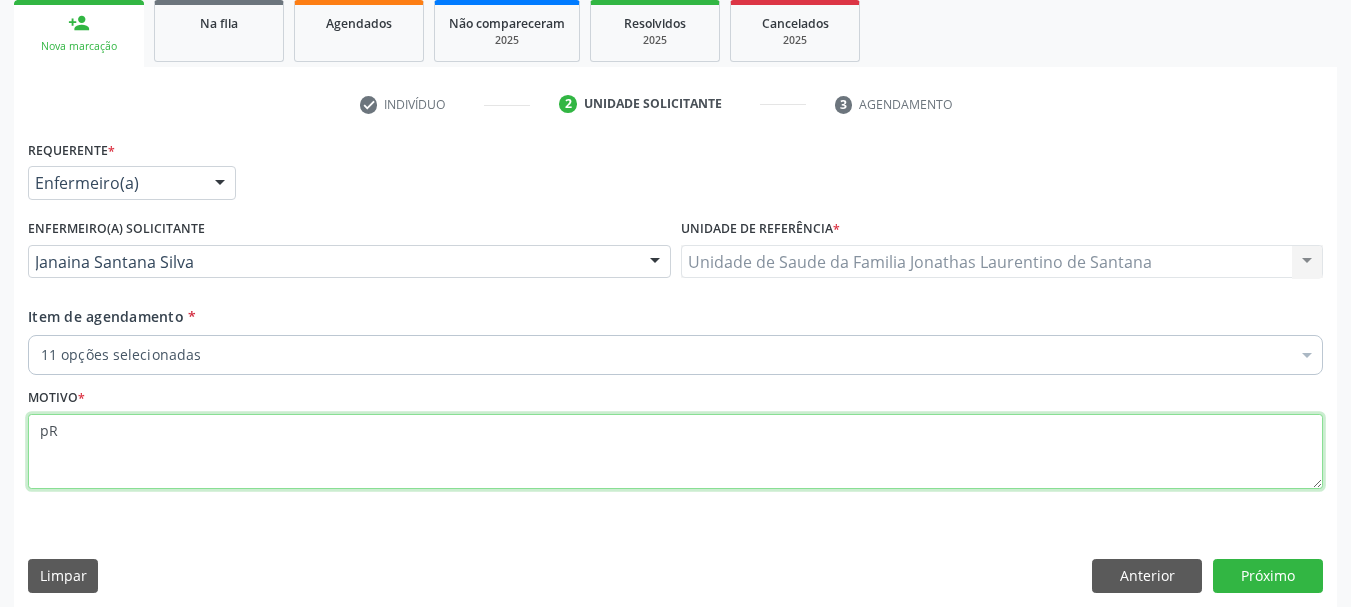 type on "p" 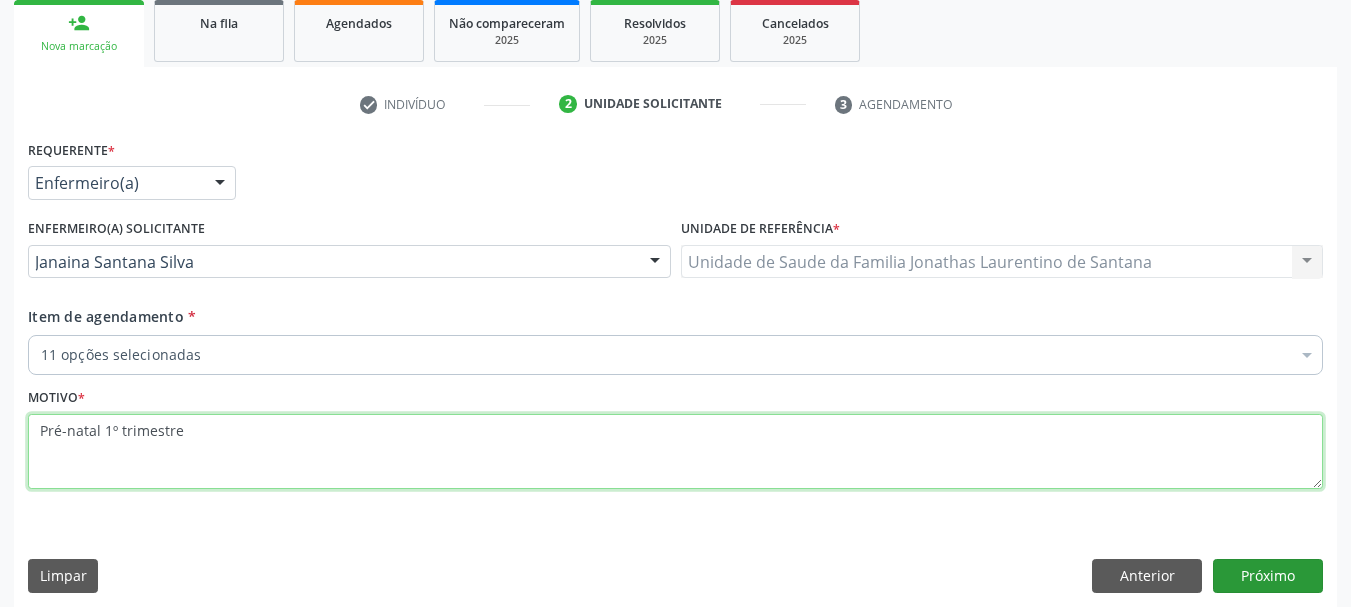 type on "Pré-natal 1º trimestre" 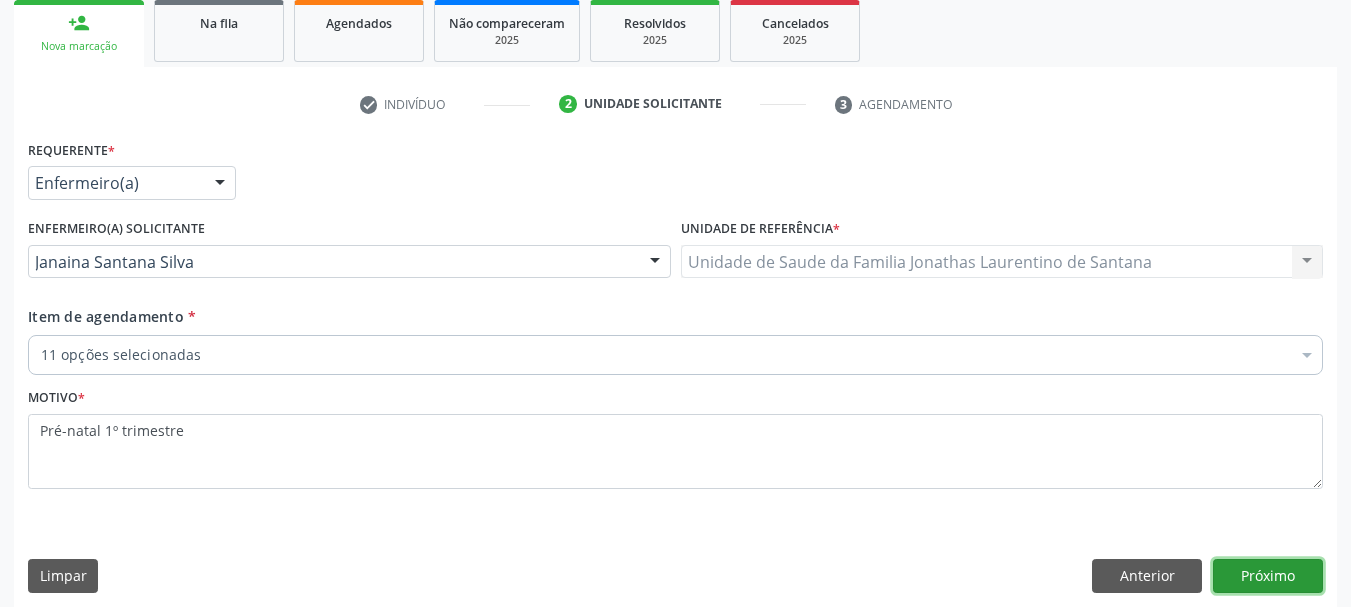 click on "Próximo" at bounding box center [1268, 576] 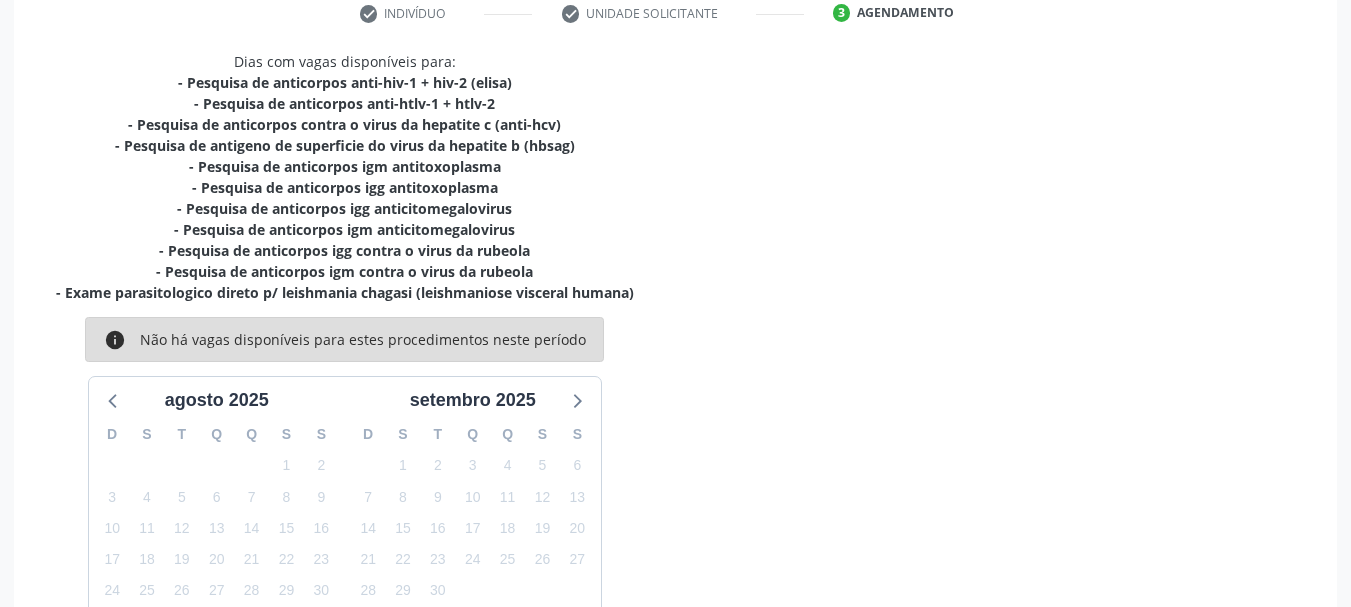 scroll, scrollTop: 532, scrollLeft: 0, axis: vertical 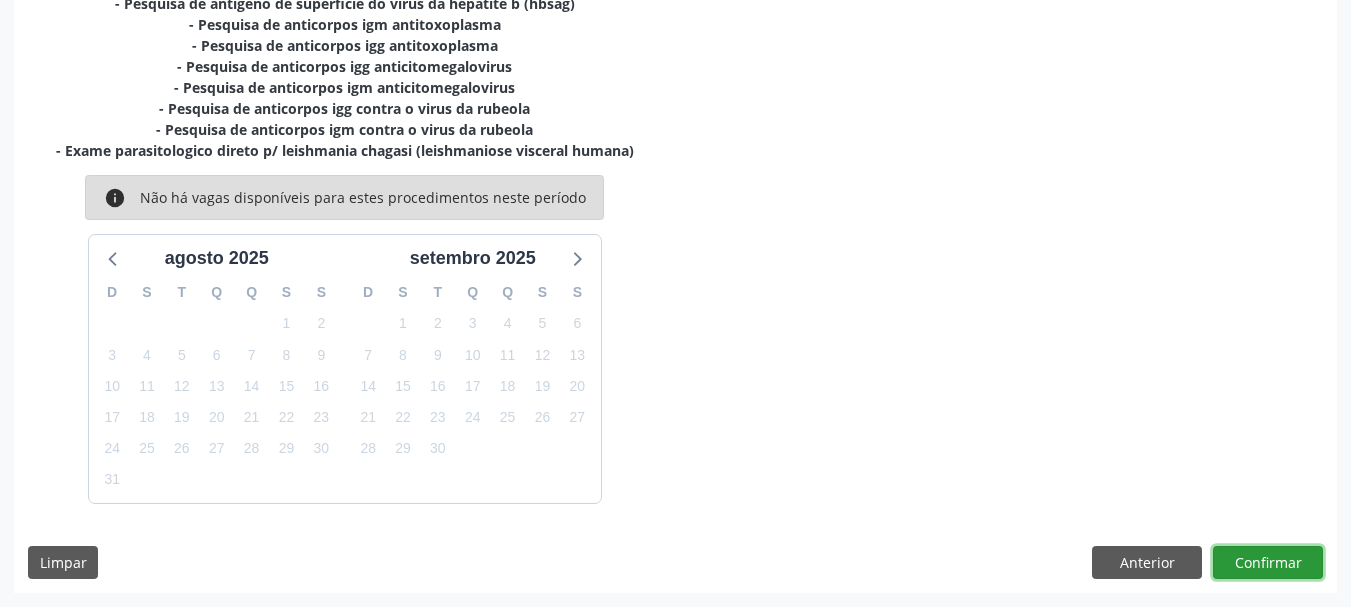 click on "Confirmar" at bounding box center (1268, 563) 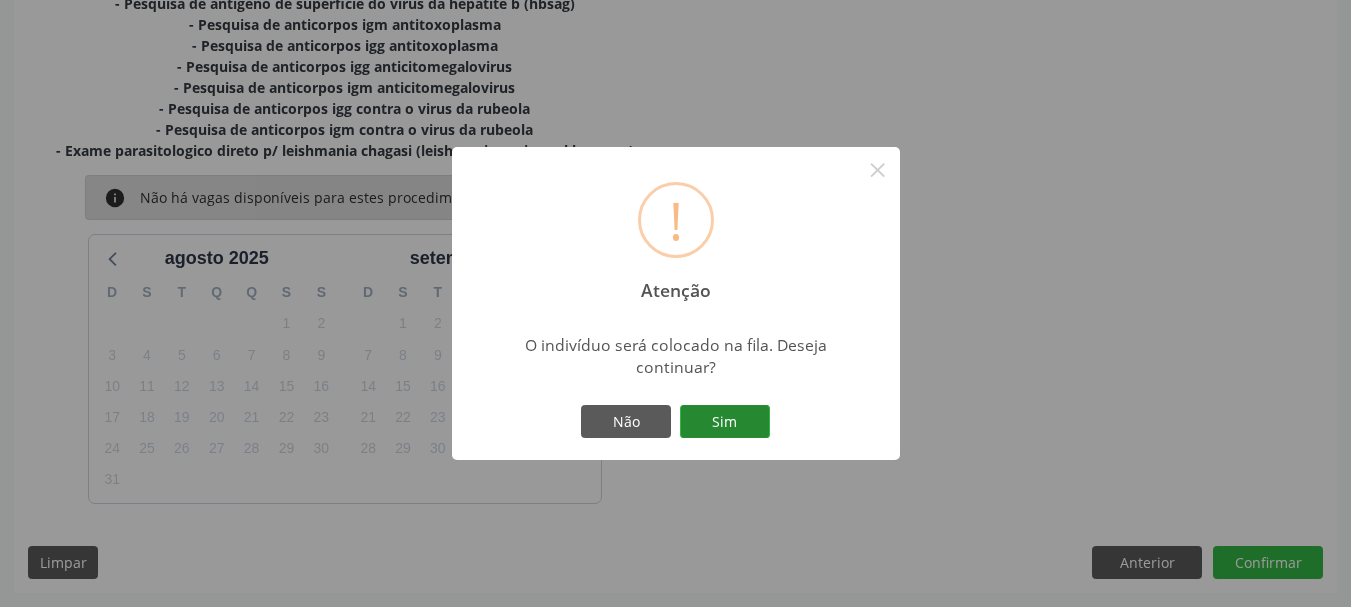 click on "Sim" at bounding box center [725, 422] 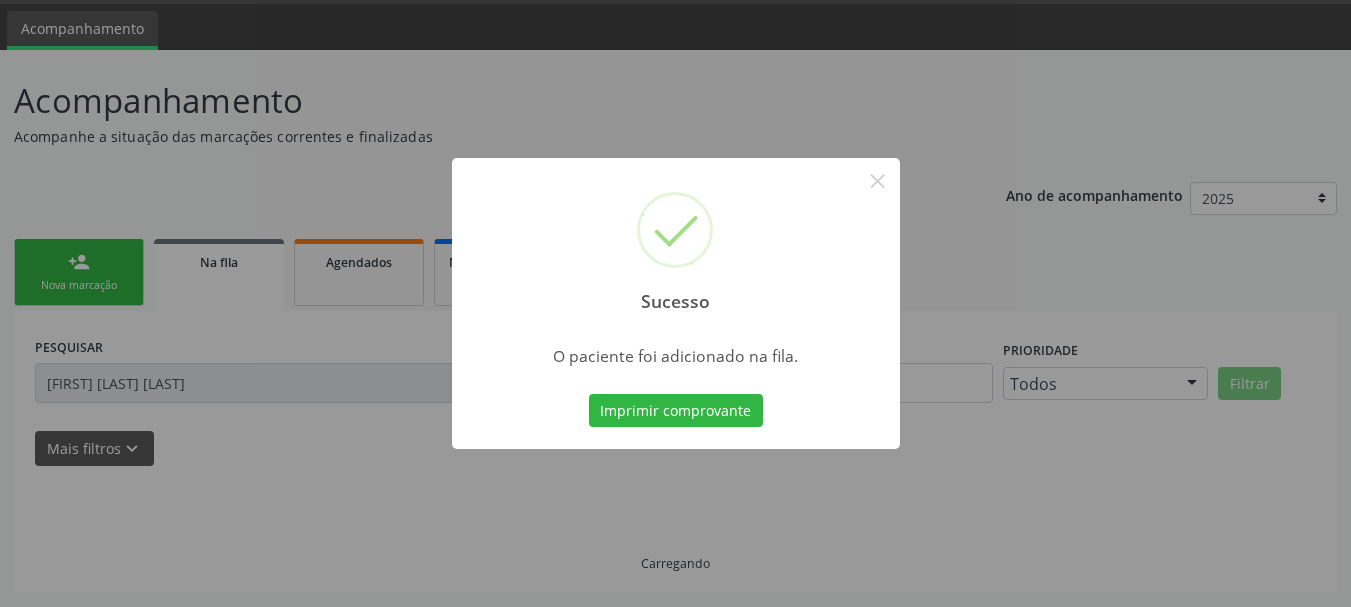 scroll, scrollTop: 60, scrollLeft: 0, axis: vertical 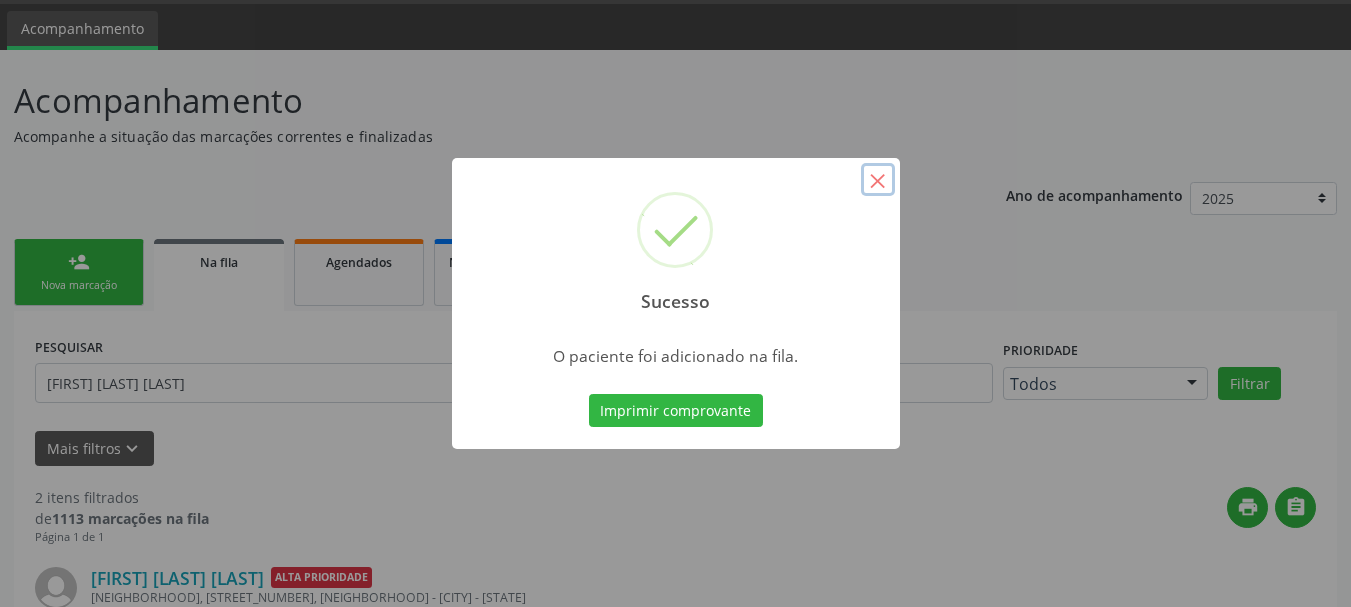 click on "×" at bounding box center [878, 180] 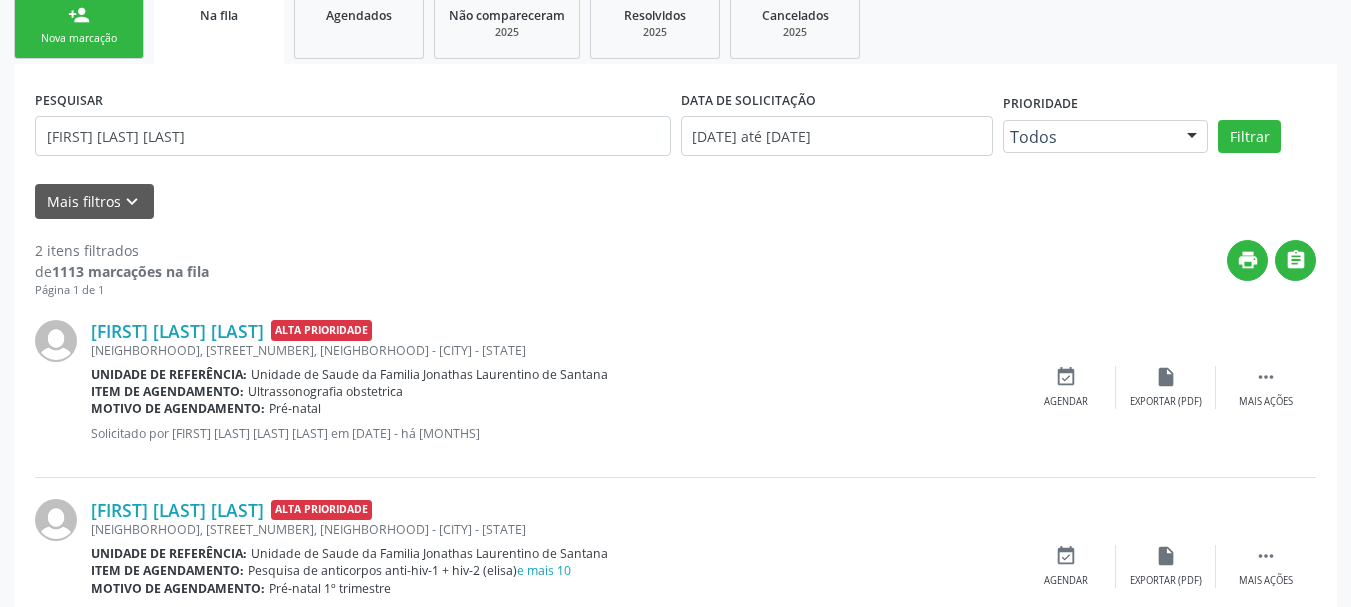 scroll, scrollTop: 260, scrollLeft: 0, axis: vertical 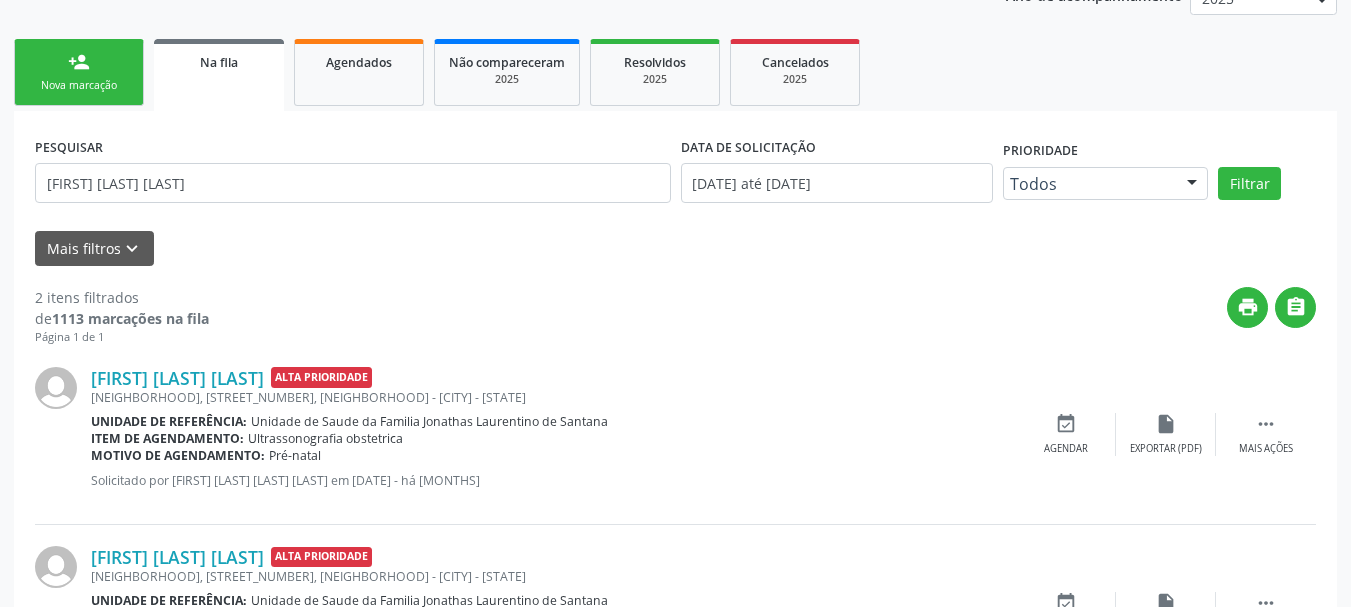 click on "person_add
Nova marcação" at bounding box center [79, 72] 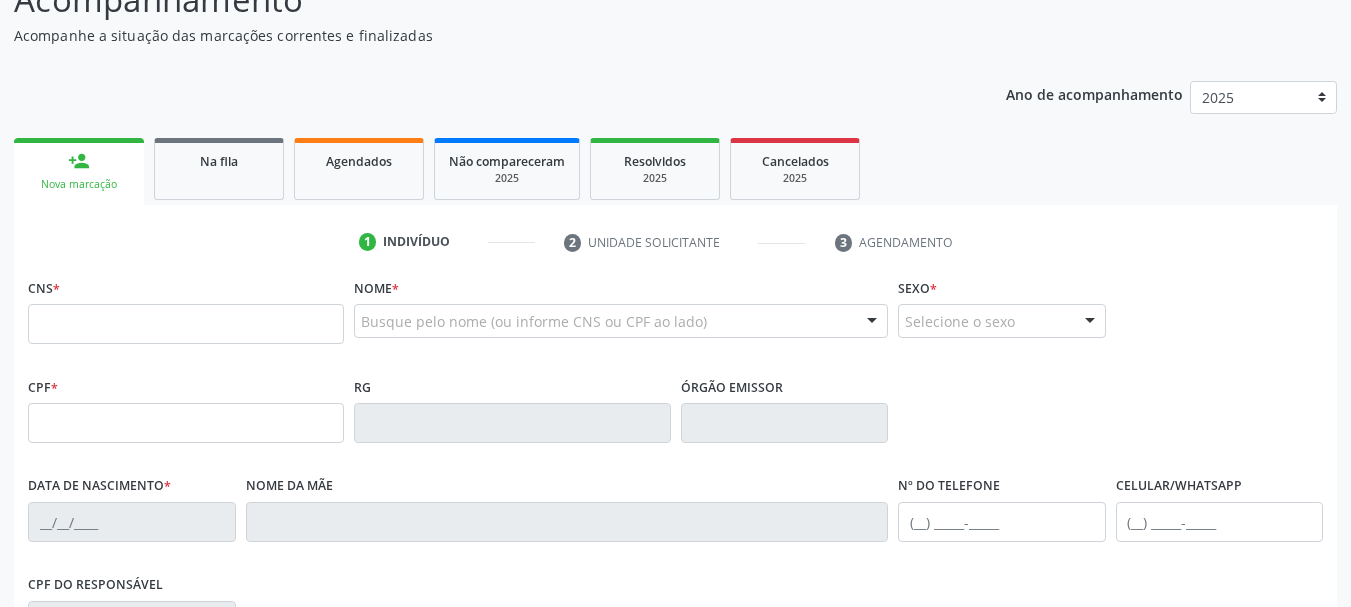 scroll, scrollTop: 160, scrollLeft: 0, axis: vertical 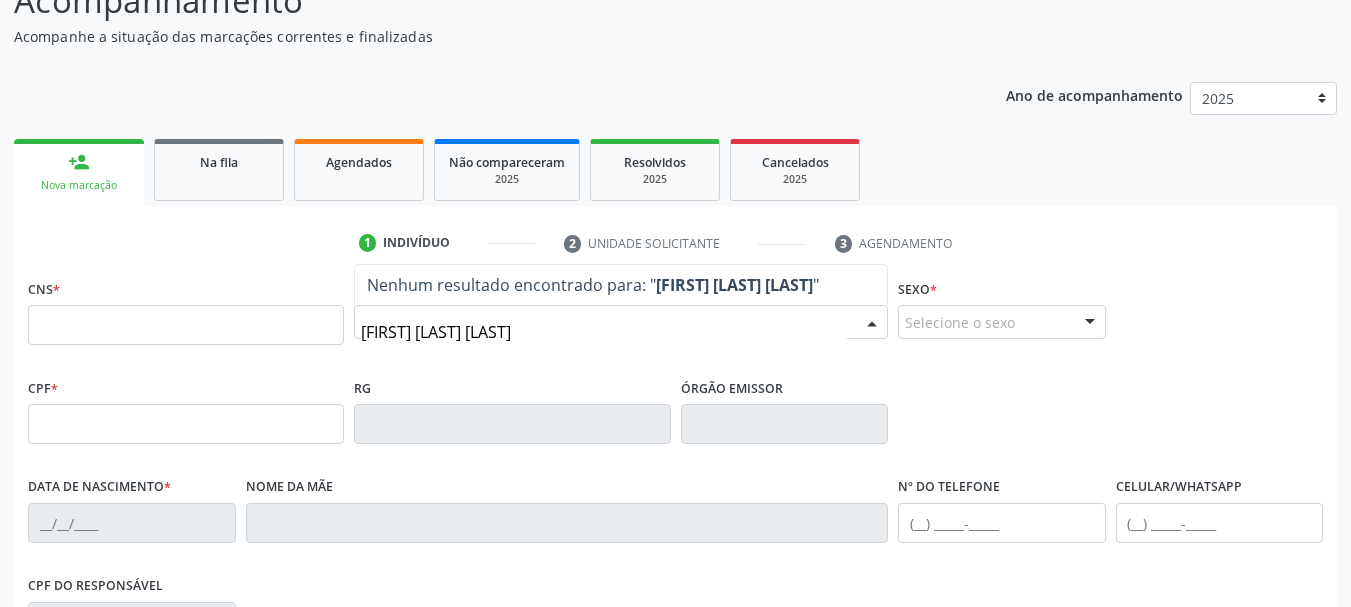click on "[FIRST] [LAST] [LAST]" at bounding box center [604, 332] 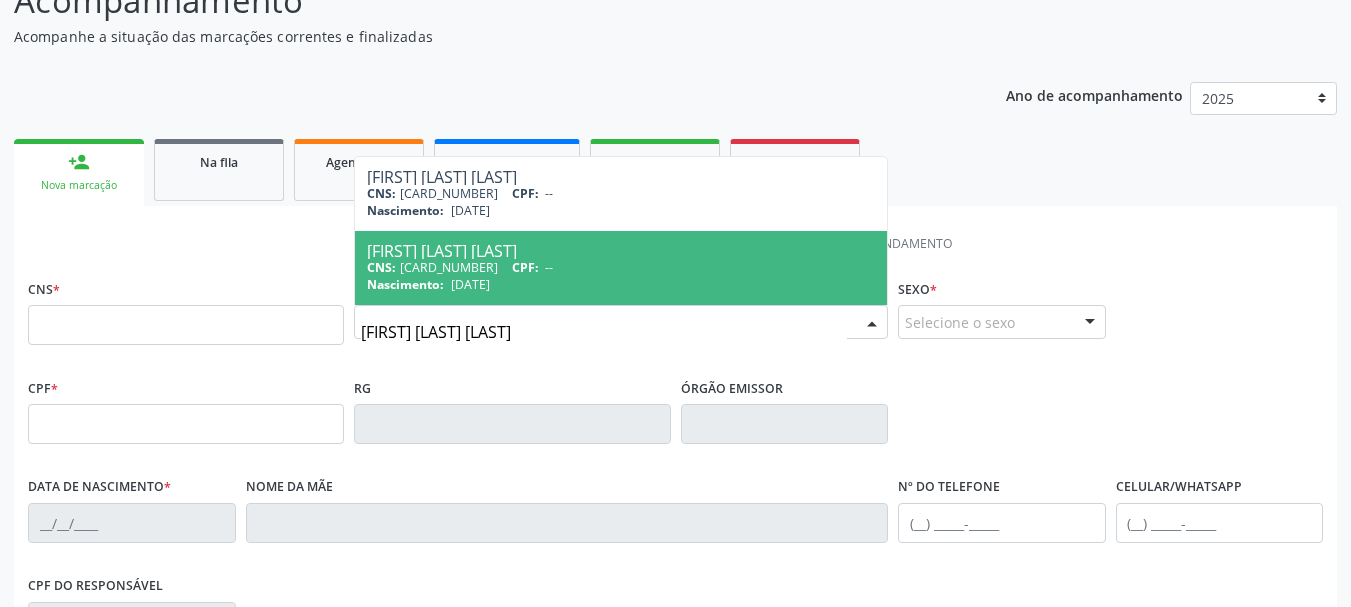 click on "[DATE]" at bounding box center [470, 284] 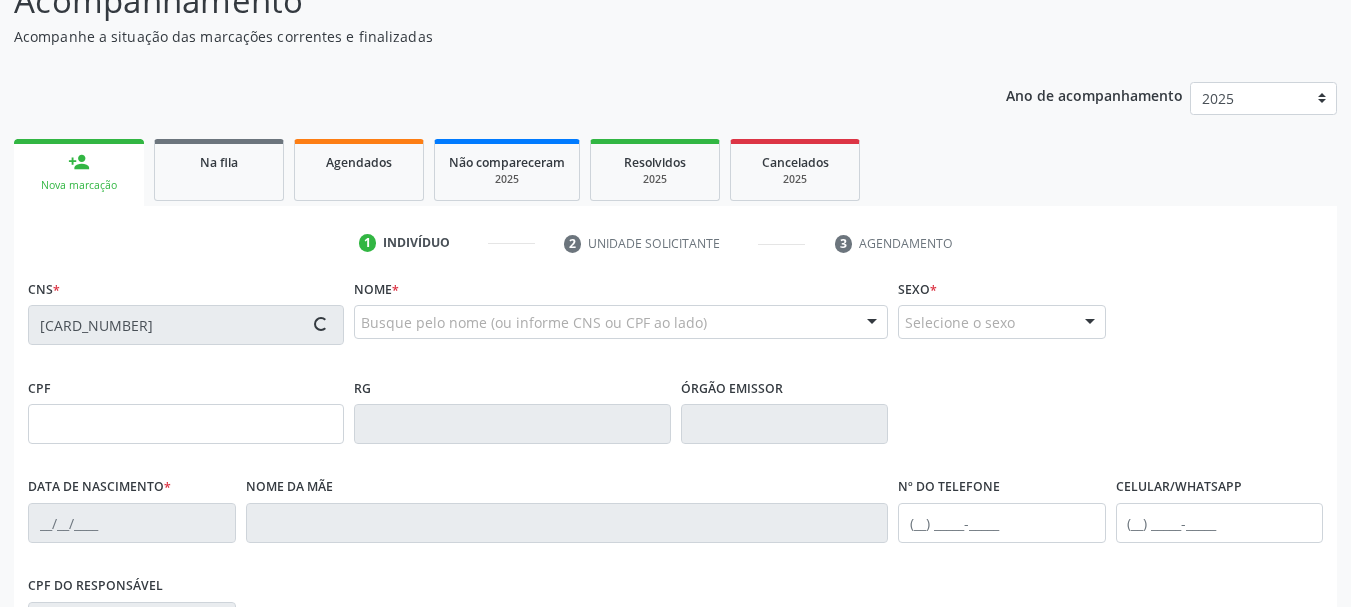 type on "[DATE]" 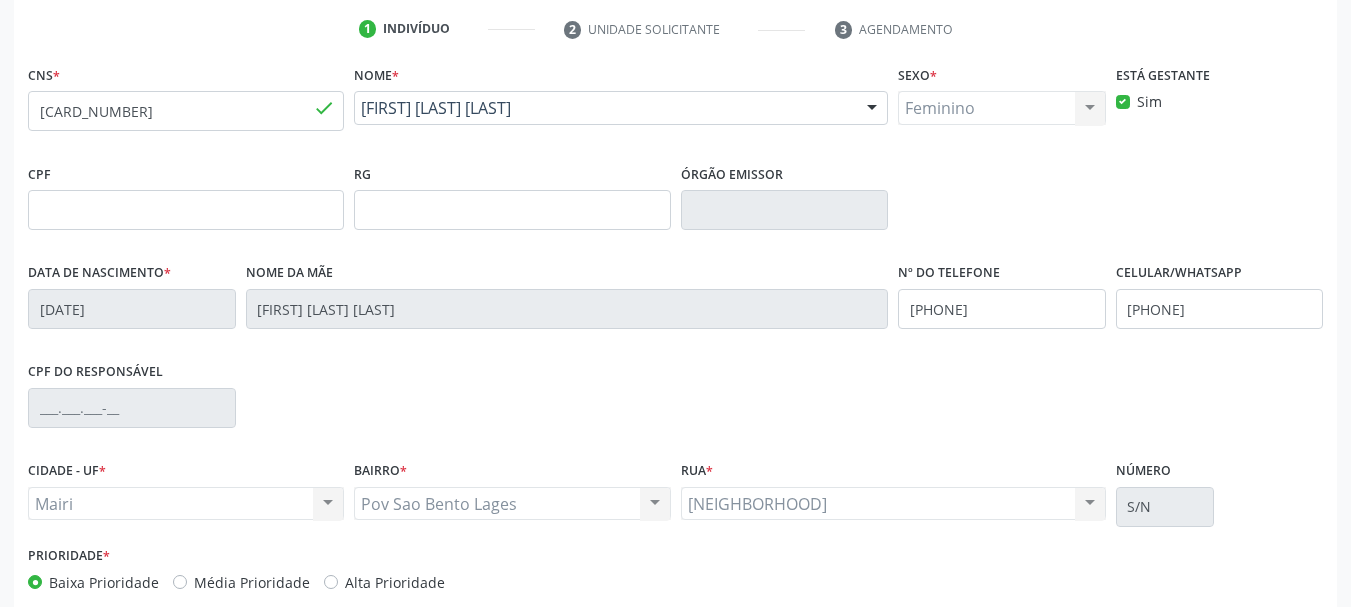 scroll, scrollTop: 477, scrollLeft: 0, axis: vertical 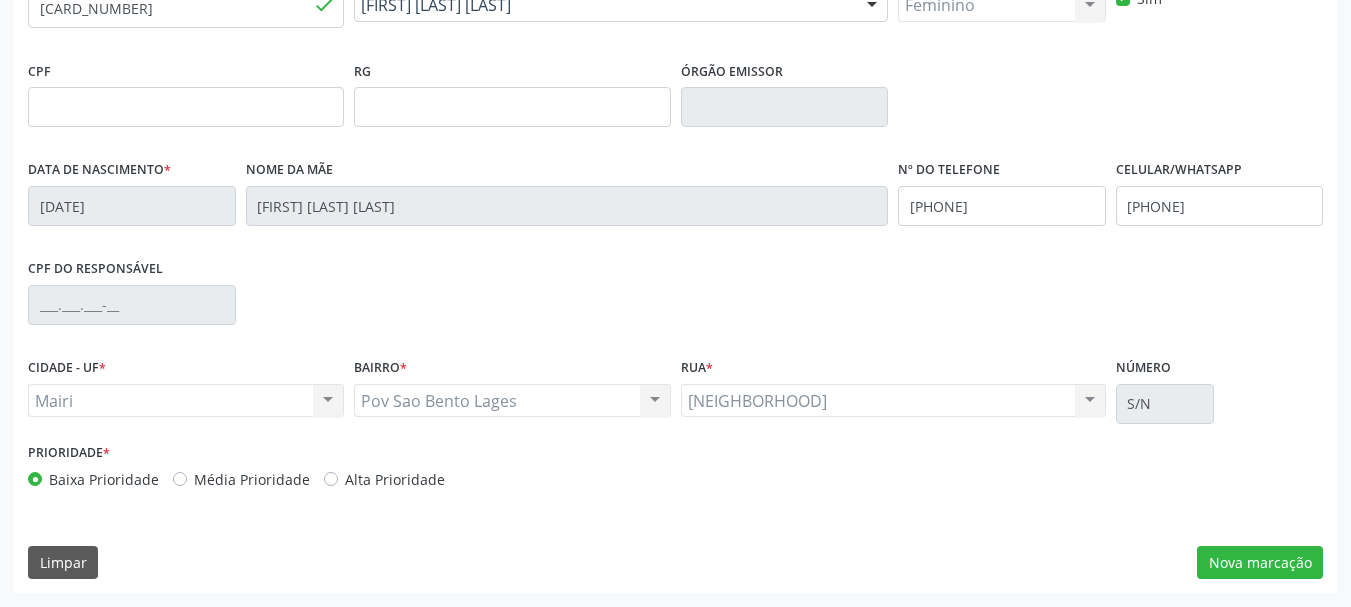 click on "Alta Prioridade" at bounding box center [395, 479] 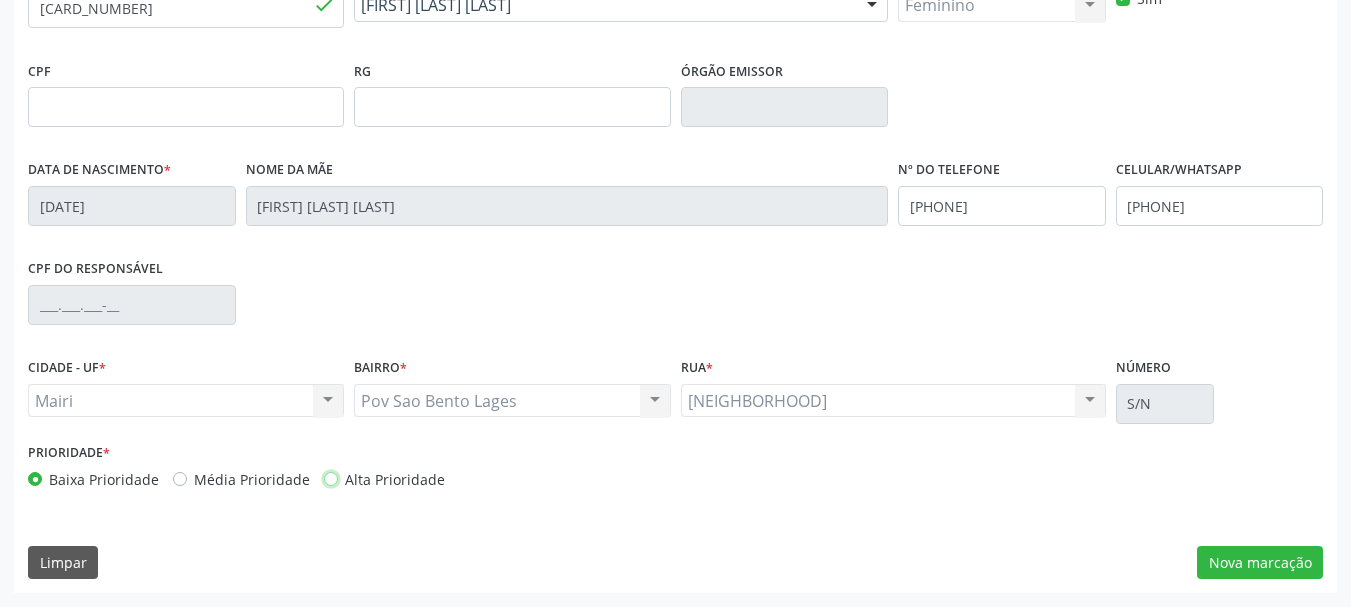 radio on "true" 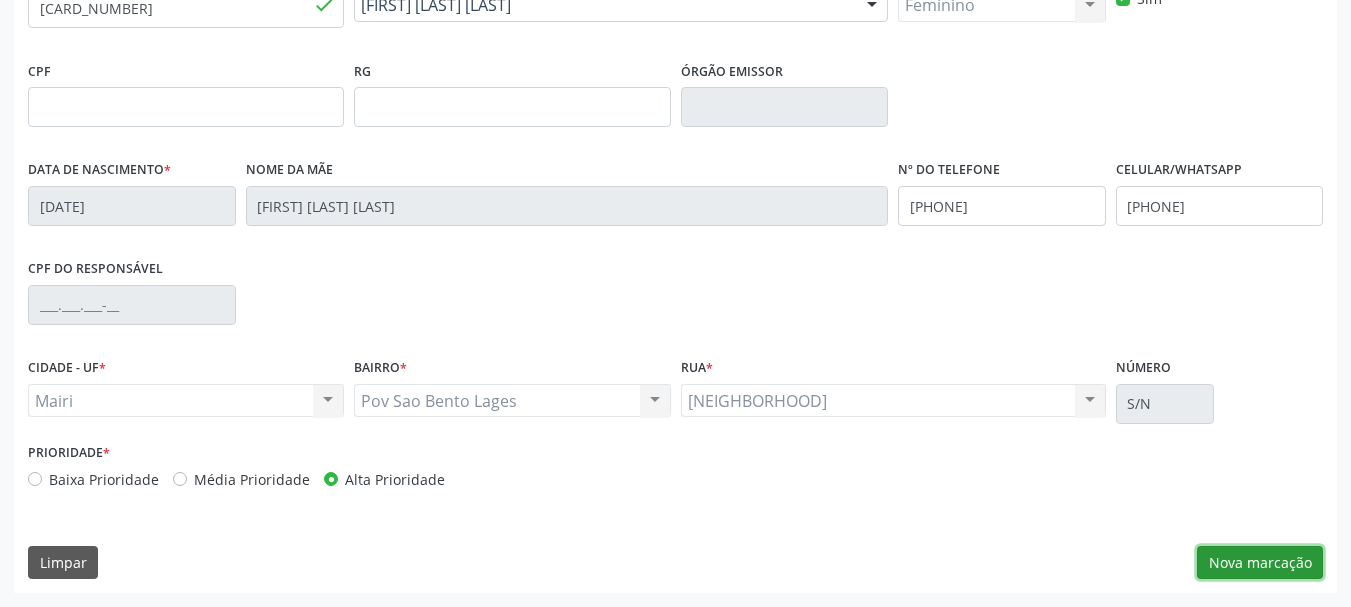click on "Nova marcação" at bounding box center (1260, 563) 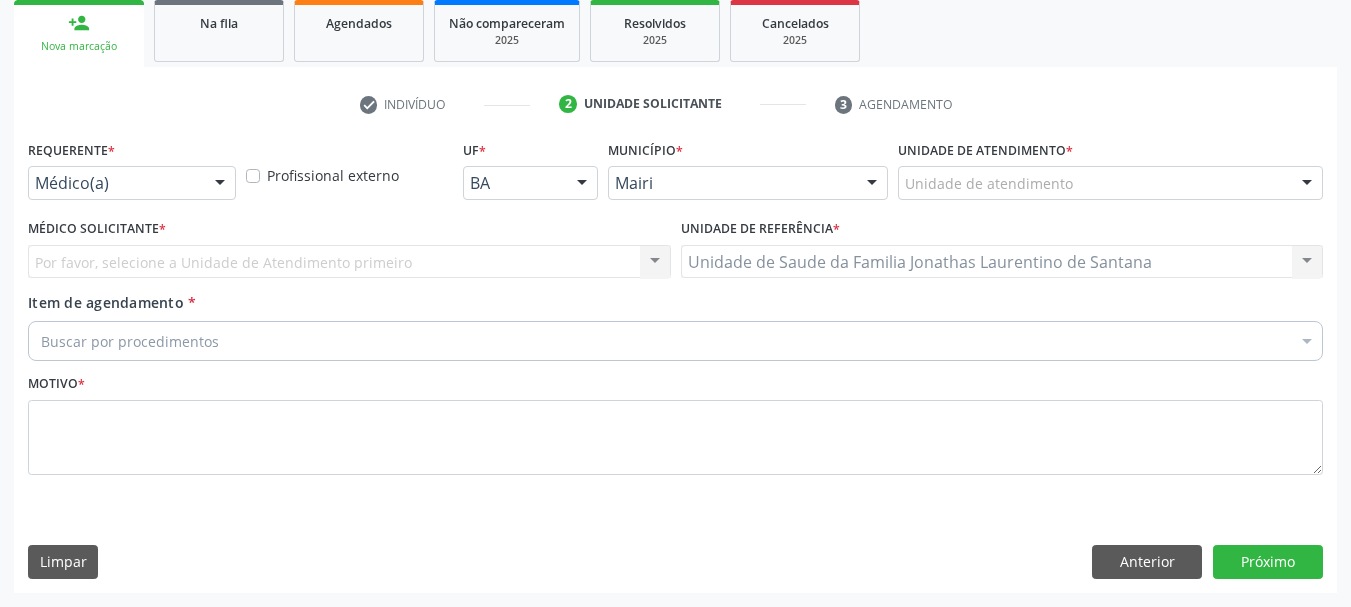 scroll, scrollTop: 299, scrollLeft: 0, axis: vertical 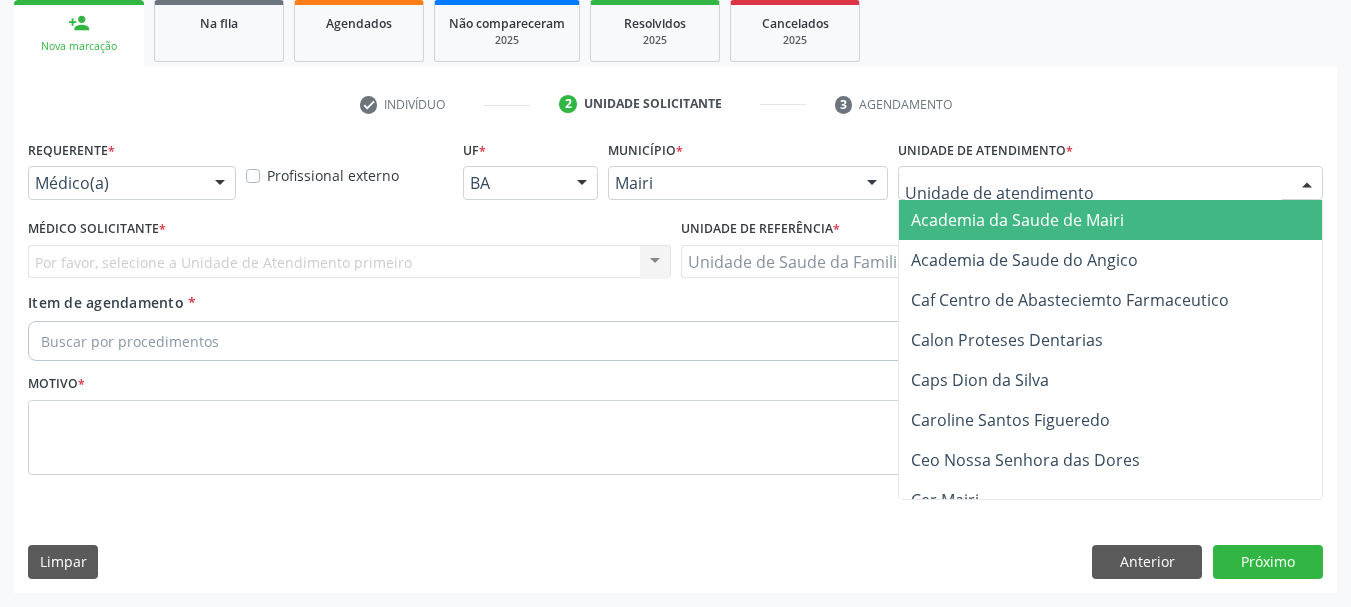 click at bounding box center [1110, 183] 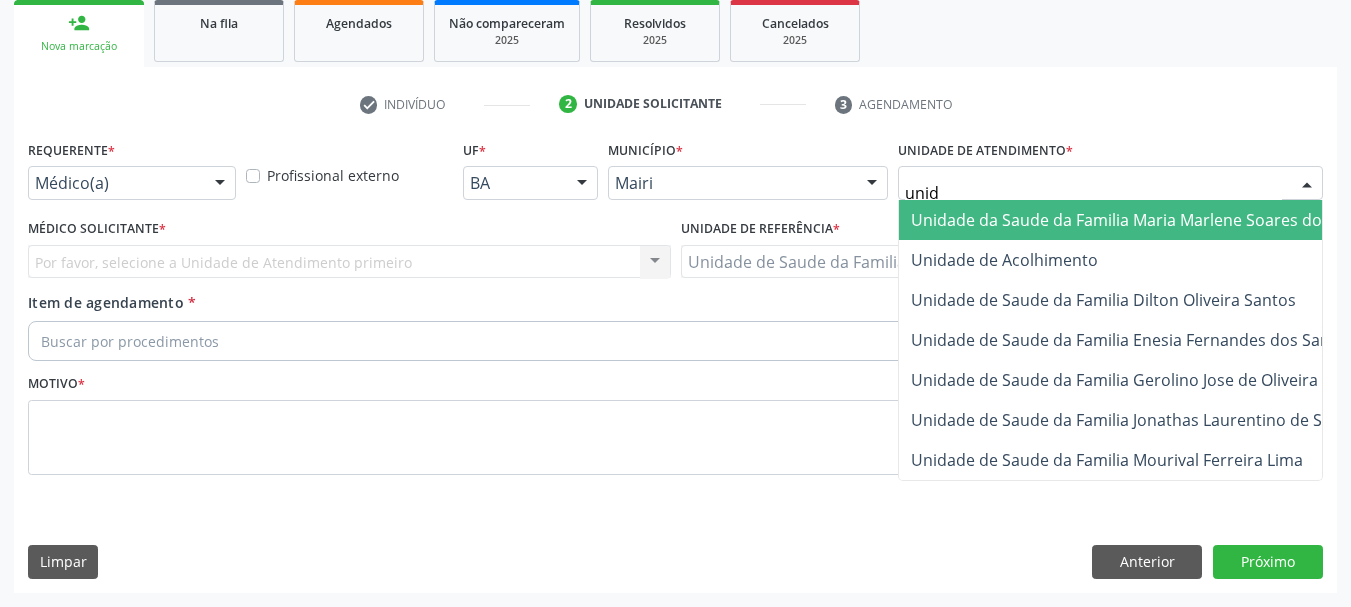 type on "unida" 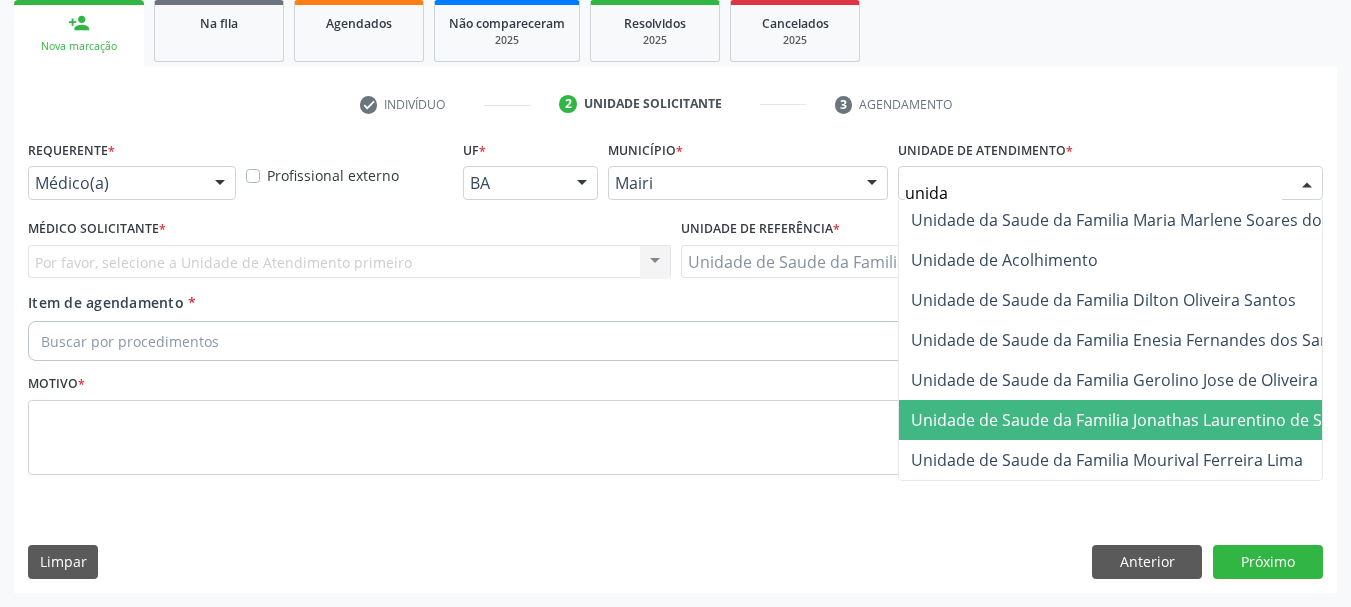 click on "Unidade de Saude da Familia Jonathas Laurentino de Santana" at bounding box center (1148, 420) 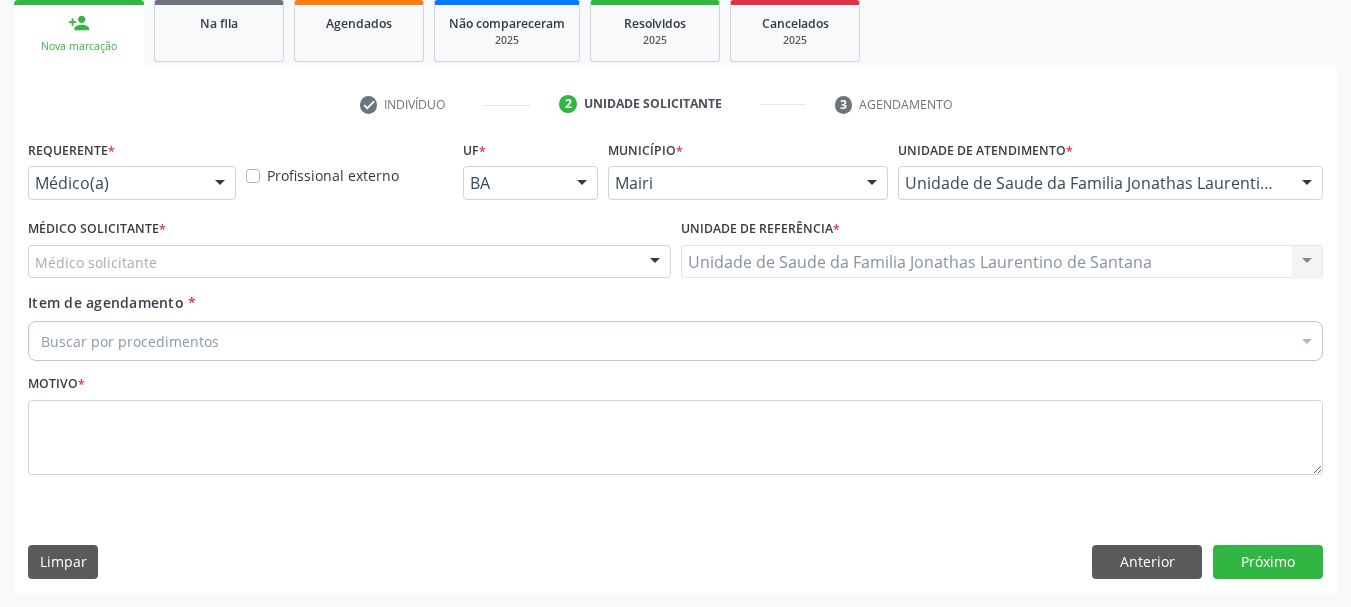 click on "Médico(a)" at bounding box center [132, 183] 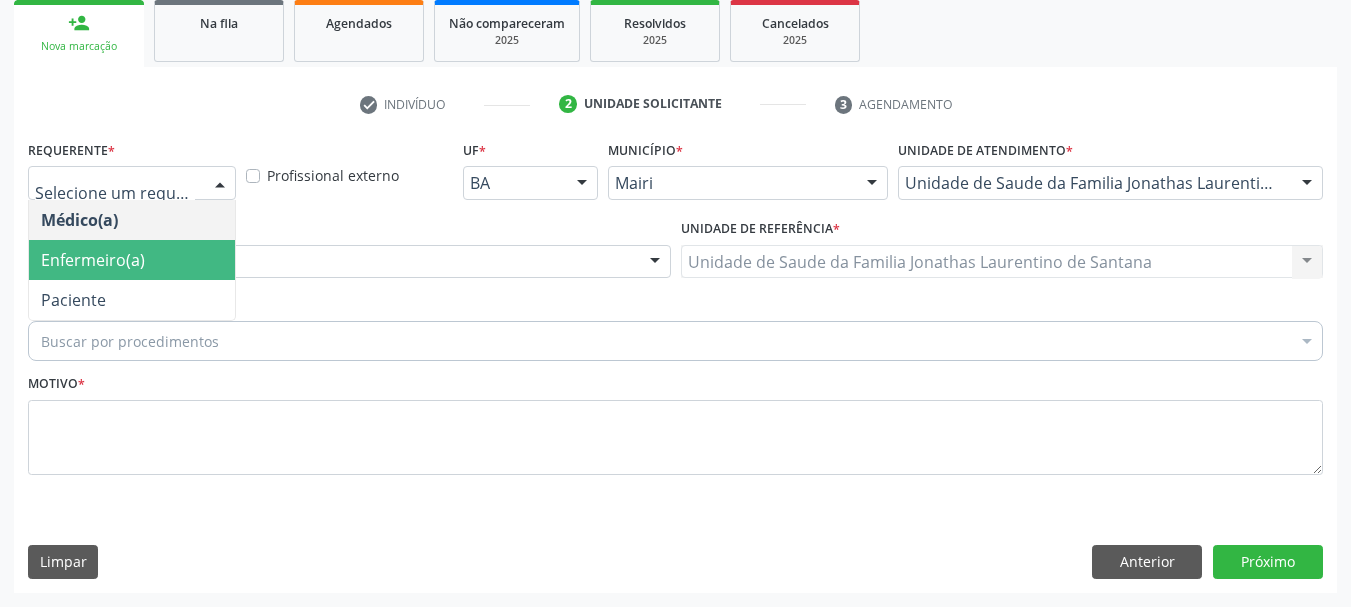 click on "Enfermeiro(a)" at bounding box center [132, 260] 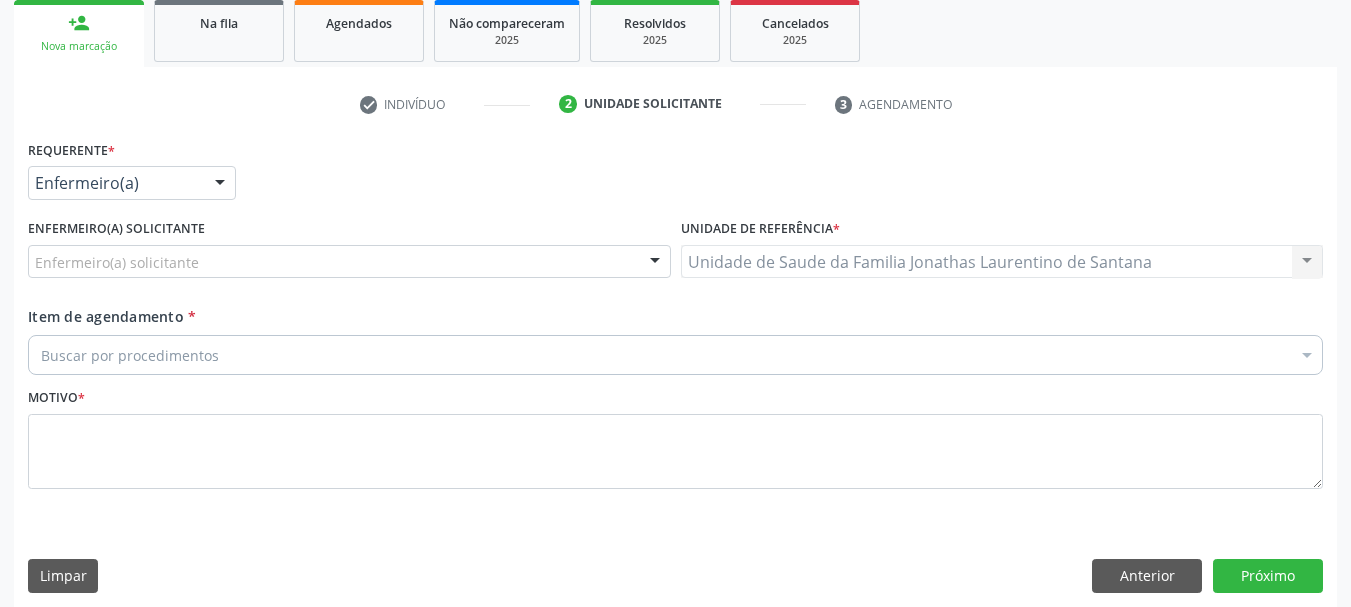 click on "Enfermeiro(a) solicitante" at bounding box center (349, 262) 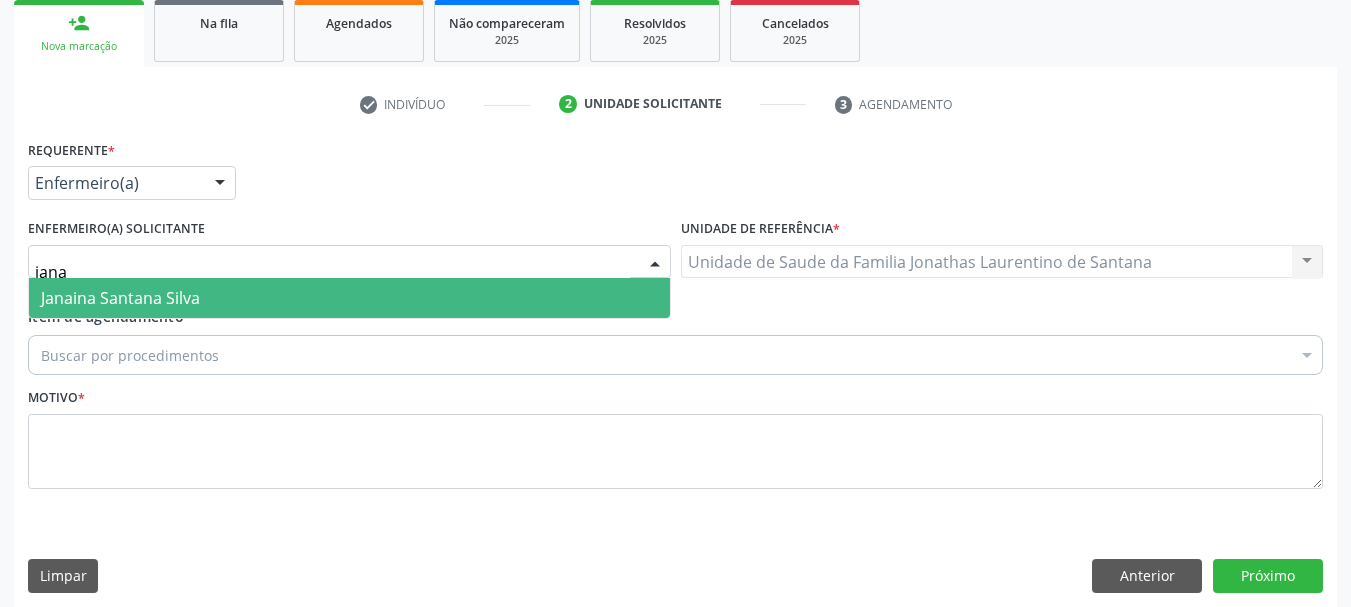 type on "janai" 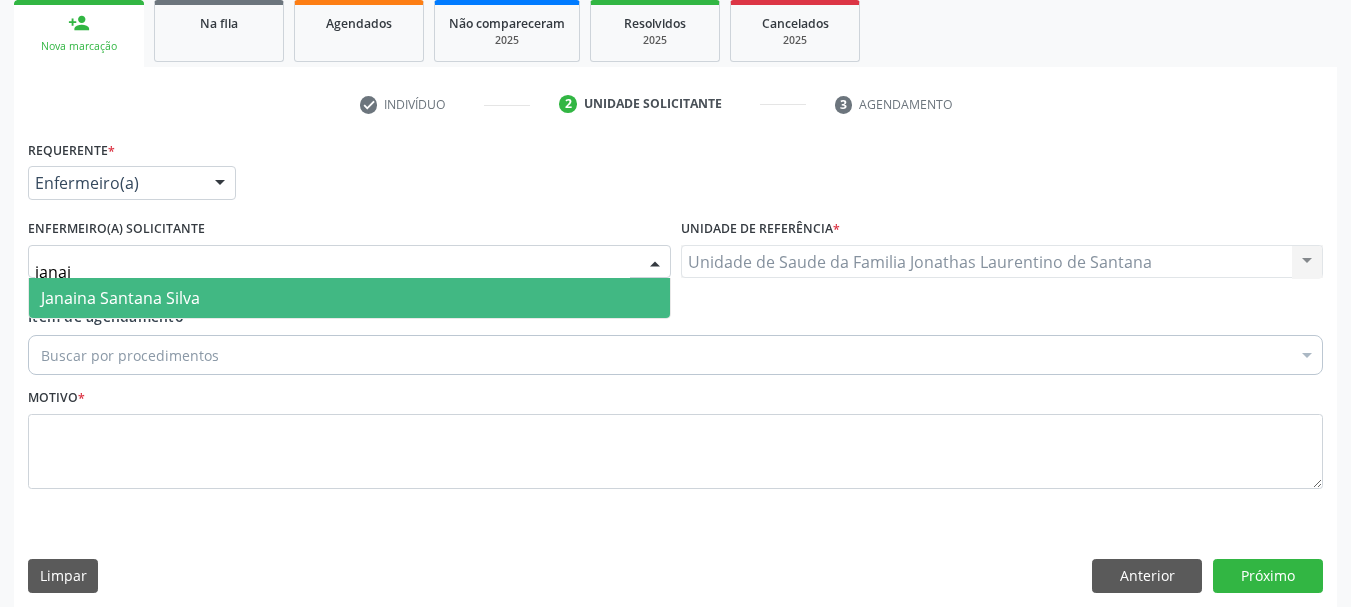 click on "Janaina Santana Silva" at bounding box center [349, 298] 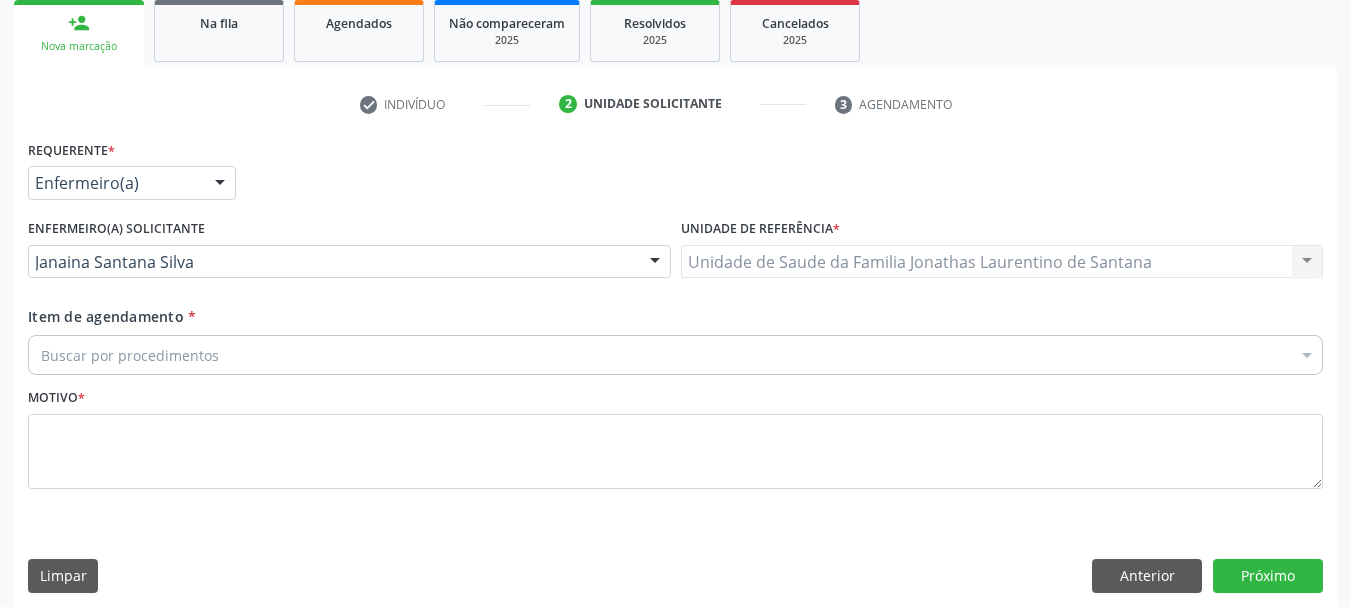 click on "Buscar por procedimentos" at bounding box center (675, 355) 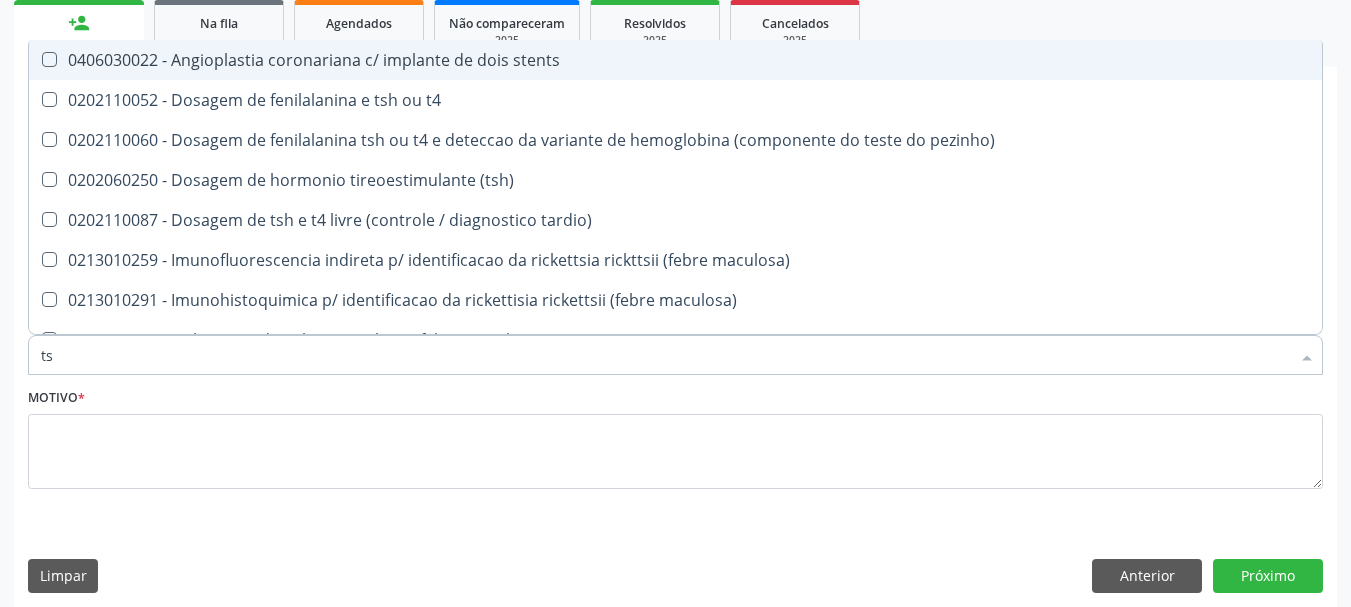 type on "tsh" 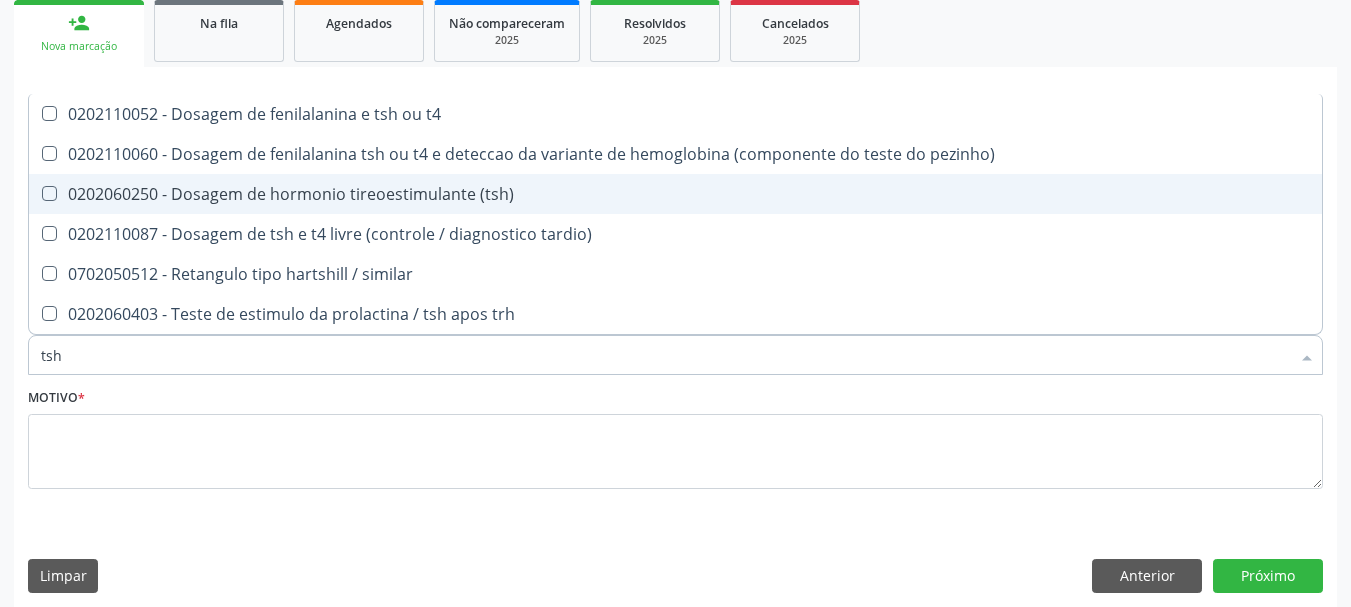 click on "0202060250 - Dosagem de hormonio tireoestimulante (tsh)" at bounding box center [675, 194] 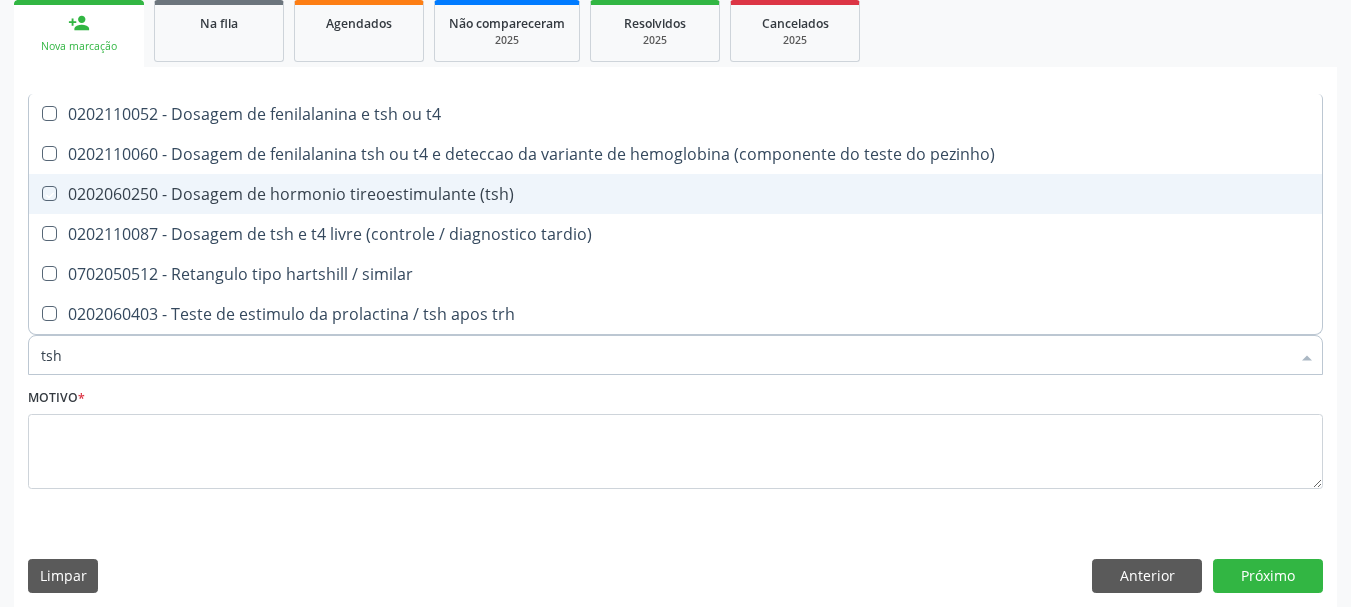 checkbox on "true" 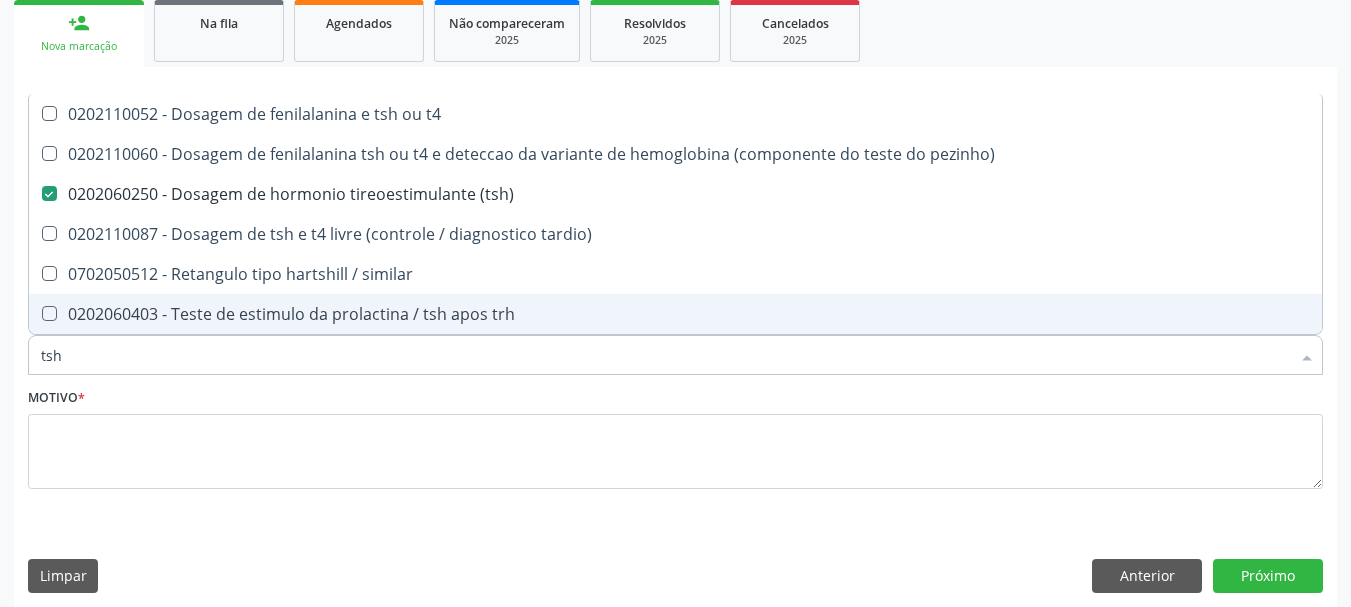 drag, startPoint x: 80, startPoint y: 358, endPoint x: 0, endPoint y: 390, distance: 86.162636 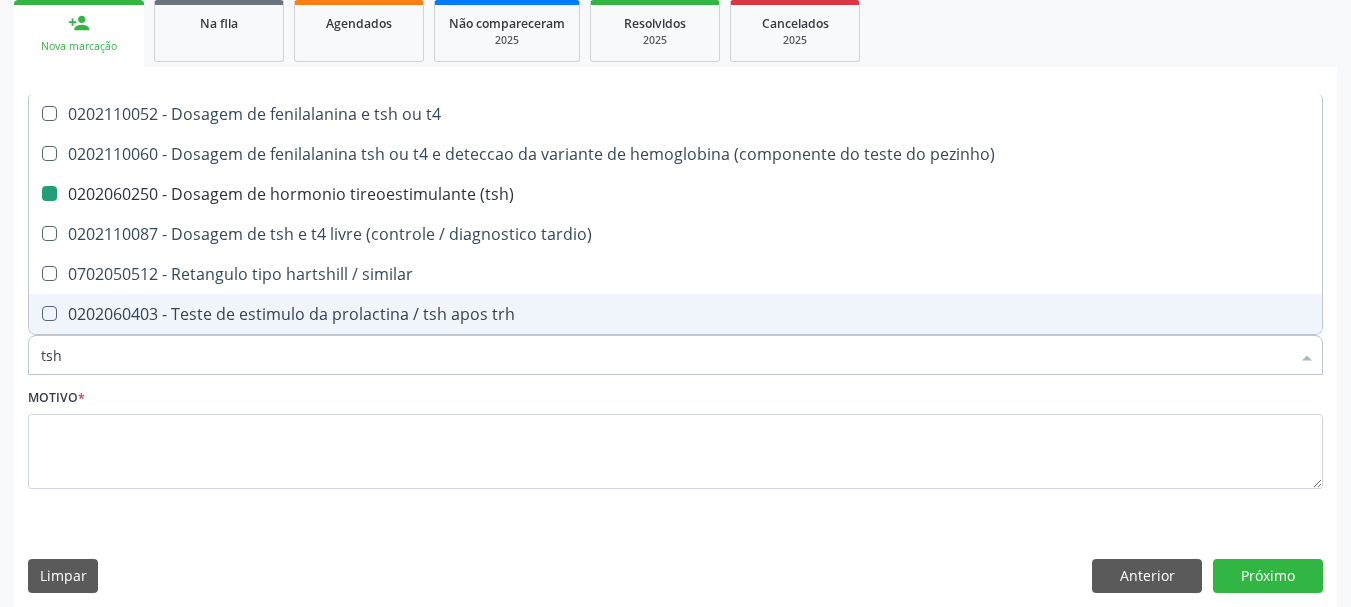 type on "t" 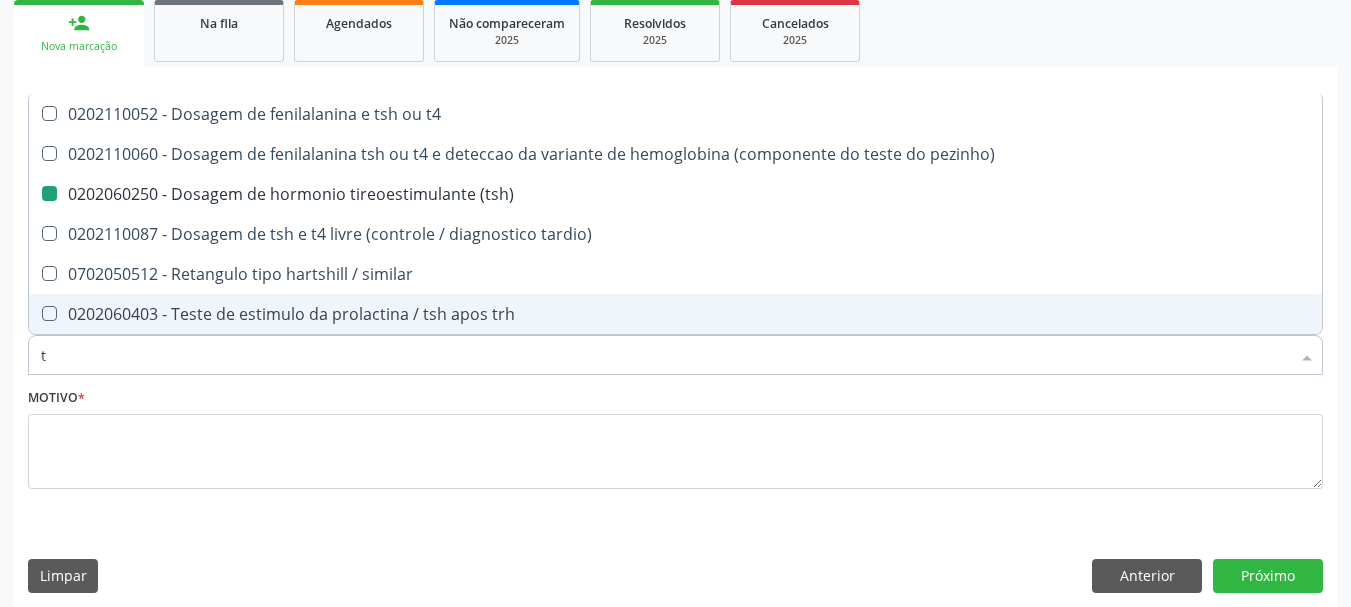checkbox on "false" 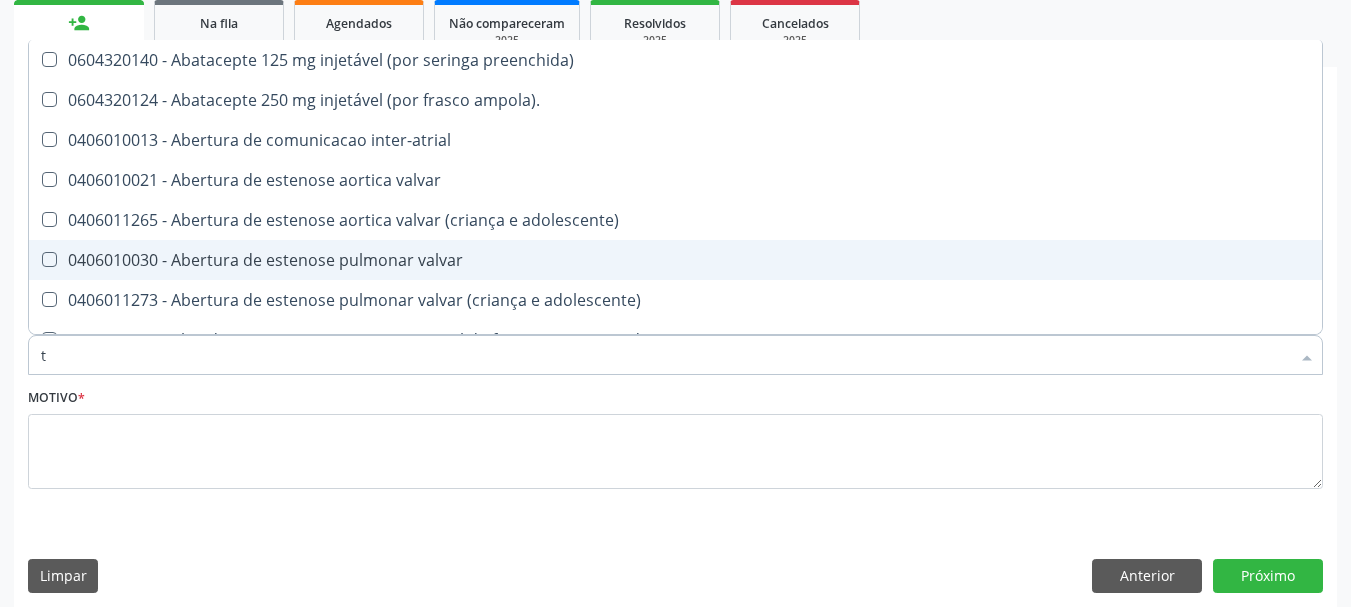 type on "t3" 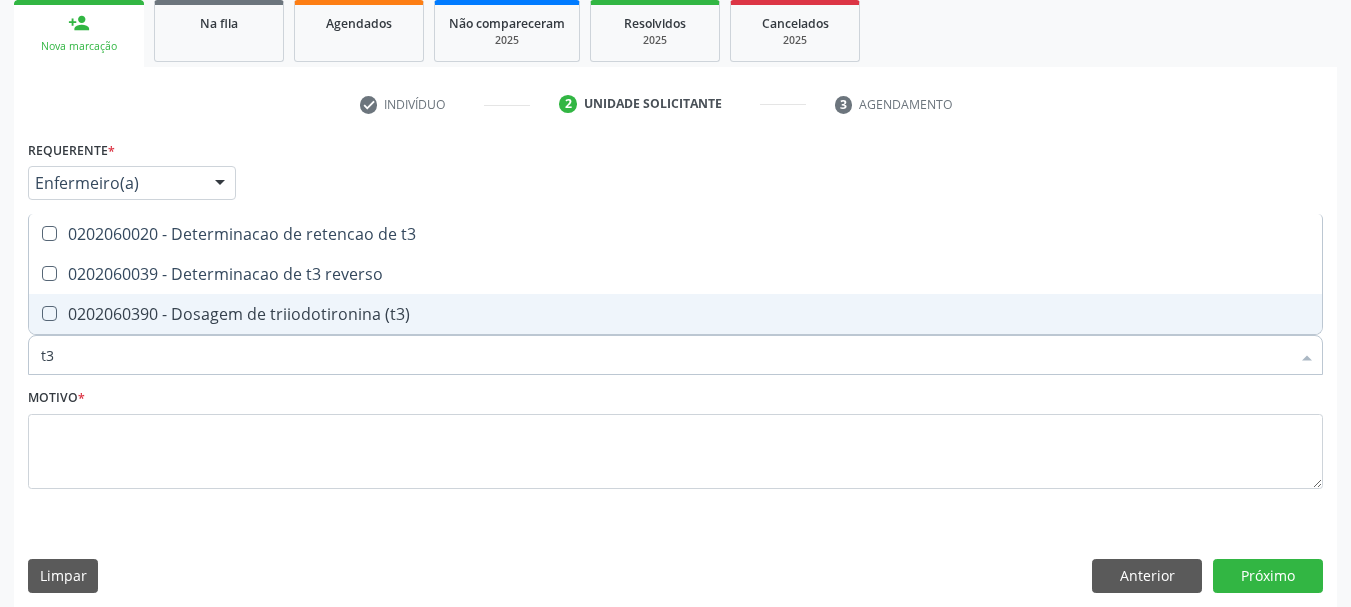 click on "0202060390 - Dosagem de triiodotironina (t3)" at bounding box center [675, 314] 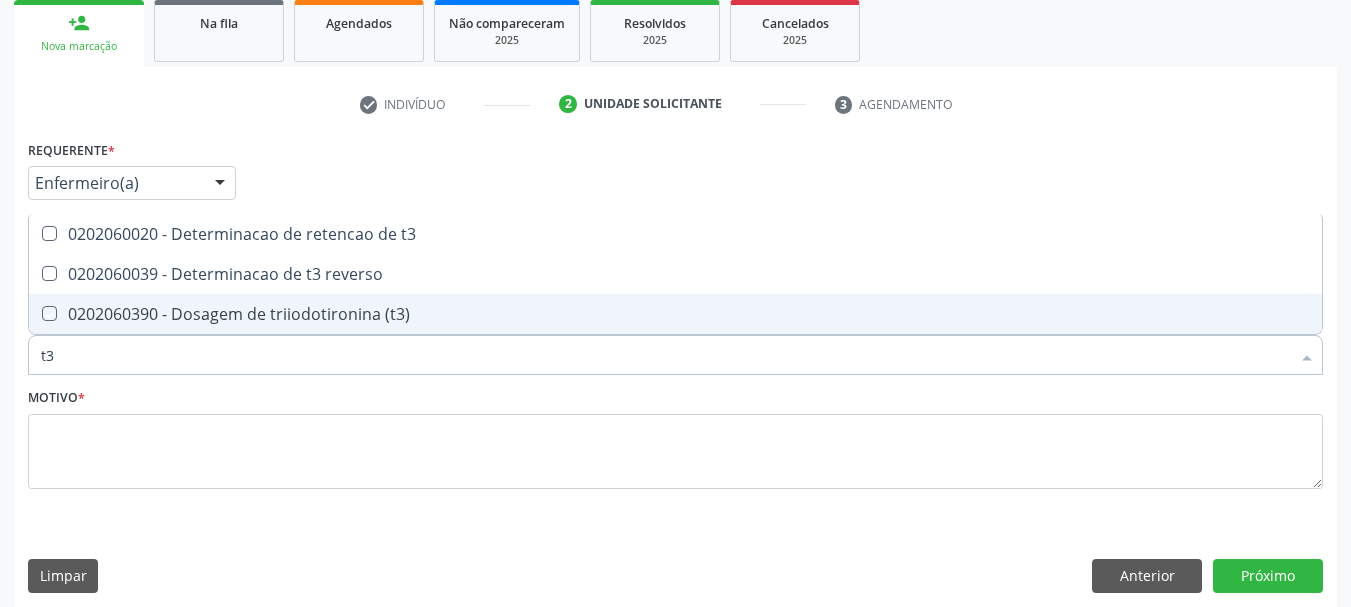 checkbox on "true" 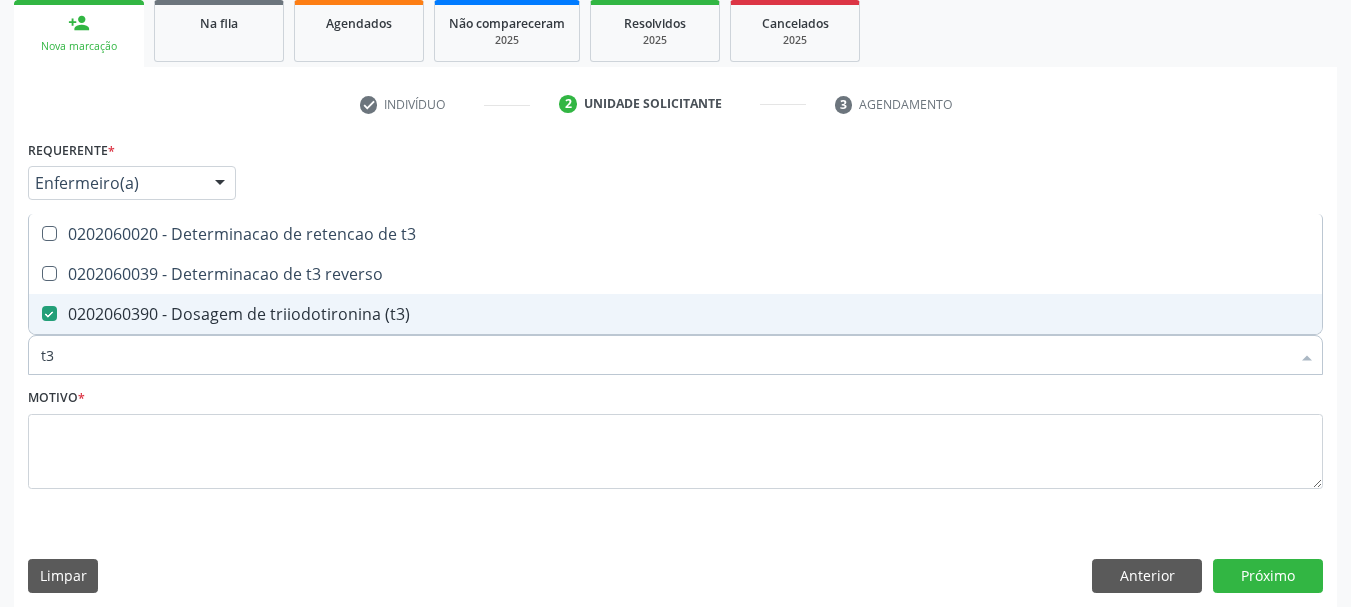 drag, startPoint x: 63, startPoint y: 348, endPoint x: 0, endPoint y: 373, distance: 67.77905 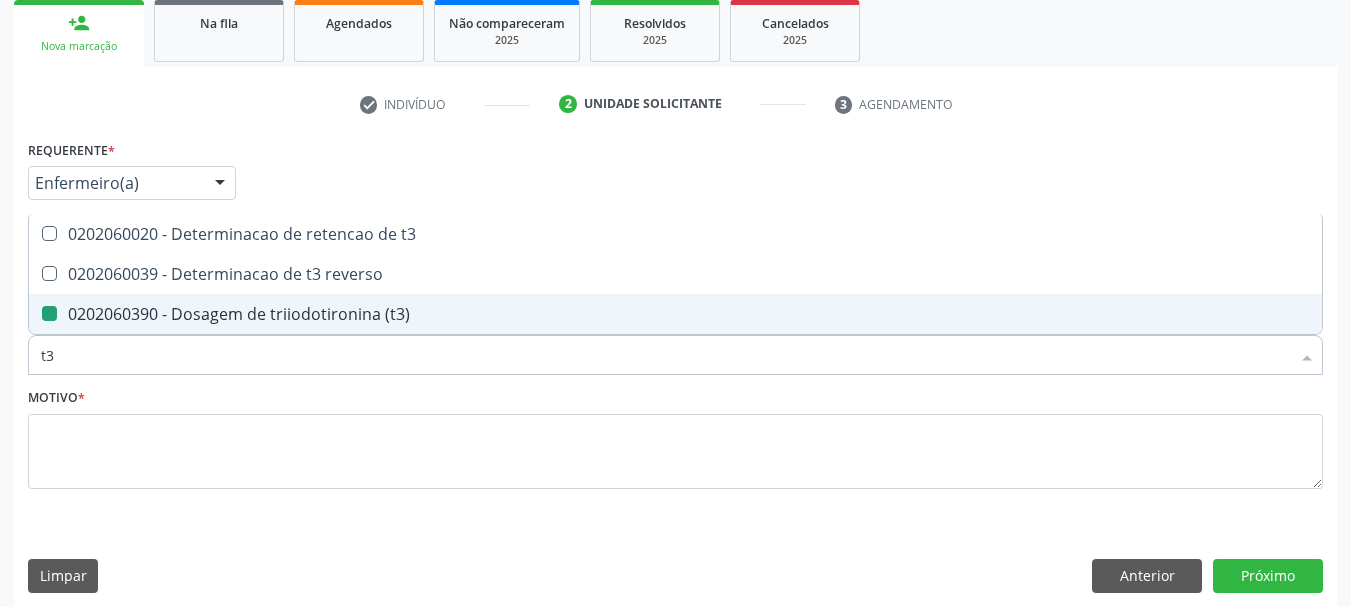 type on "t" 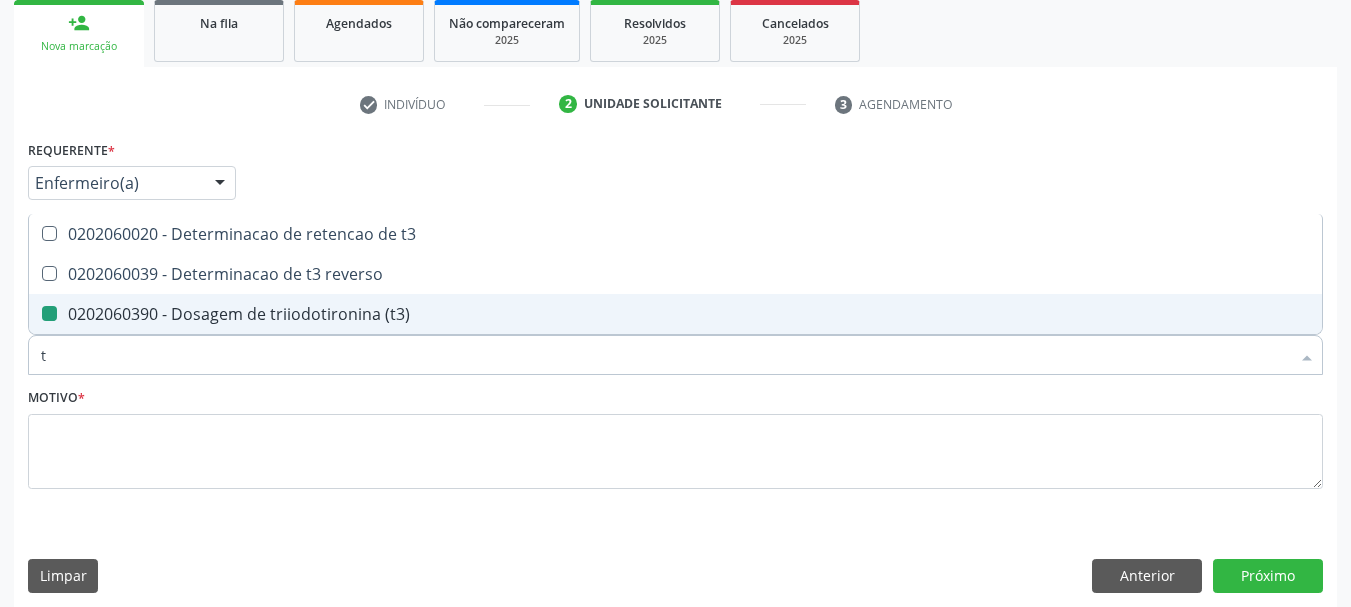 checkbox on "false" 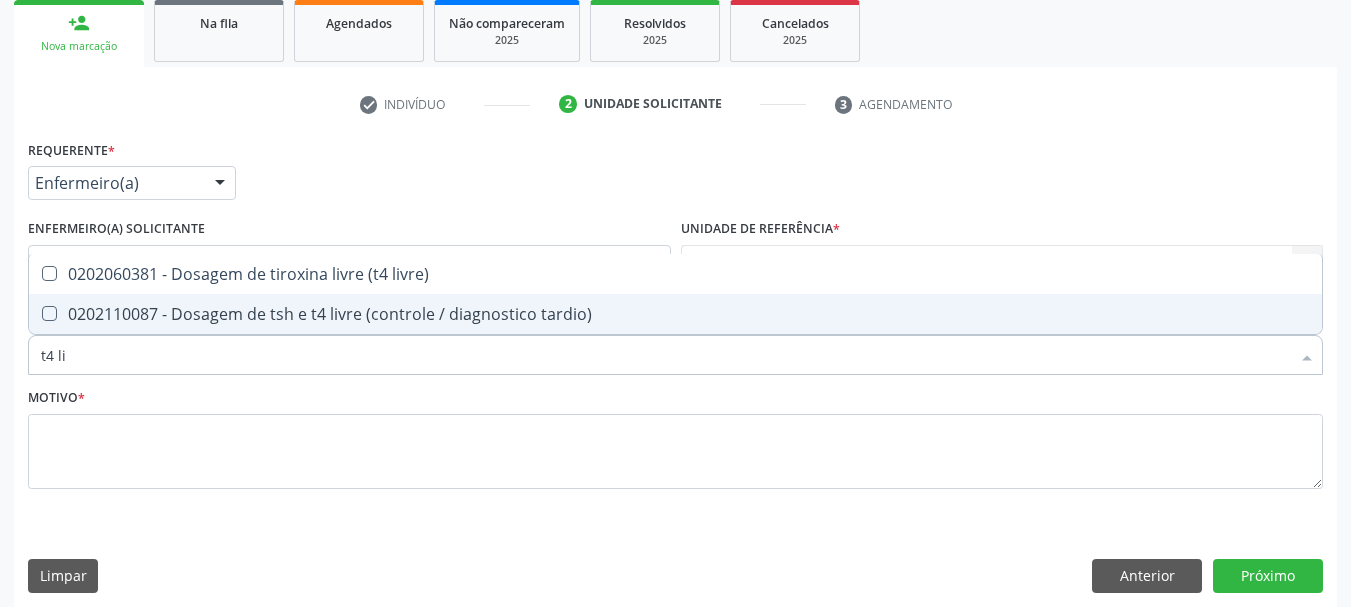 type on "t4 liv" 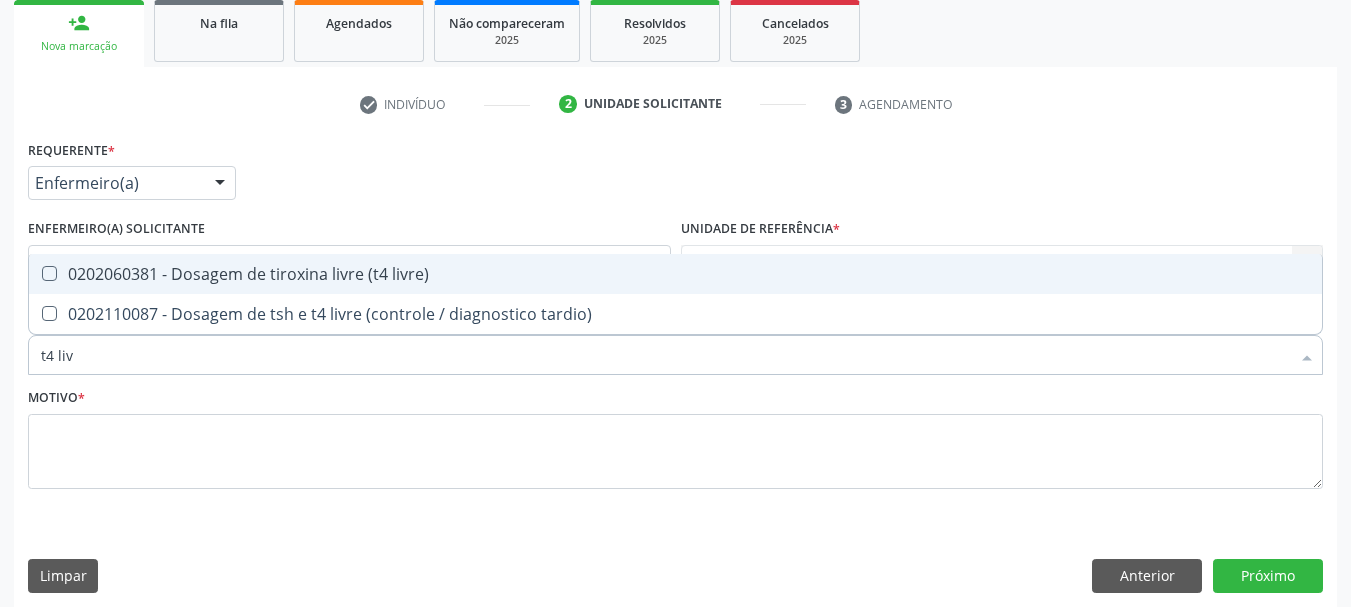 click on "0202060381 - Dosagem de tiroxina livre (t4 livre)" at bounding box center [675, 274] 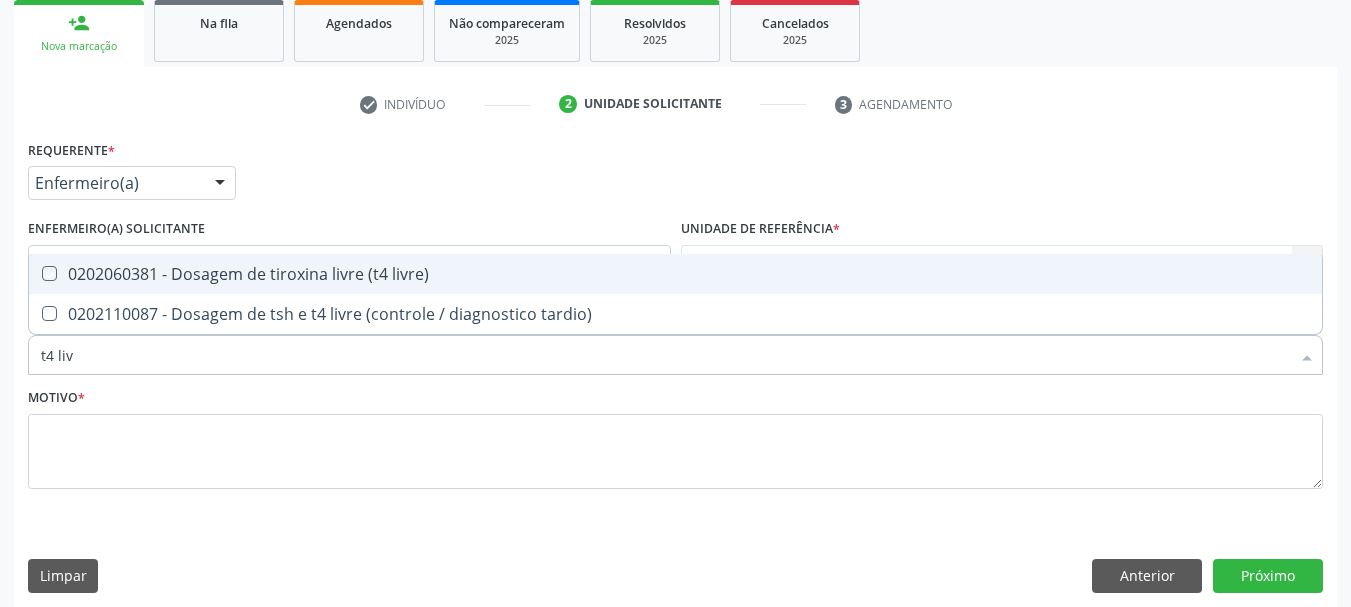 checkbox on "true" 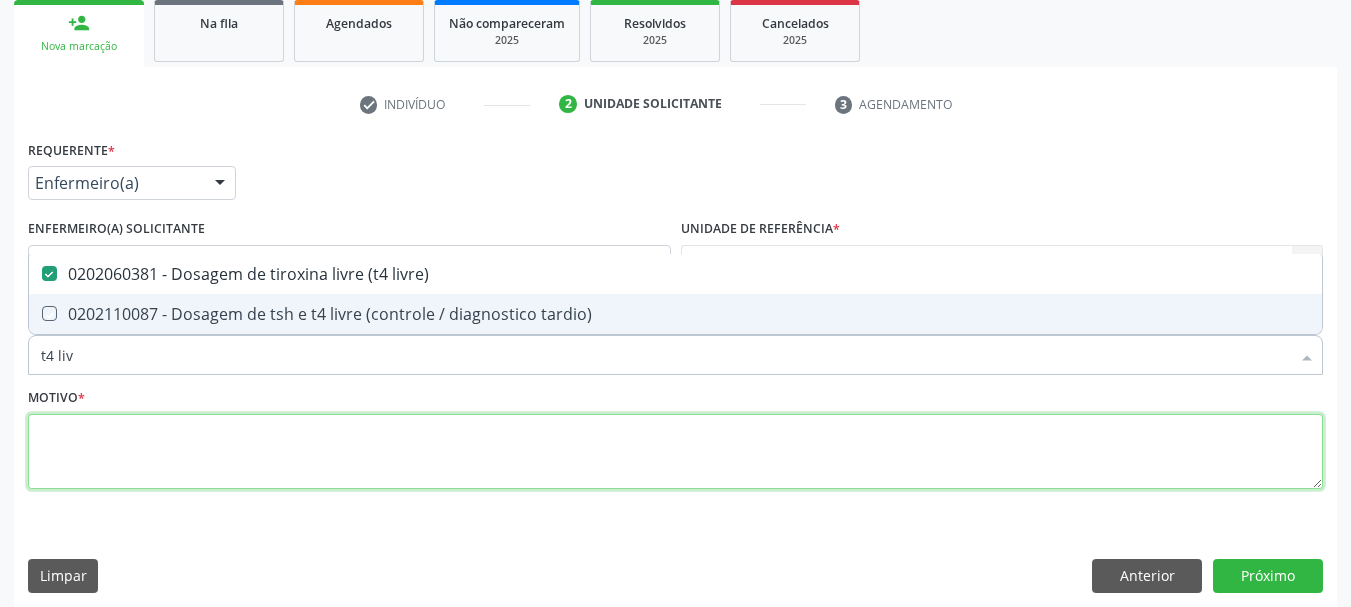 click at bounding box center (675, 452) 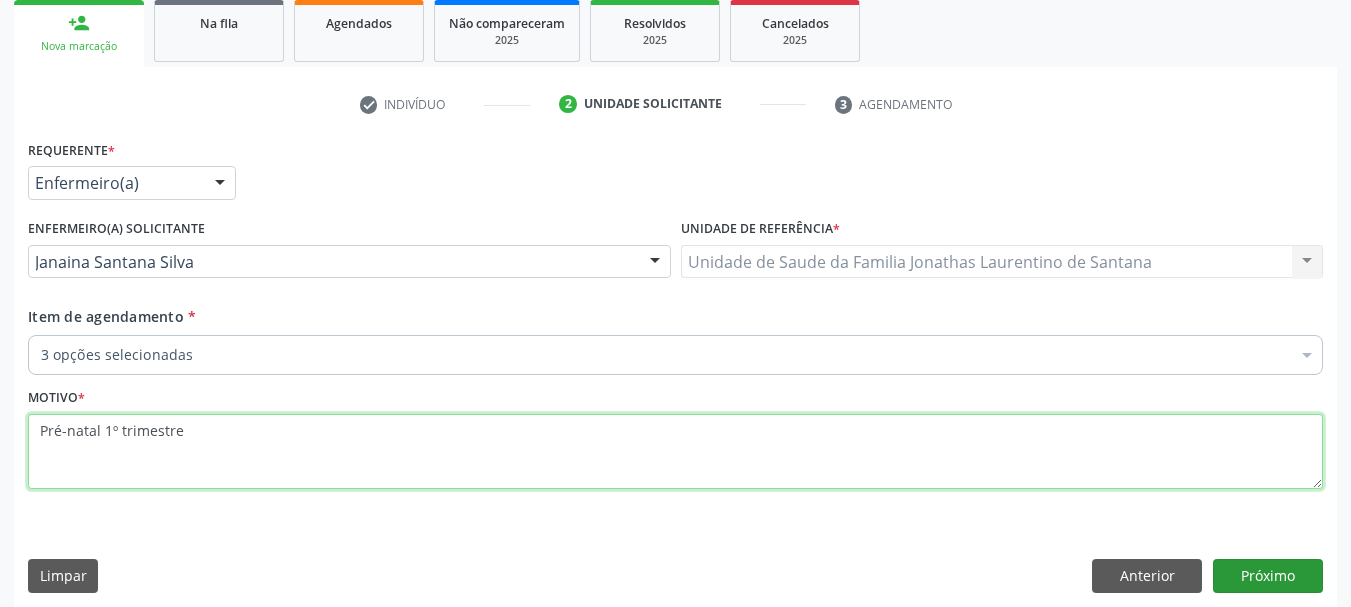 type on "Pré-natal 1º trimestre" 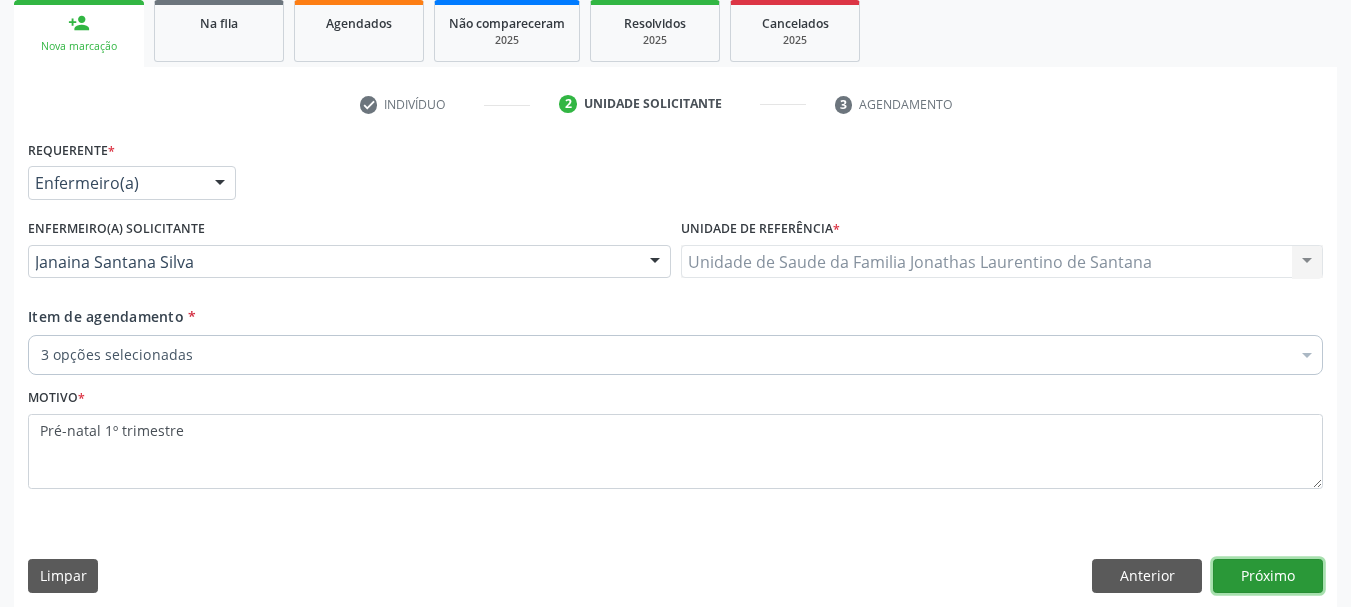 click on "Próximo" at bounding box center (1268, 576) 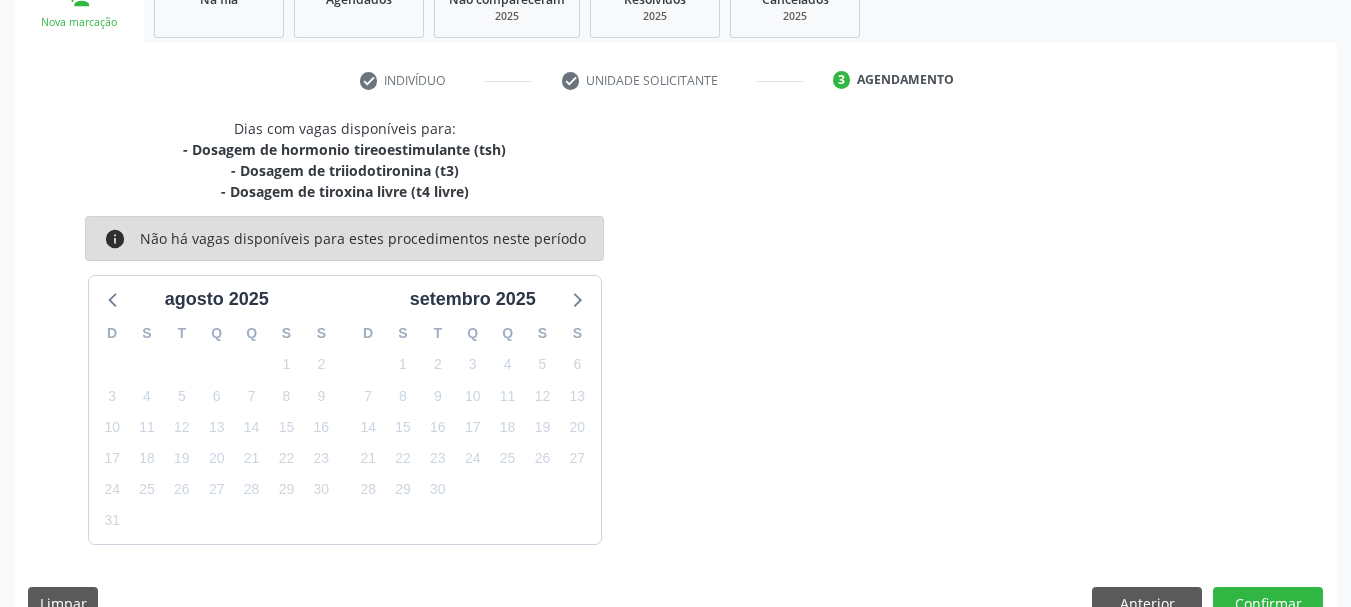 scroll, scrollTop: 364, scrollLeft: 0, axis: vertical 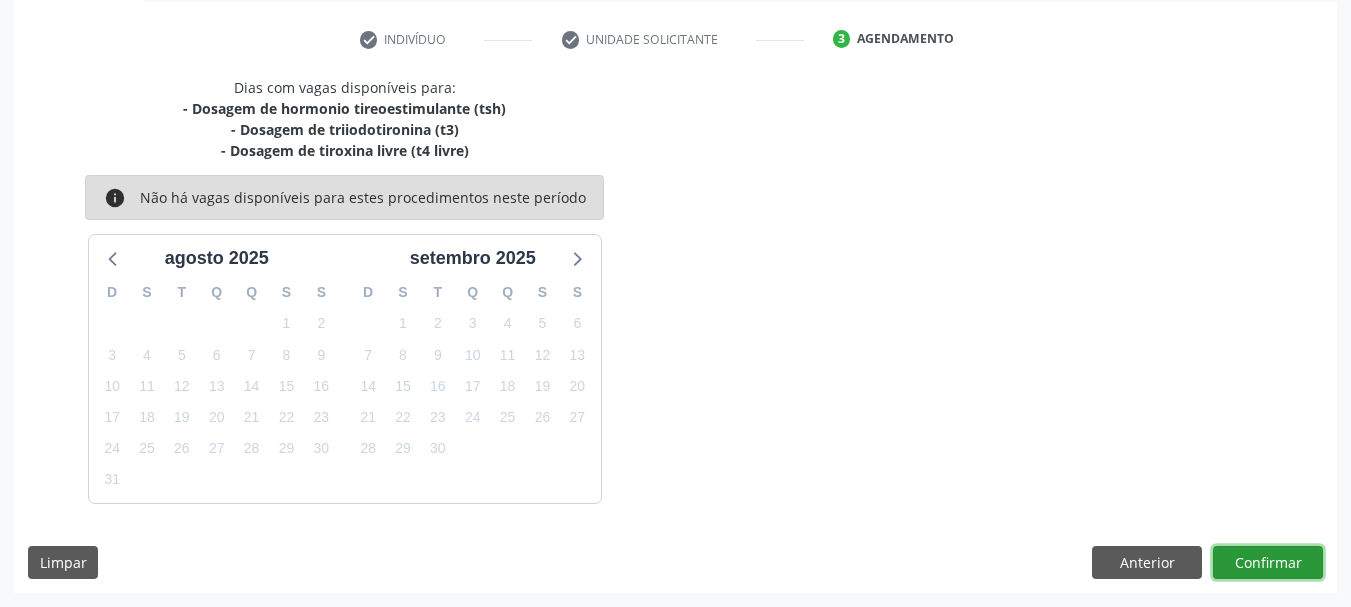 click on "Confirmar" at bounding box center (1268, 563) 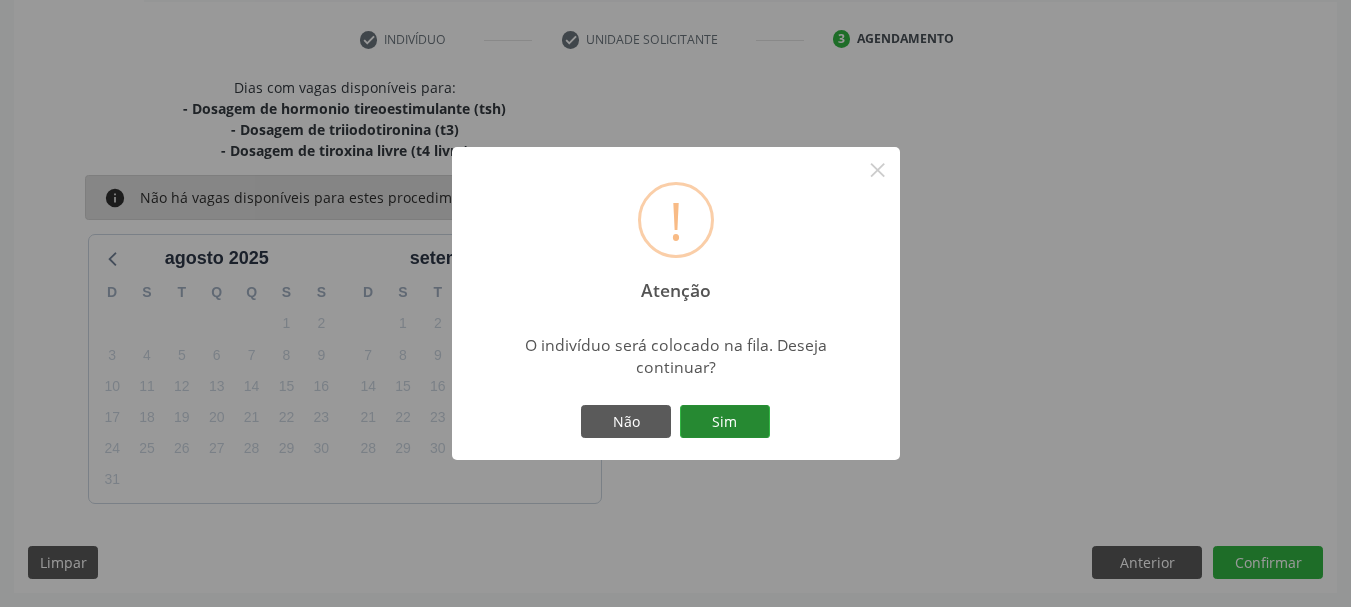 click on "Sim" at bounding box center (725, 422) 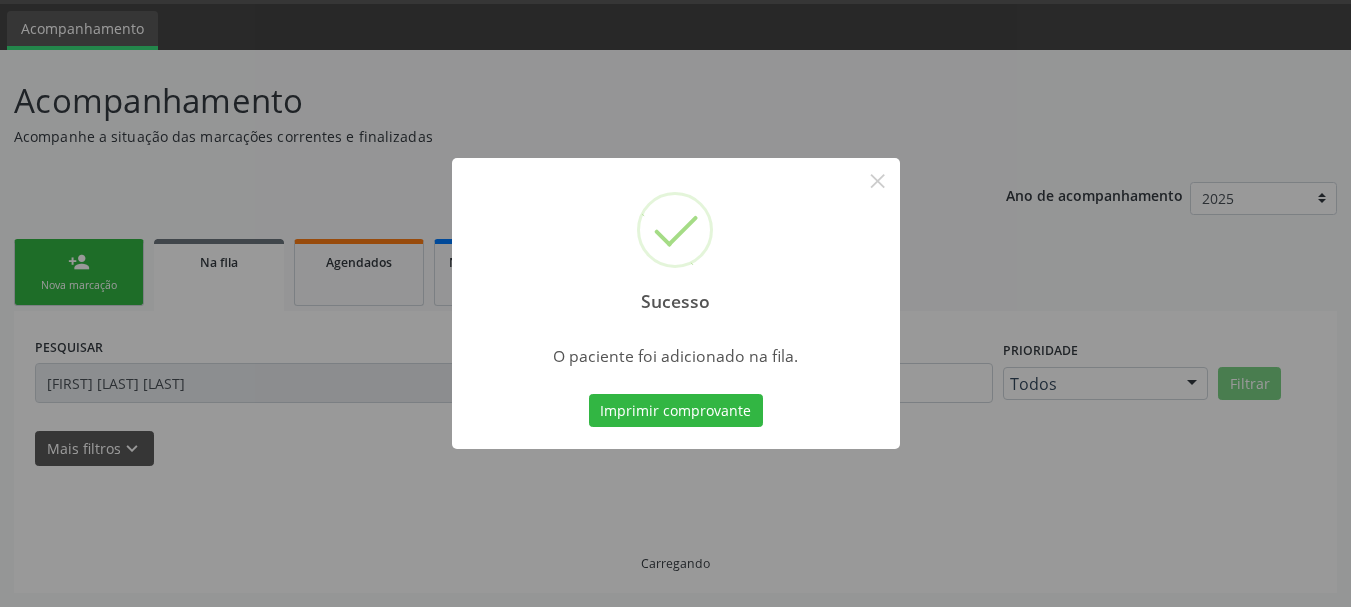 scroll, scrollTop: 60, scrollLeft: 0, axis: vertical 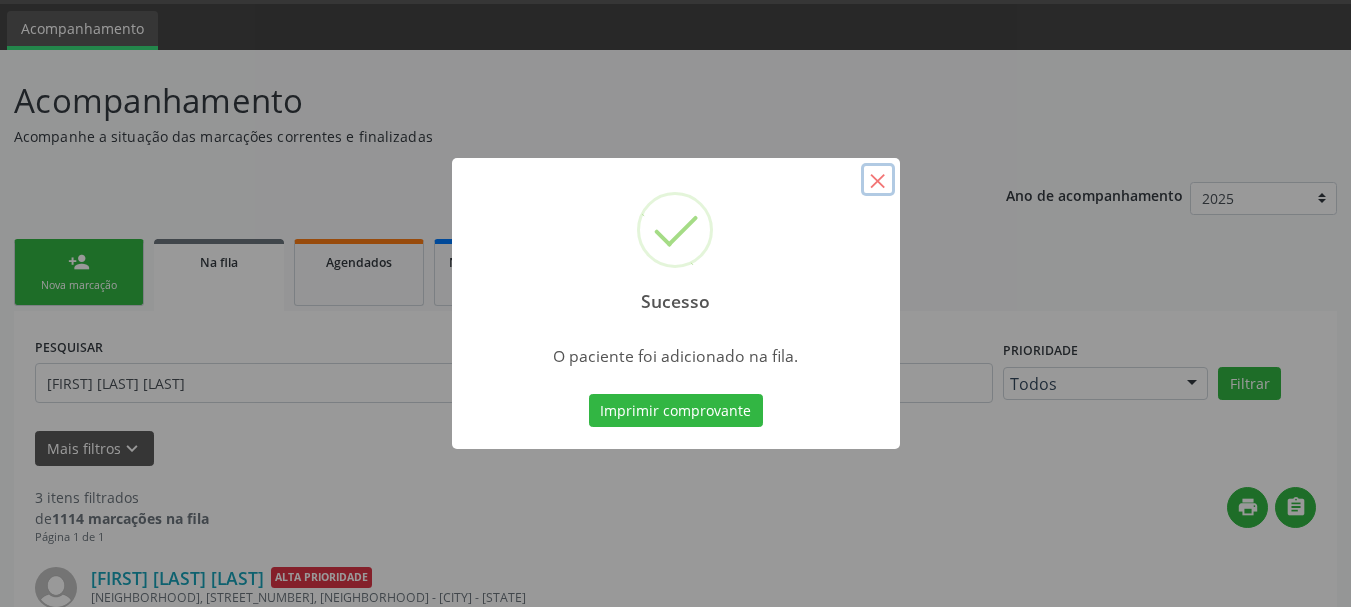 click on "×" at bounding box center (878, 180) 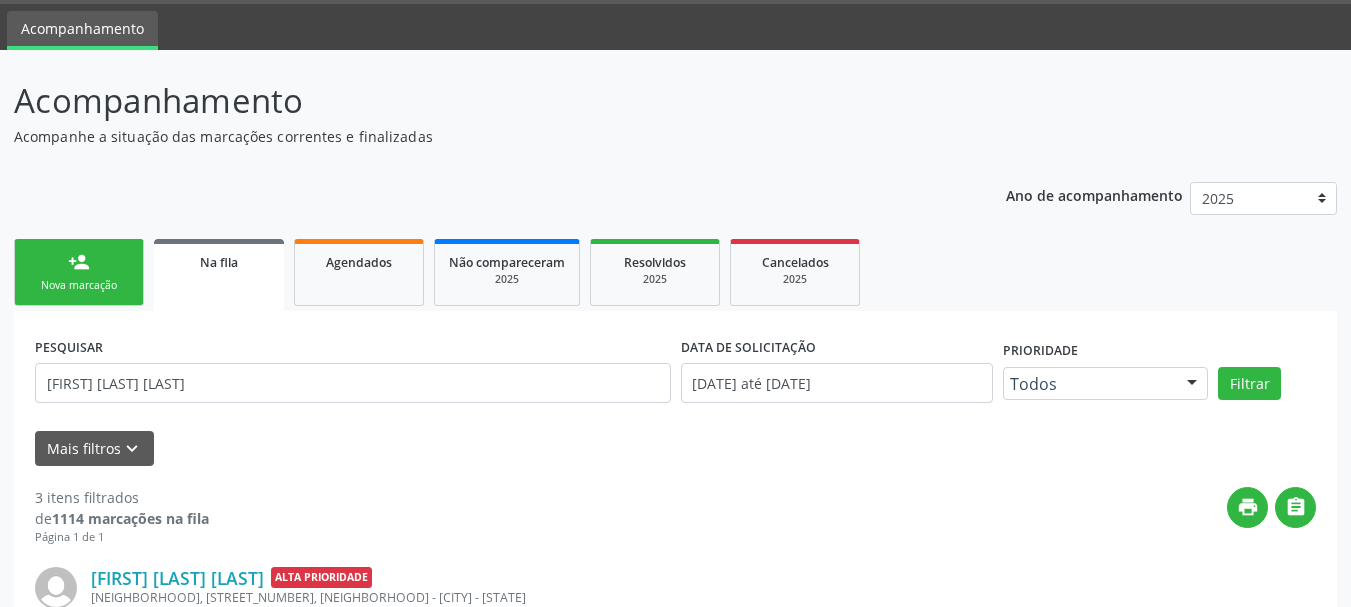 click on "Nova marcação" at bounding box center (79, 285) 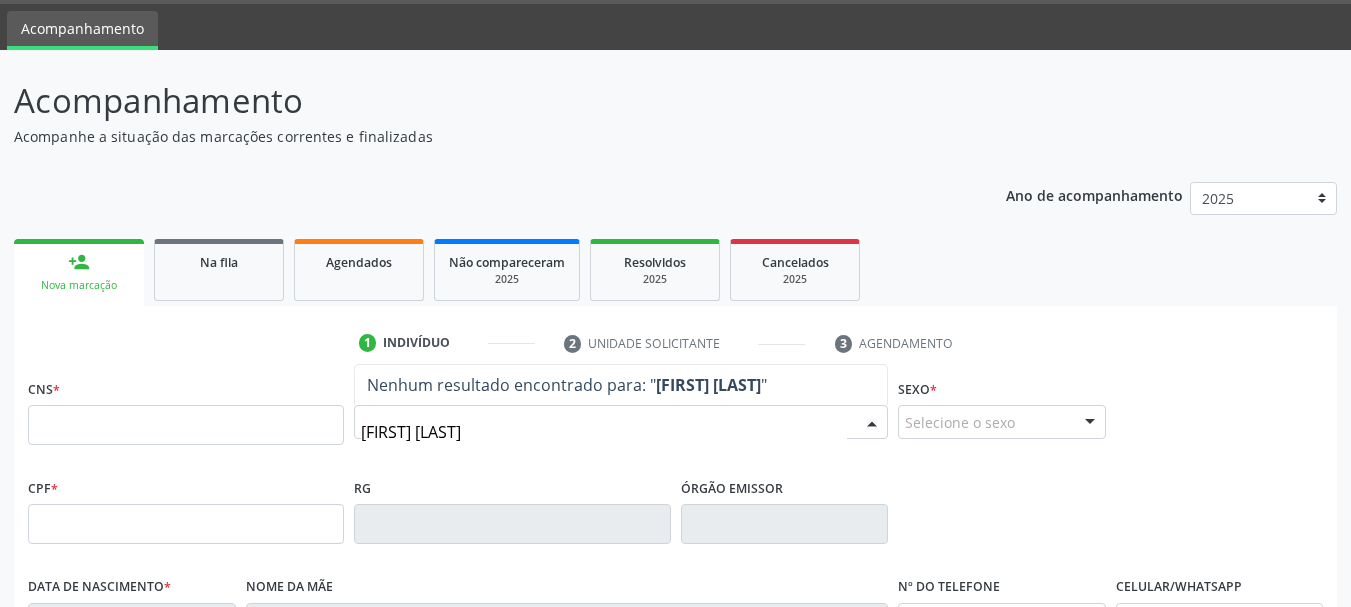 type on "[FIRST] [LAST]" 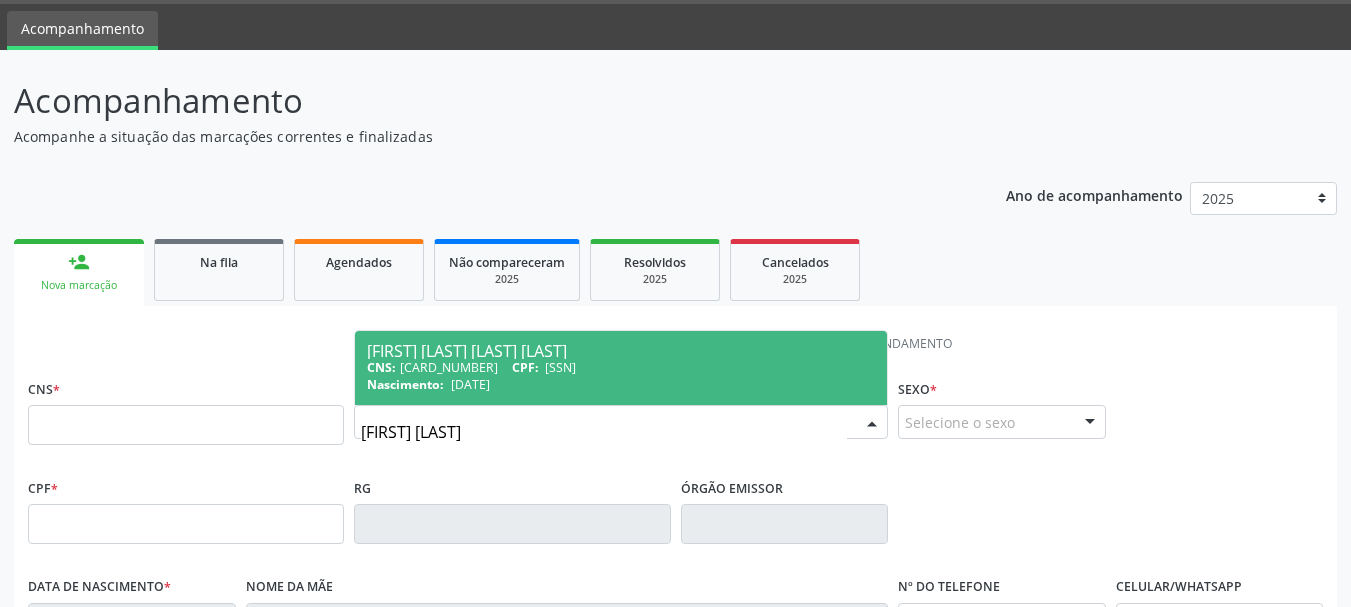 click on "Nascimento:" at bounding box center (405, 384) 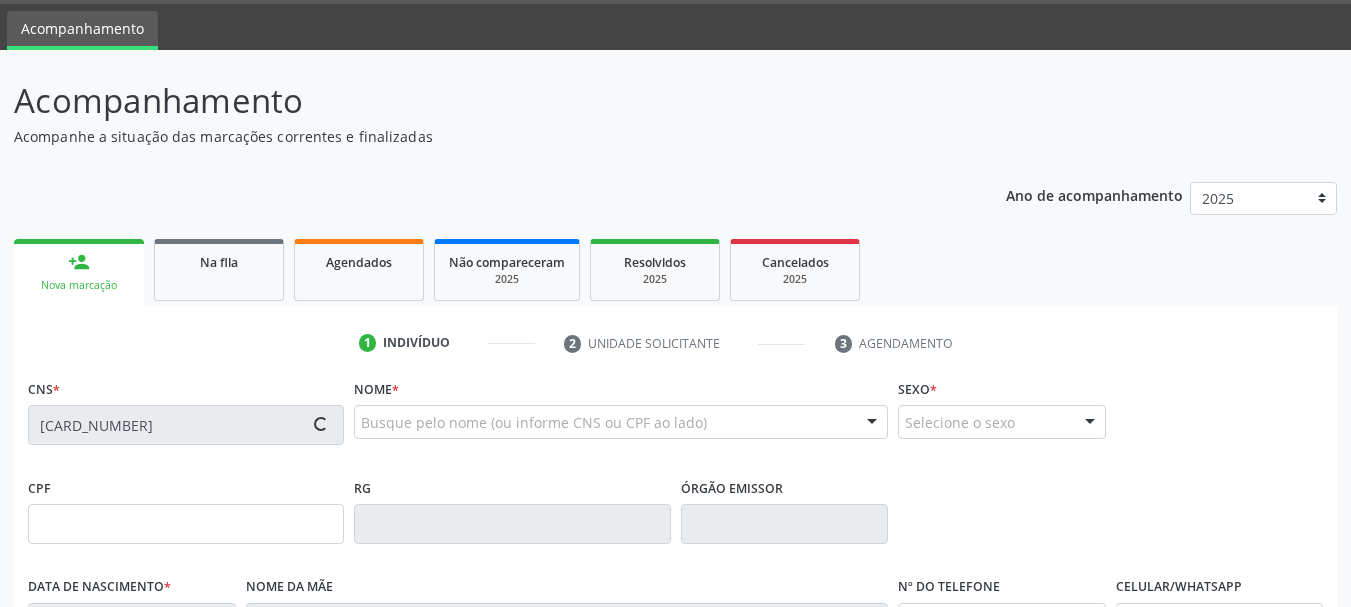 type on "[SSN]" 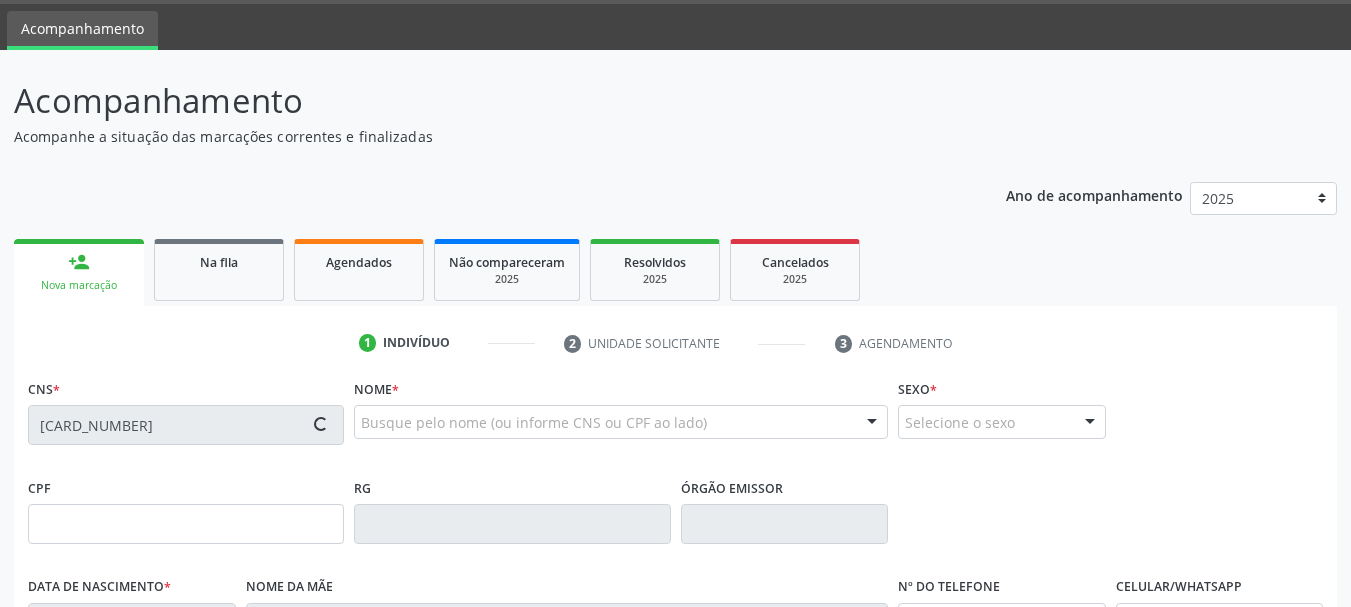 type on "[PHONE]" 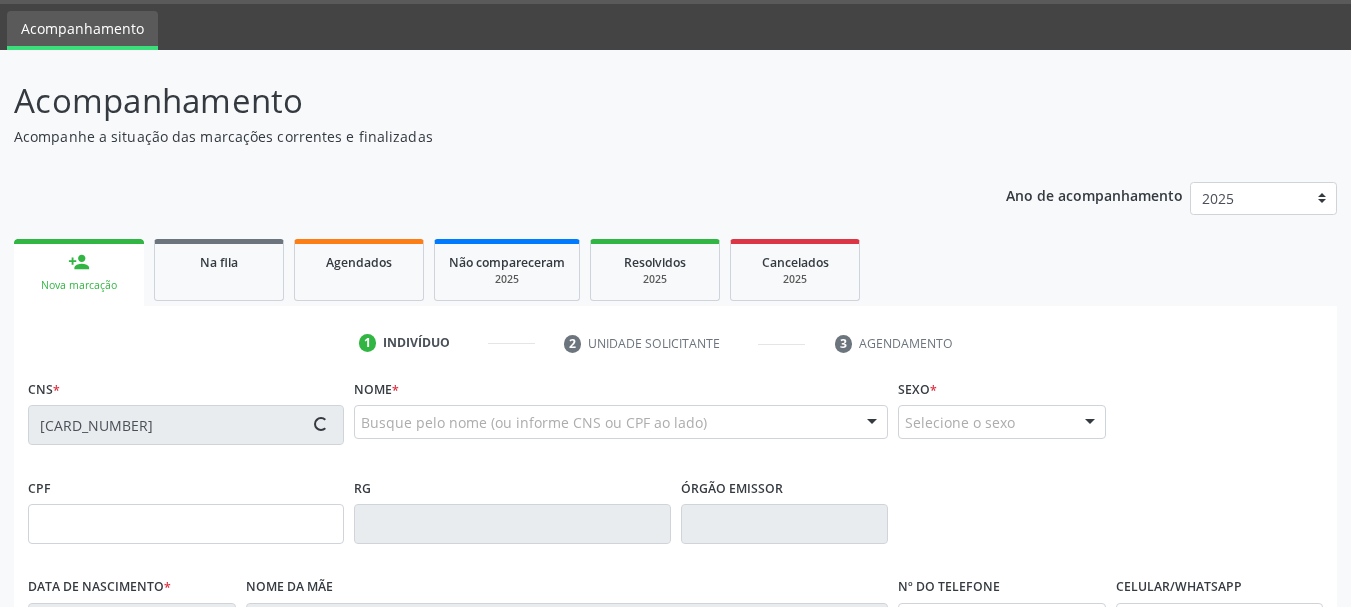 type on "[PHONE]" 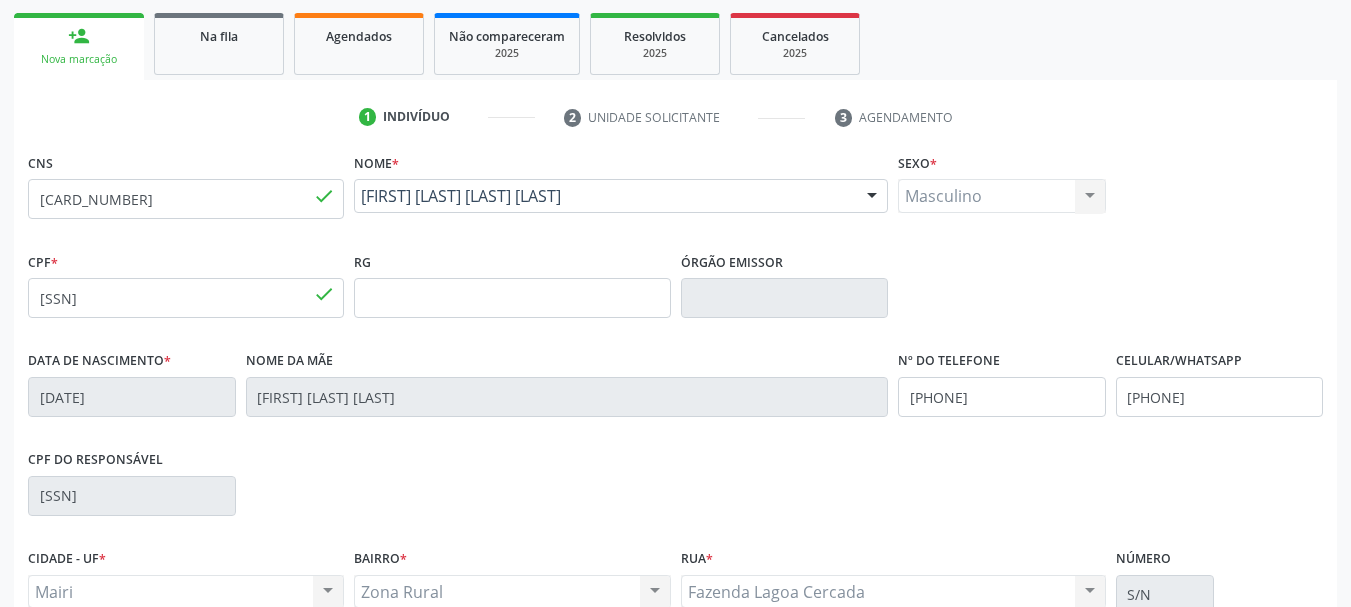 scroll, scrollTop: 460, scrollLeft: 0, axis: vertical 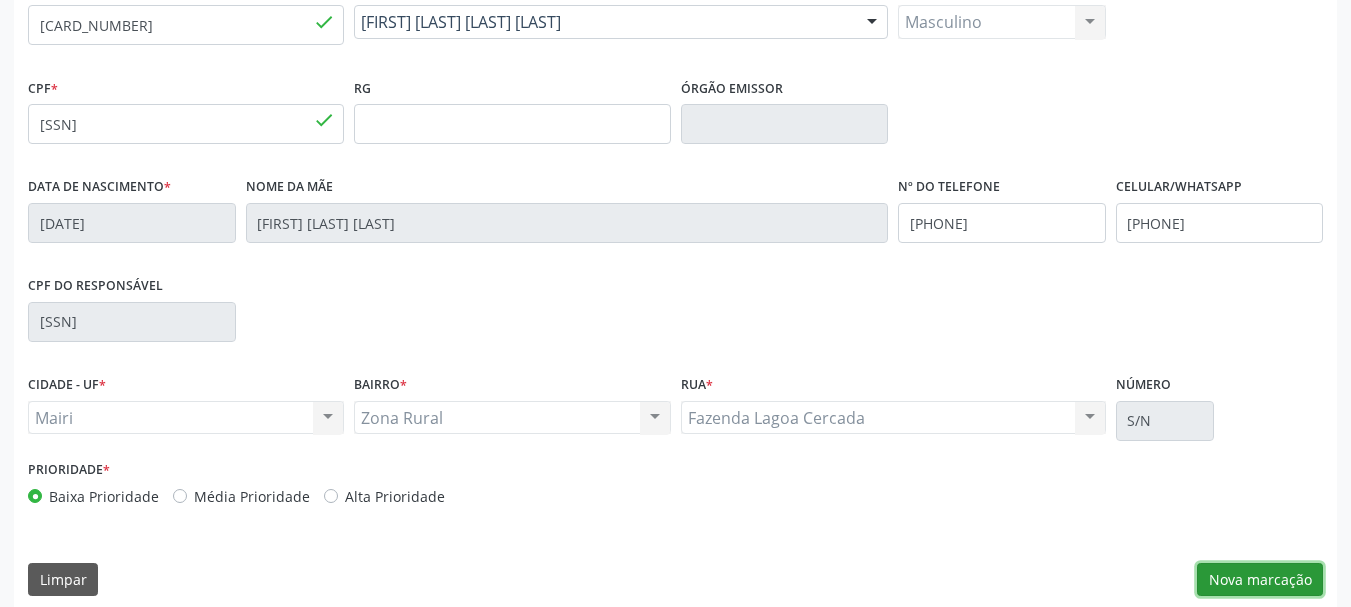 click on "Nova marcação" at bounding box center [1260, 580] 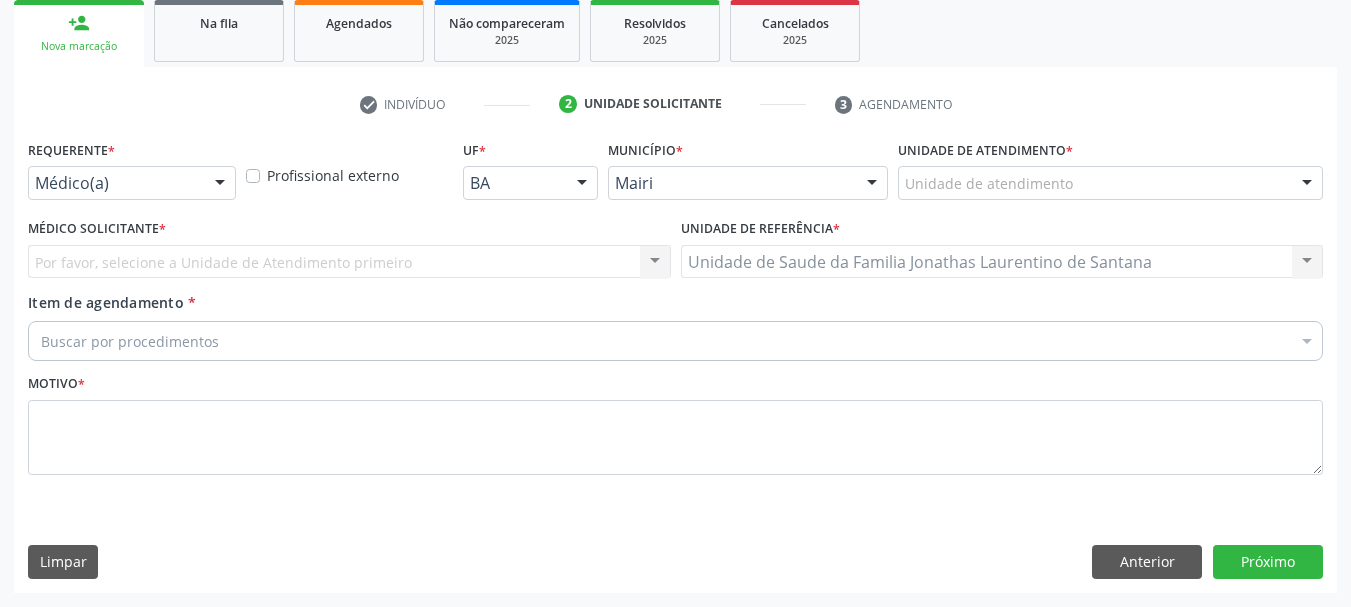 scroll, scrollTop: 299, scrollLeft: 0, axis: vertical 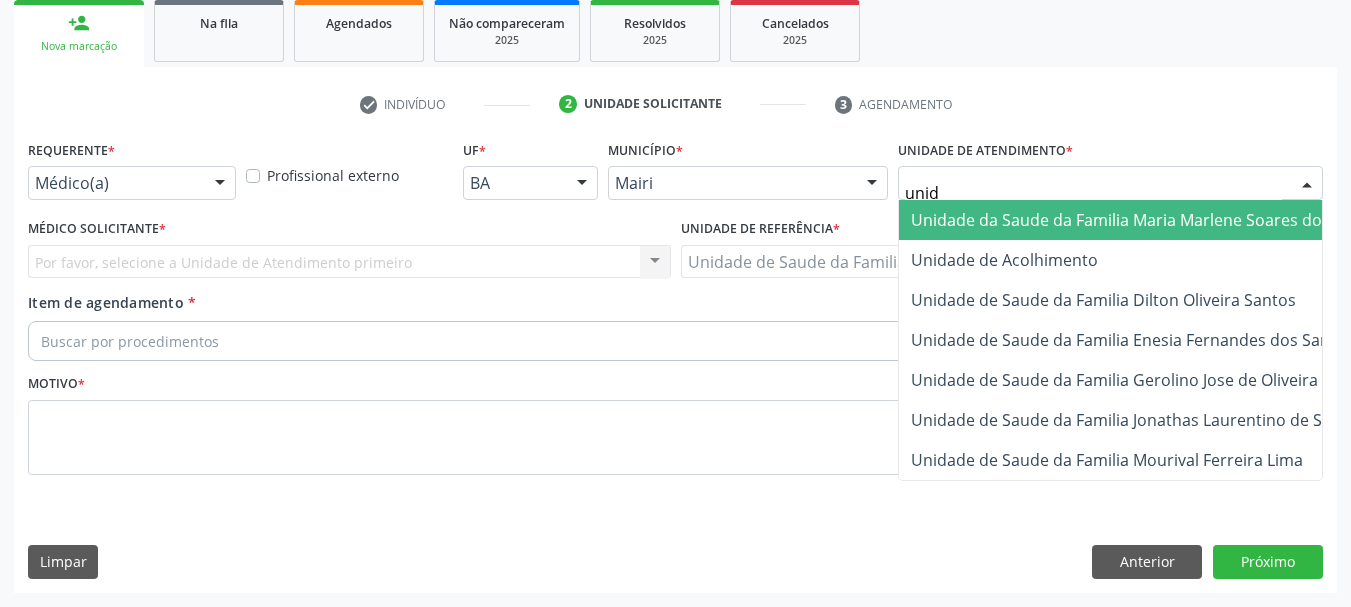 type on "unida" 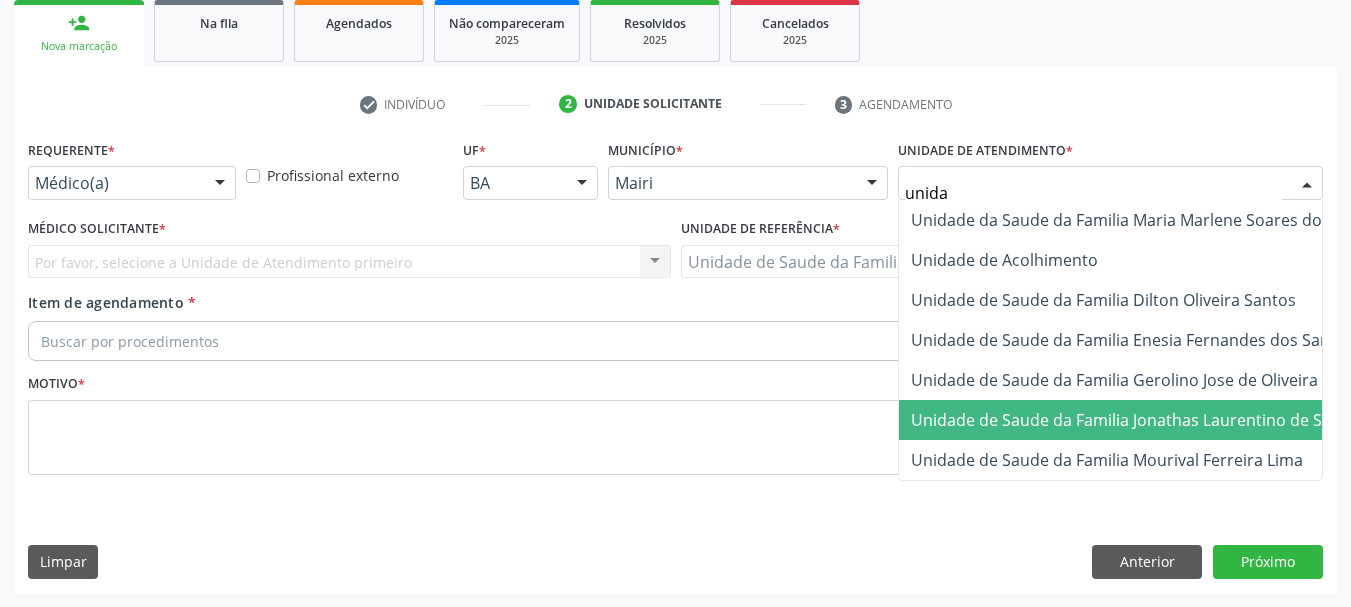 click on "Unidade de Saude da Familia Jonathas Laurentino de Santana" at bounding box center (1148, 420) 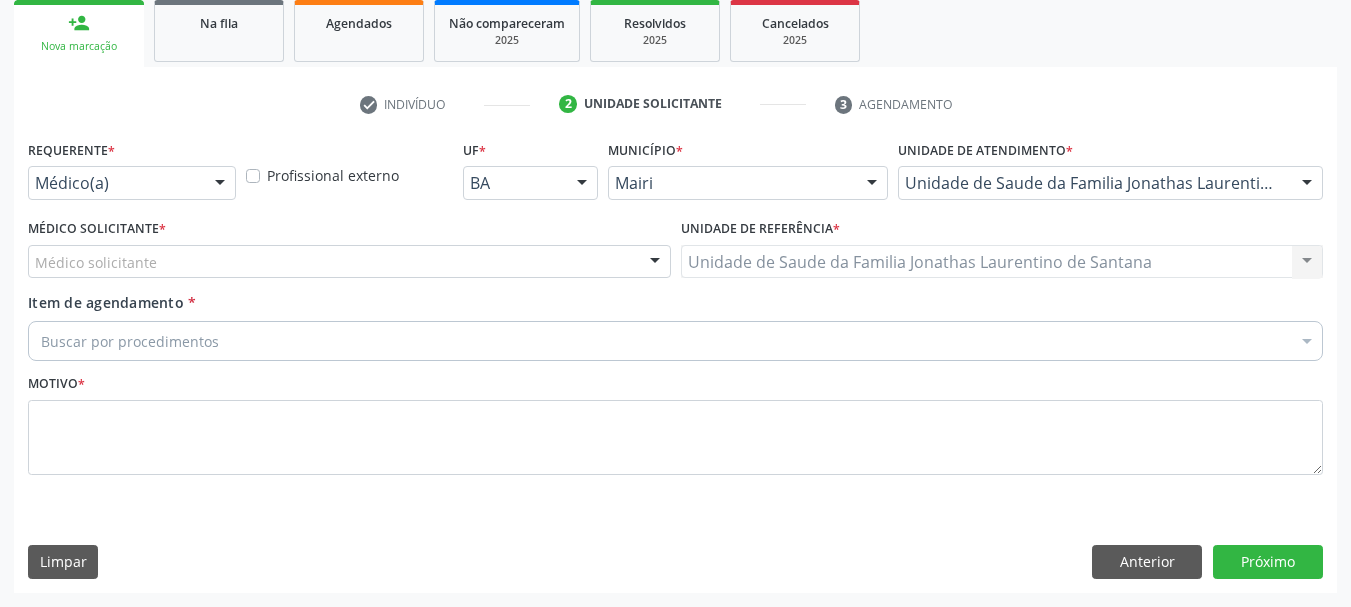 click on "Médico solicitante" at bounding box center (349, 262) 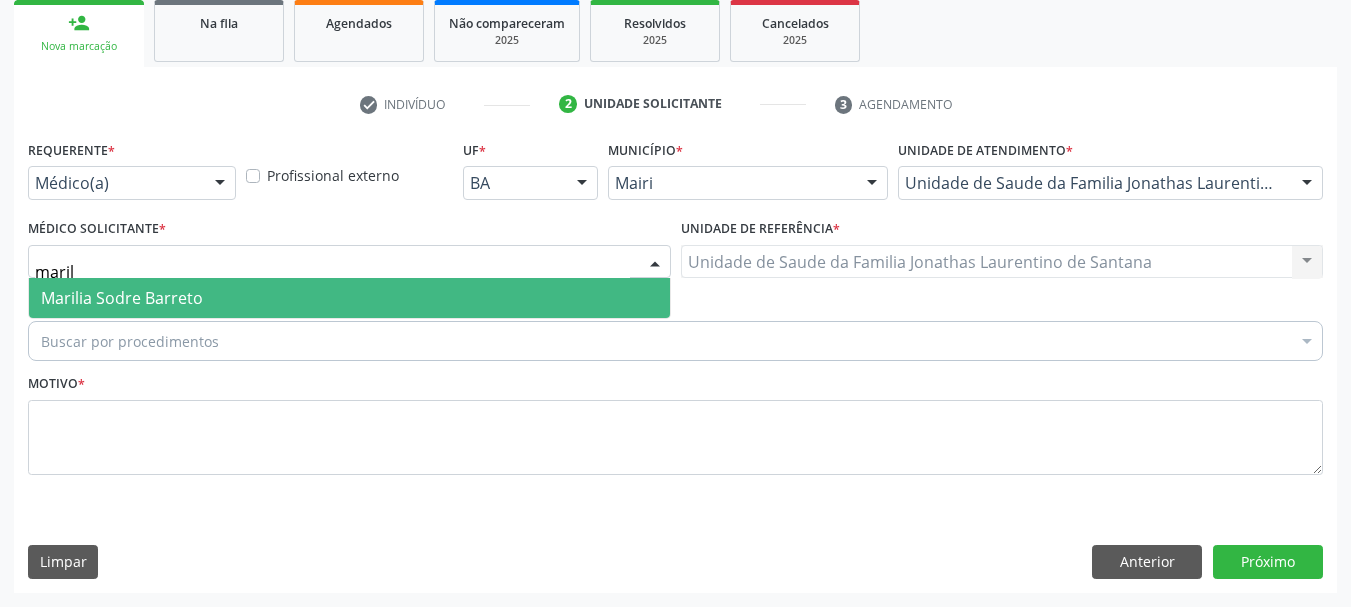 type on "marili" 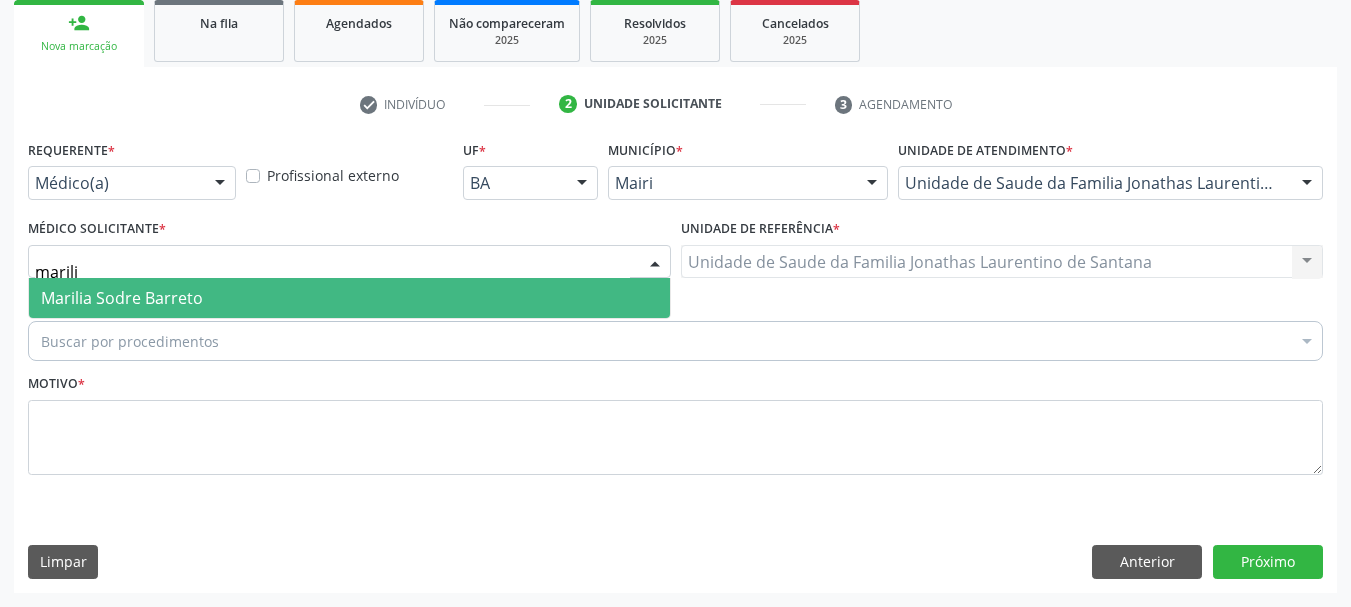 click on "Marilia Sodre Barreto" at bounding box center (349, 298) 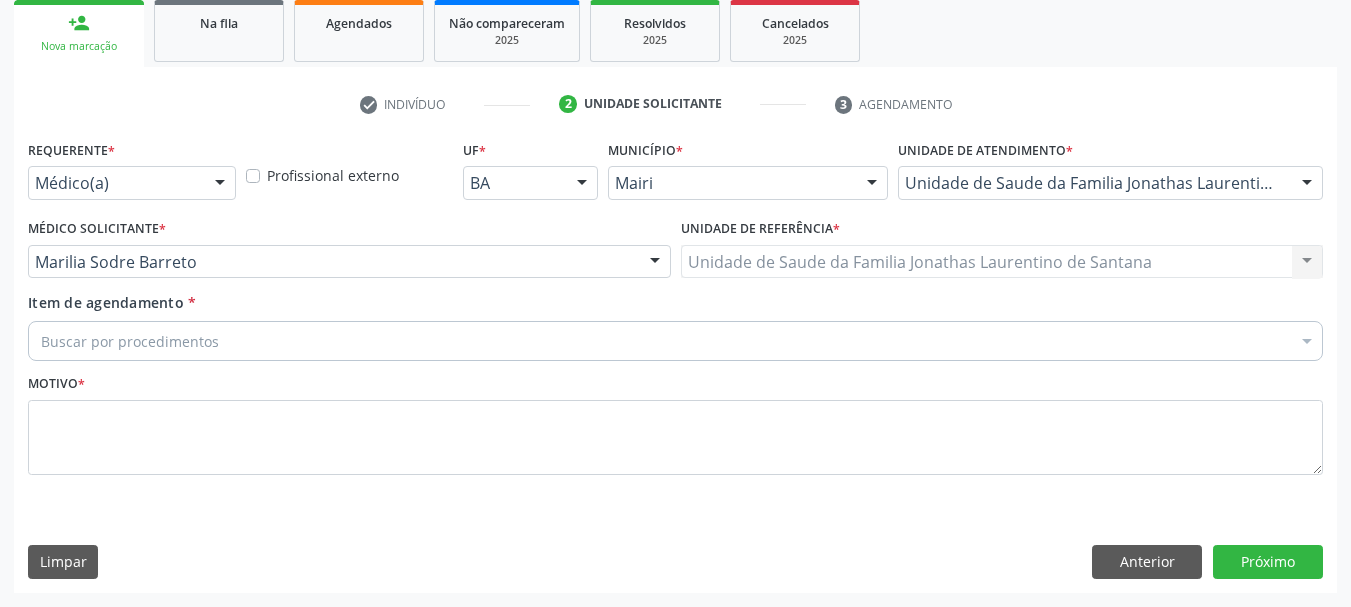 click on "Buscar por procedimentos" at bounding box center [675, 341] 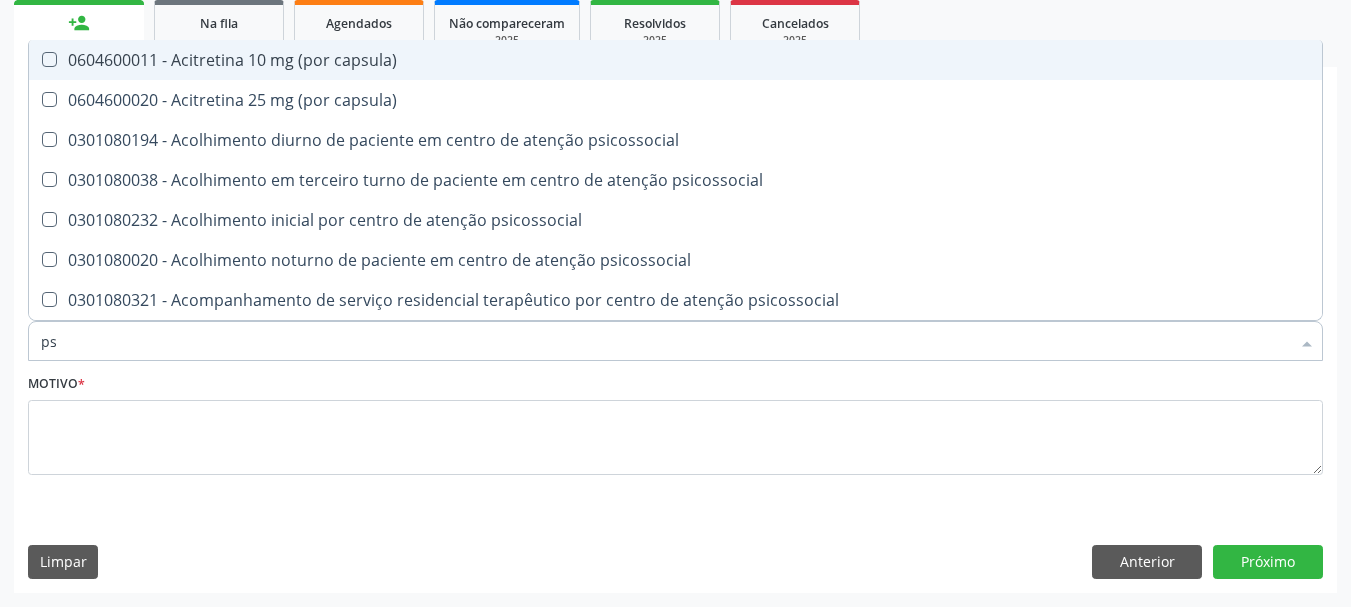 type on "psa" 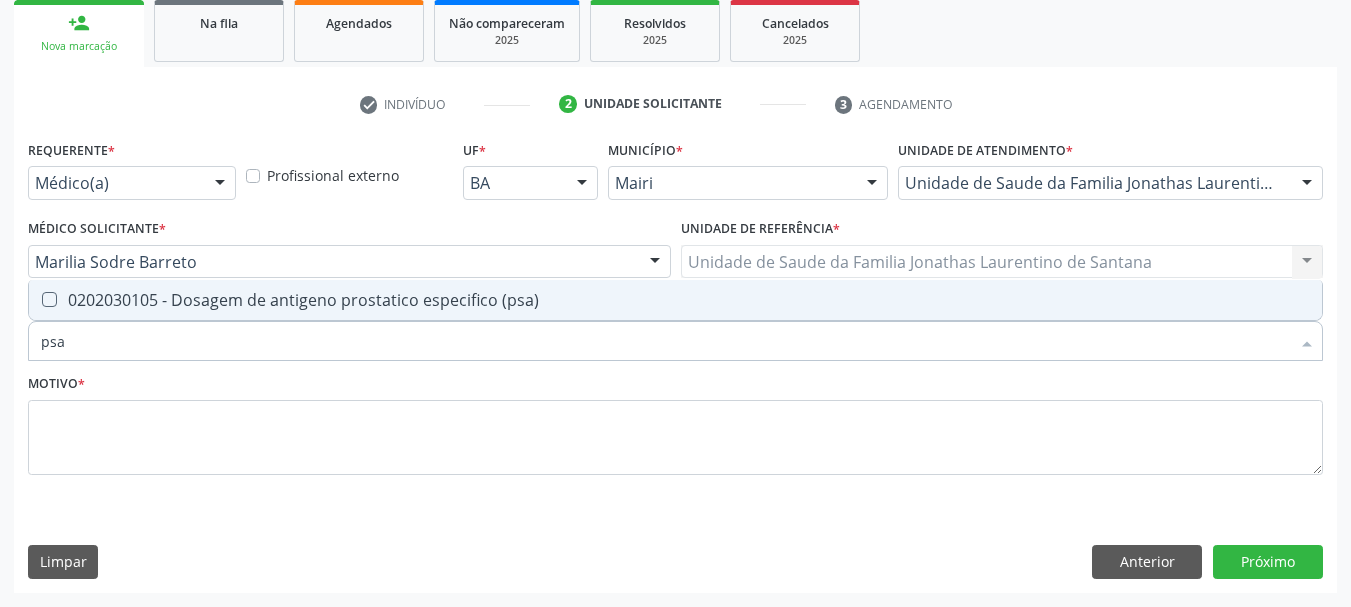 click on "0202030105 - Dosagem de antigeno prostatico especifico (psa)" at bounding box center [675, 300] 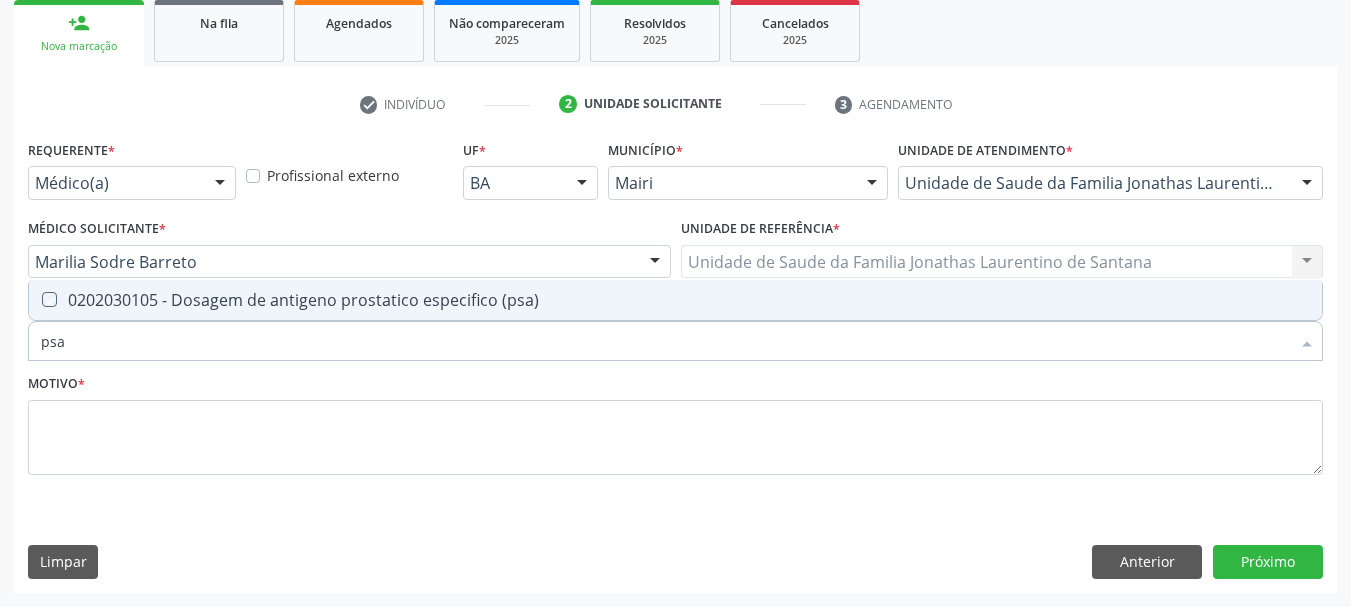 checkbox on "true" 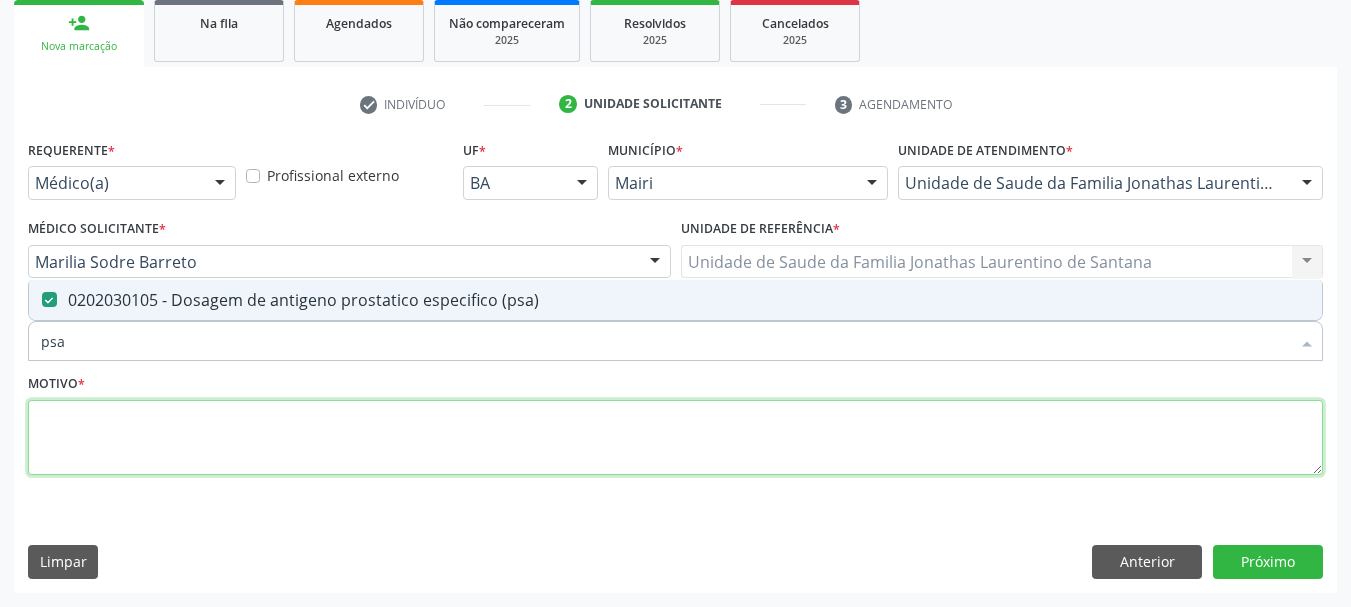 click at bounding box center [675, 438] 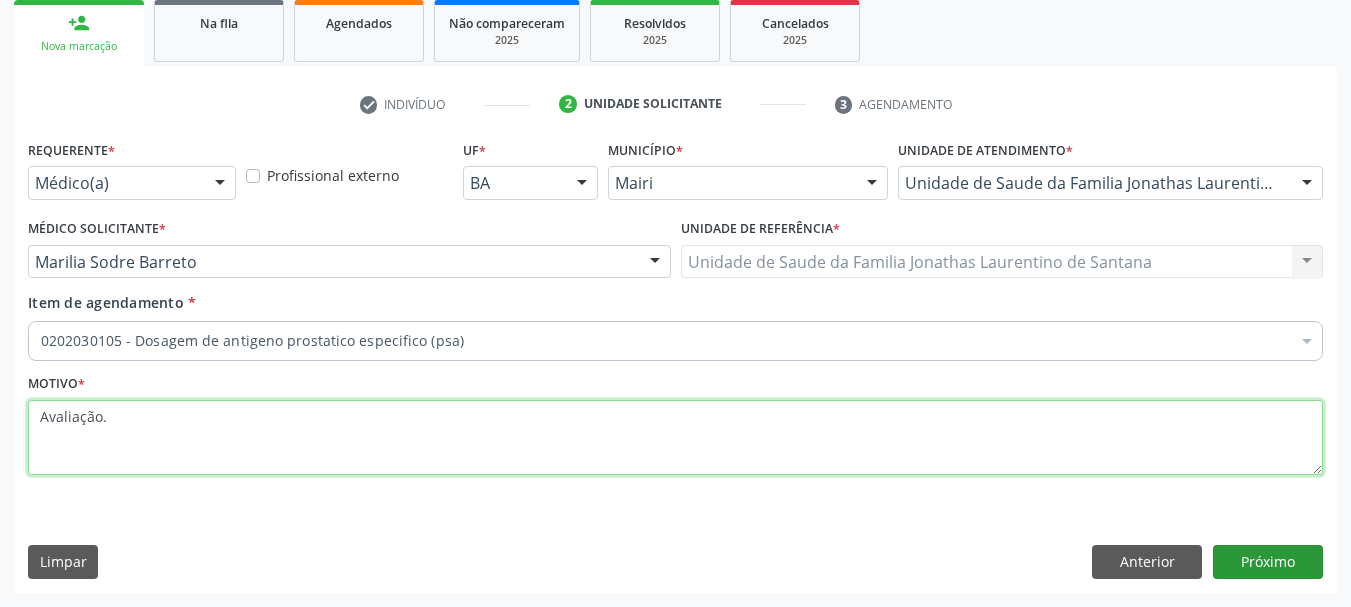 type on "Avaliação." 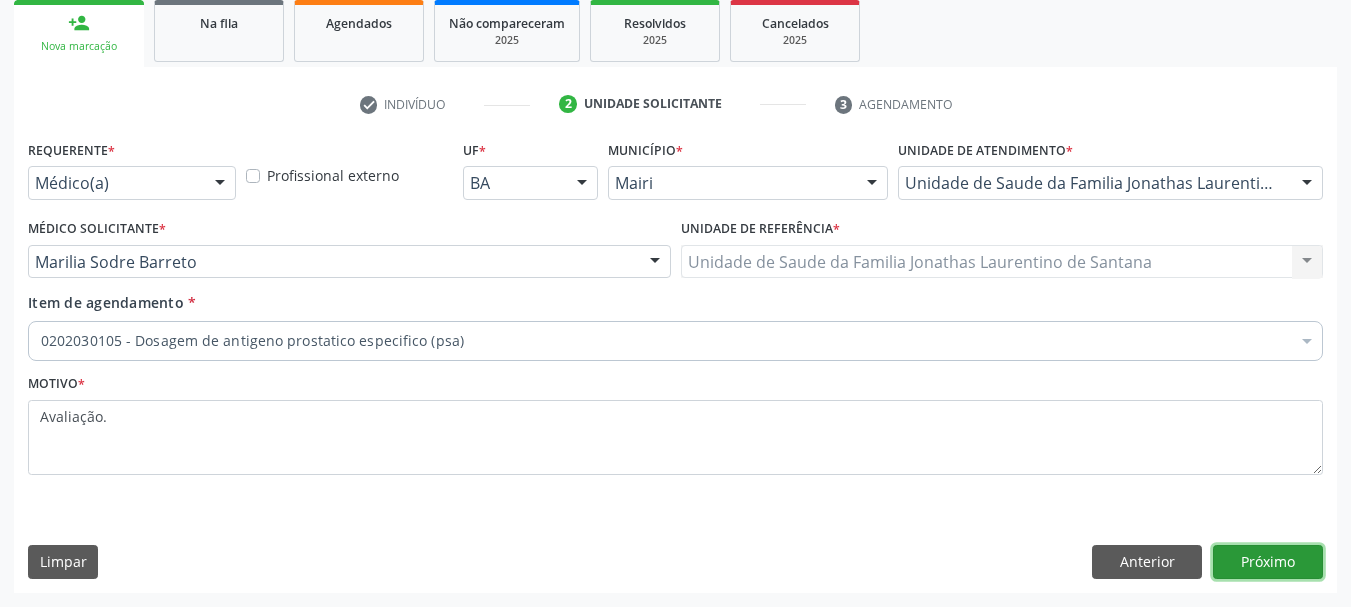 click on "Próximo" at bounding box center [1268, 562] 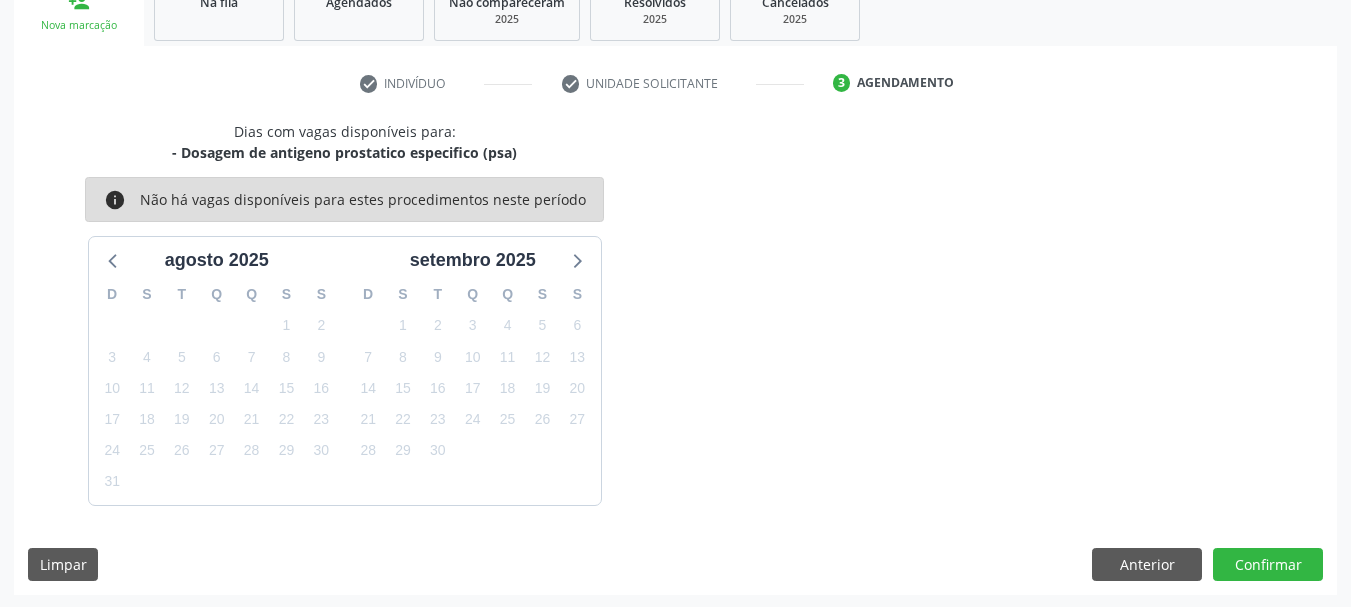 scroll, scrollTop: 322, scrollLeft: 0, axis: vertical 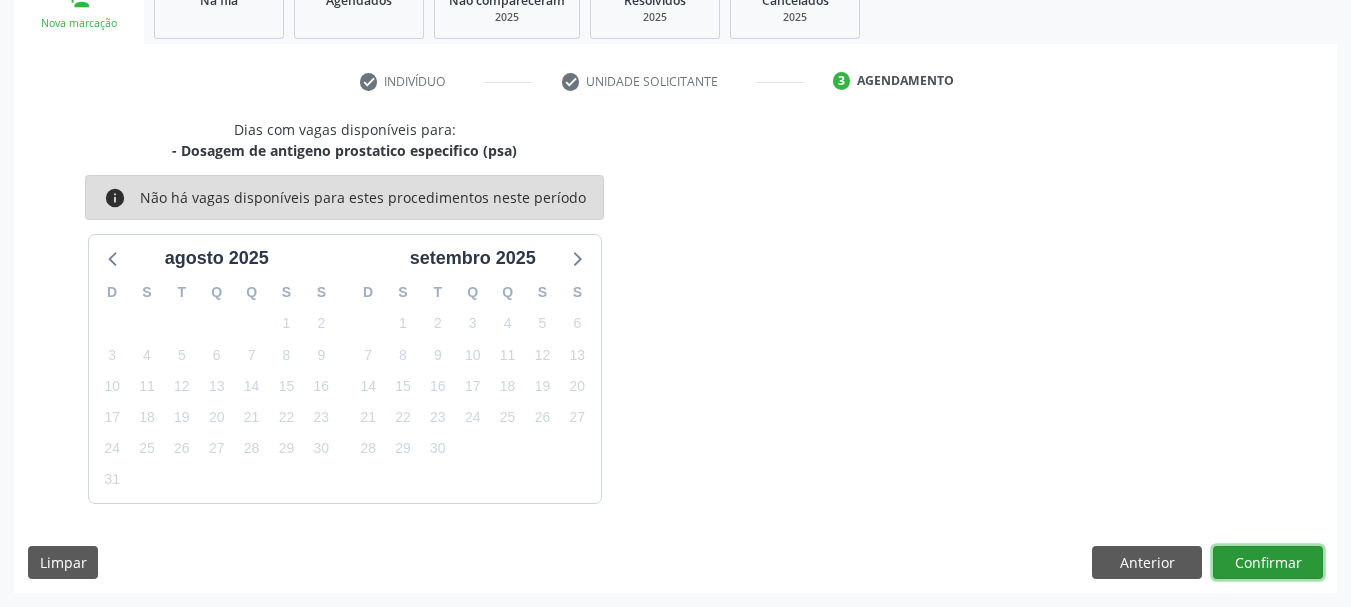 click on "Confirmar" at bounding box center (1268, 563) 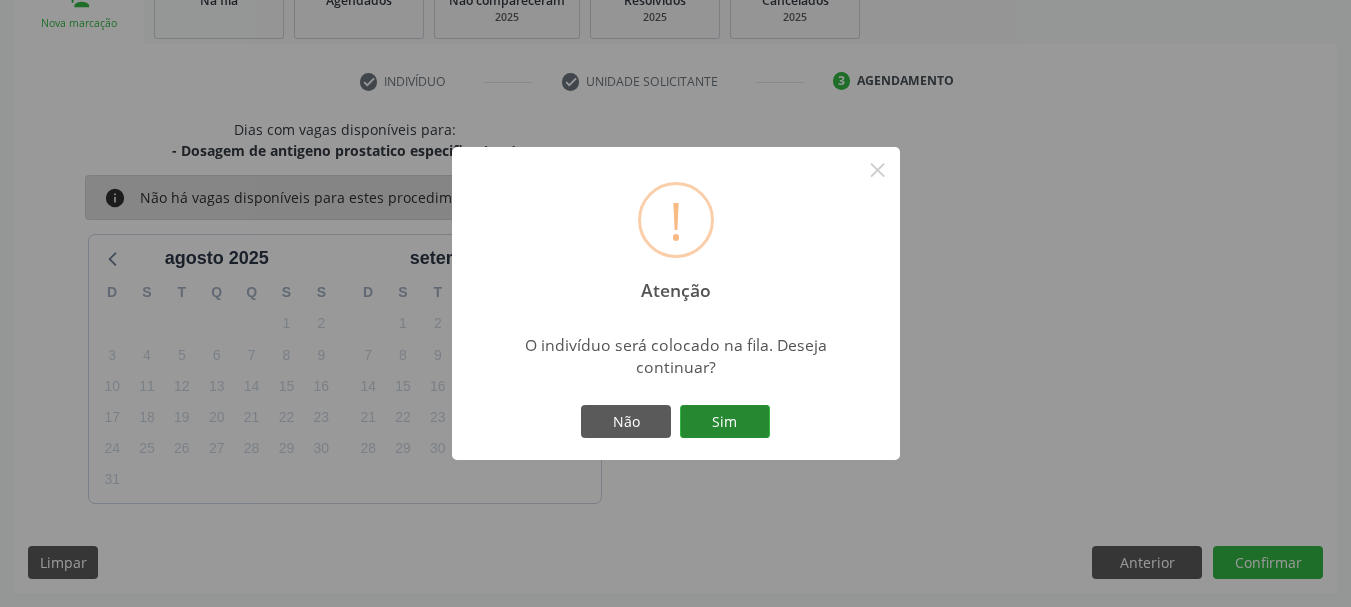 click on "Sim" at bounding box center [725, 422] 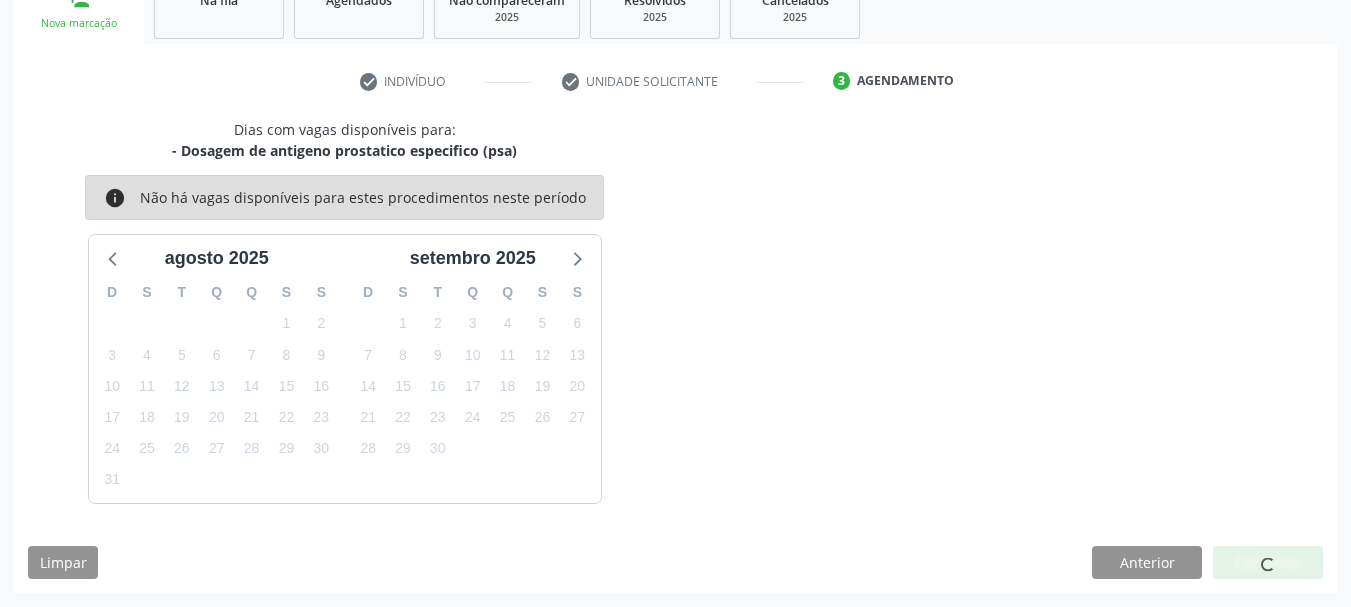 scroll, scrollTop: 60, scrollLeft: 0, axis: vertical 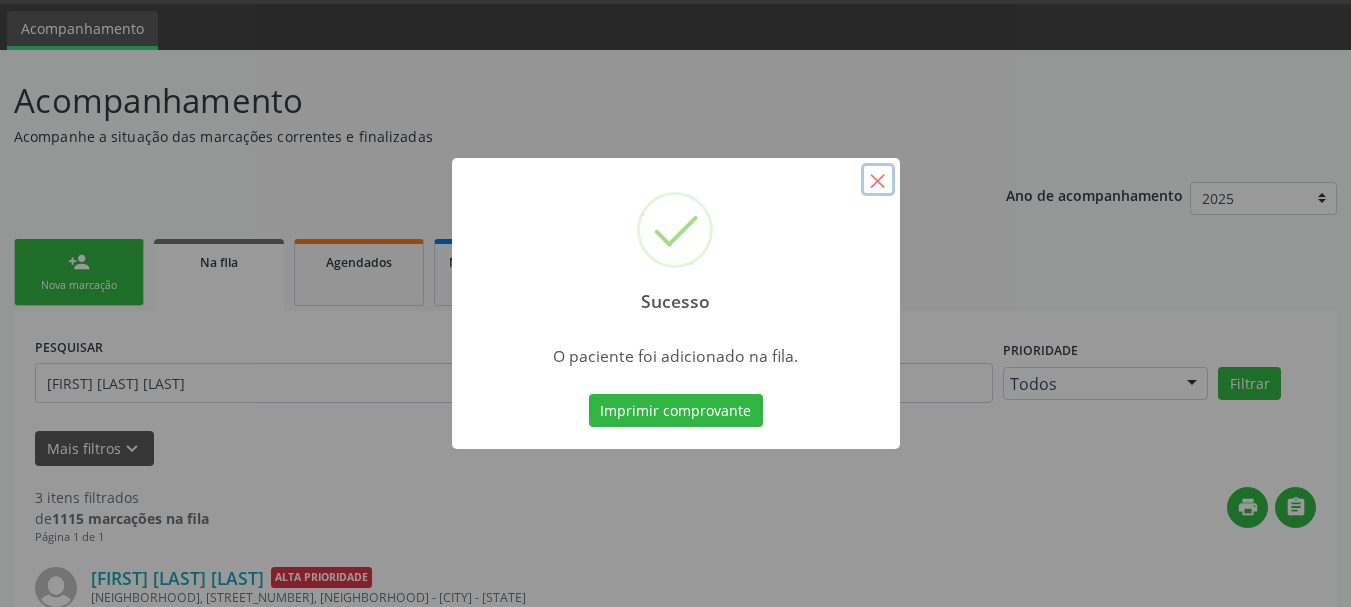 click on "×" at bounding box center (878, 180) 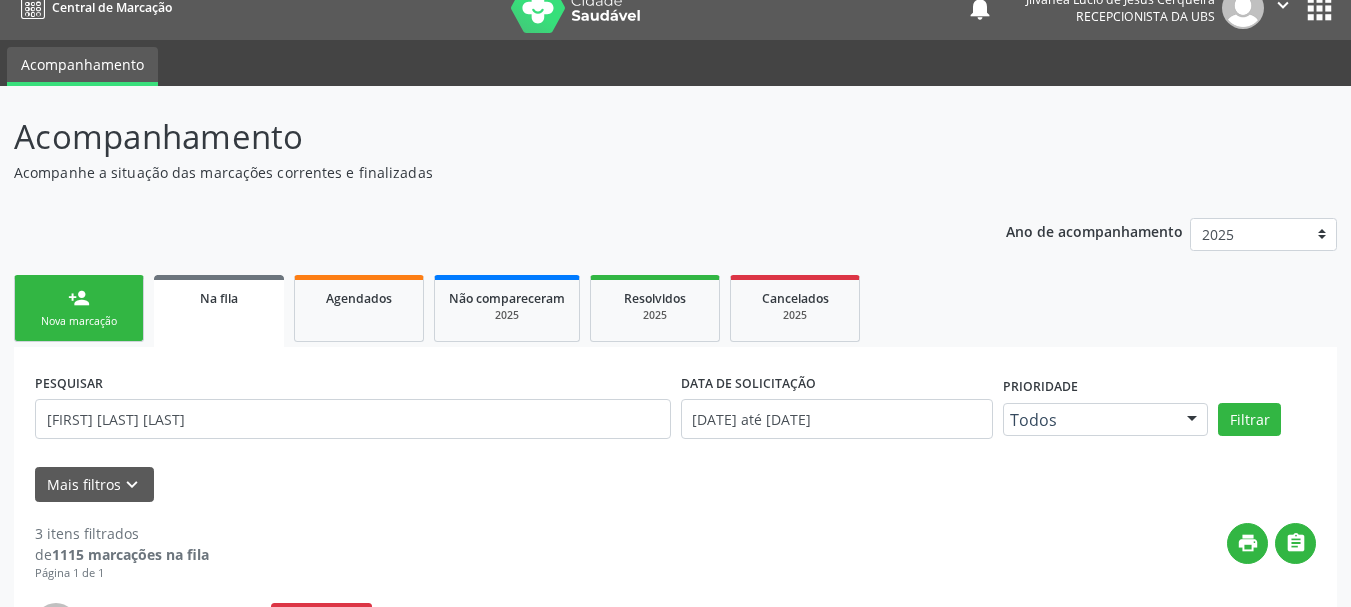scroll, scrollTop: 0, scrollLeft: 0, axis: both 